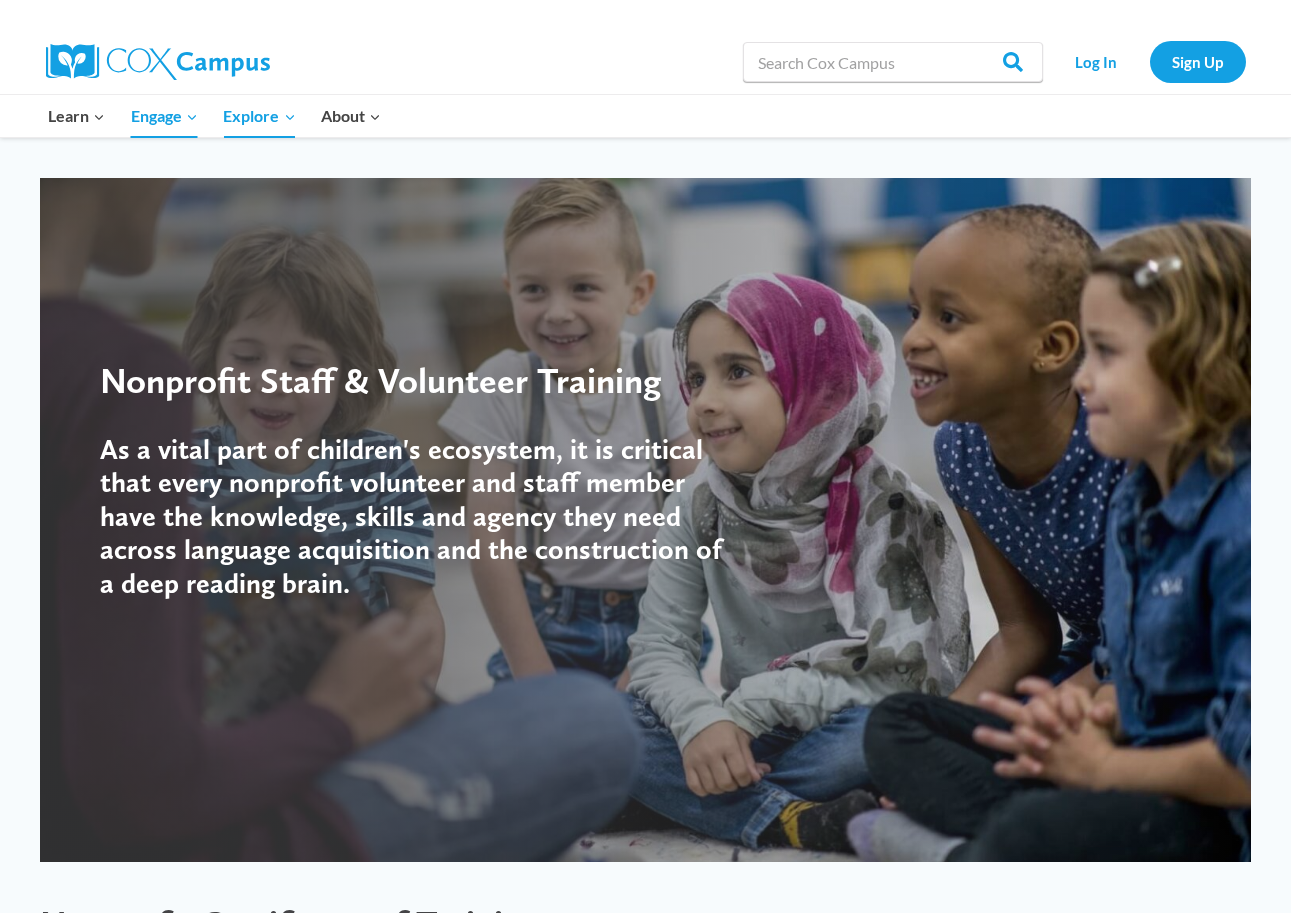 scroll, scrollTop: 0, scrollLeft: 0, axis: both 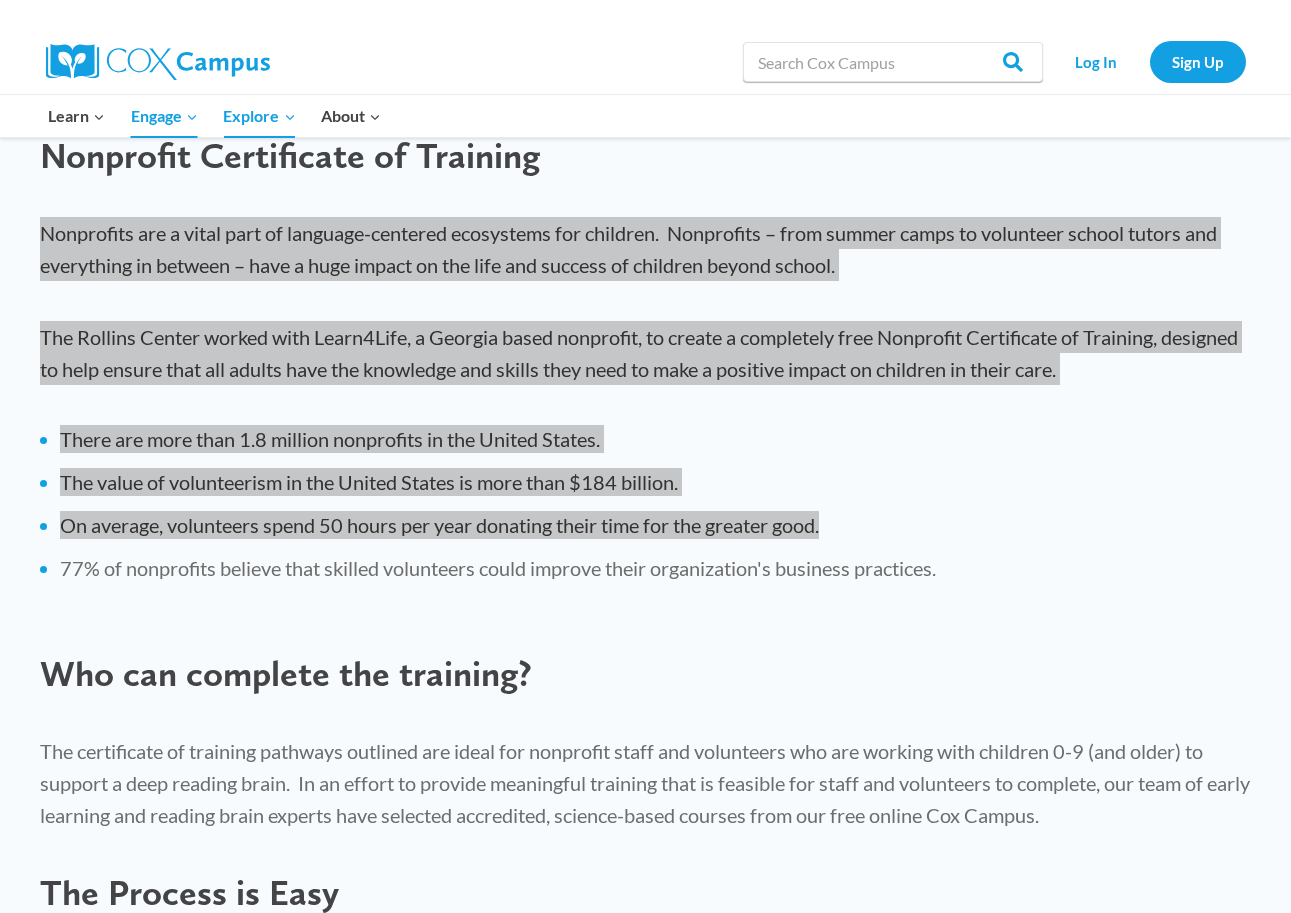 drag, startPoint x: 40, startPoint y: 233, endPoint x: 967, endPoint y: 538, distance: 975.8863 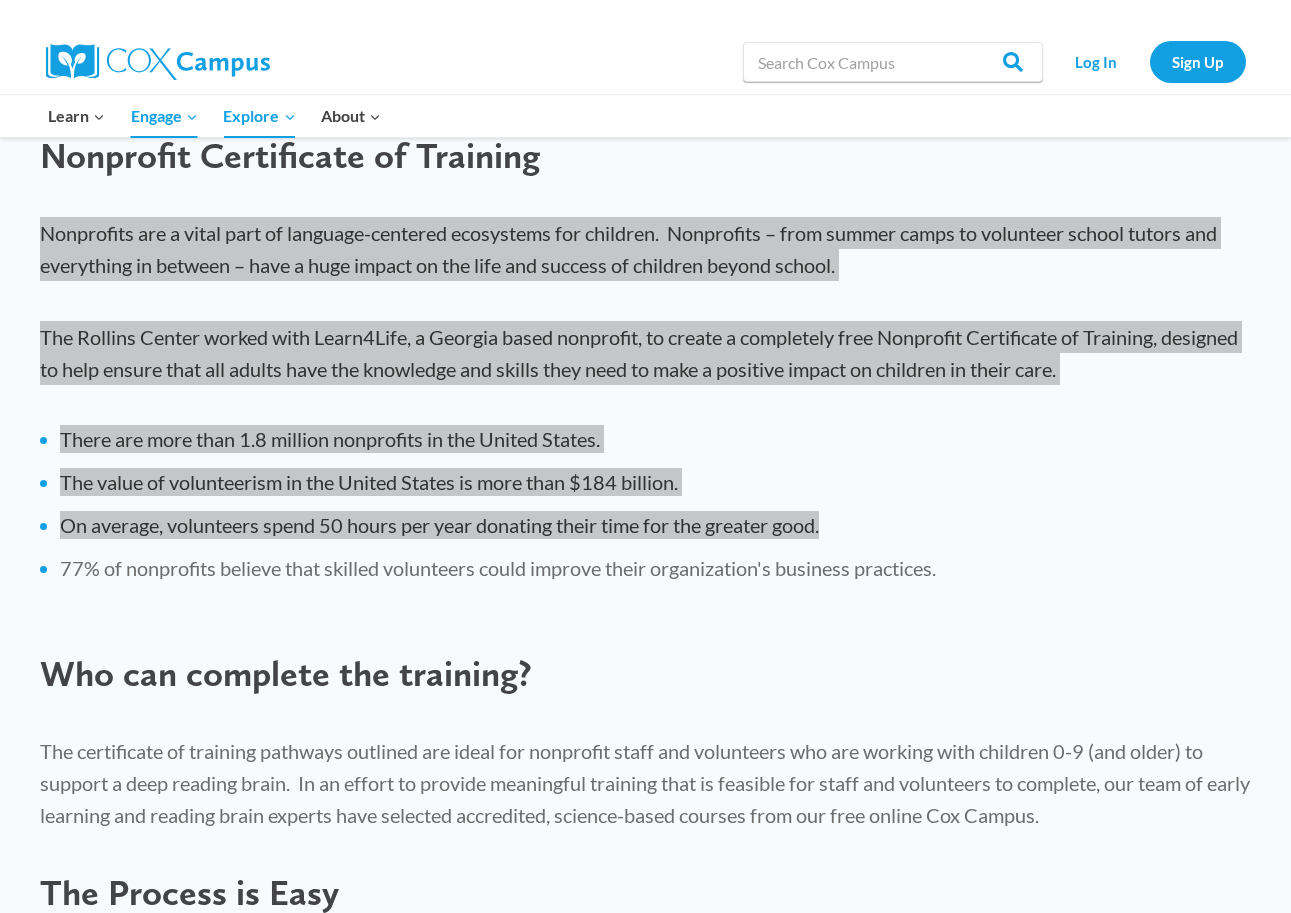 click on "Nonprofits are a vital part of language-centered ecosystems for children.  Nonprofits – from summer camps to volunteer school tutors and everything in between – have a huge impact on the life and success of children beyond school.
The Rollins Center worked with Learn4Life, a Georgia based nonprofit, to create a completely free Nonprofit Certificate of Training, designed to help ensure that all adults have the knowledge and skills they need to make a positive impact on children in their care.
There are more than 1.8 million nonprofits in the United States.
The value of volunteerism in the United States is more than $184 billion.
On average, volunteers spend 50 hours per year donating their time for the greater good.
77% of nonprofits believe that skilled volunteers could improve their organization's business practices.
Who can complete the training?" at bounding box center (645, 1112) 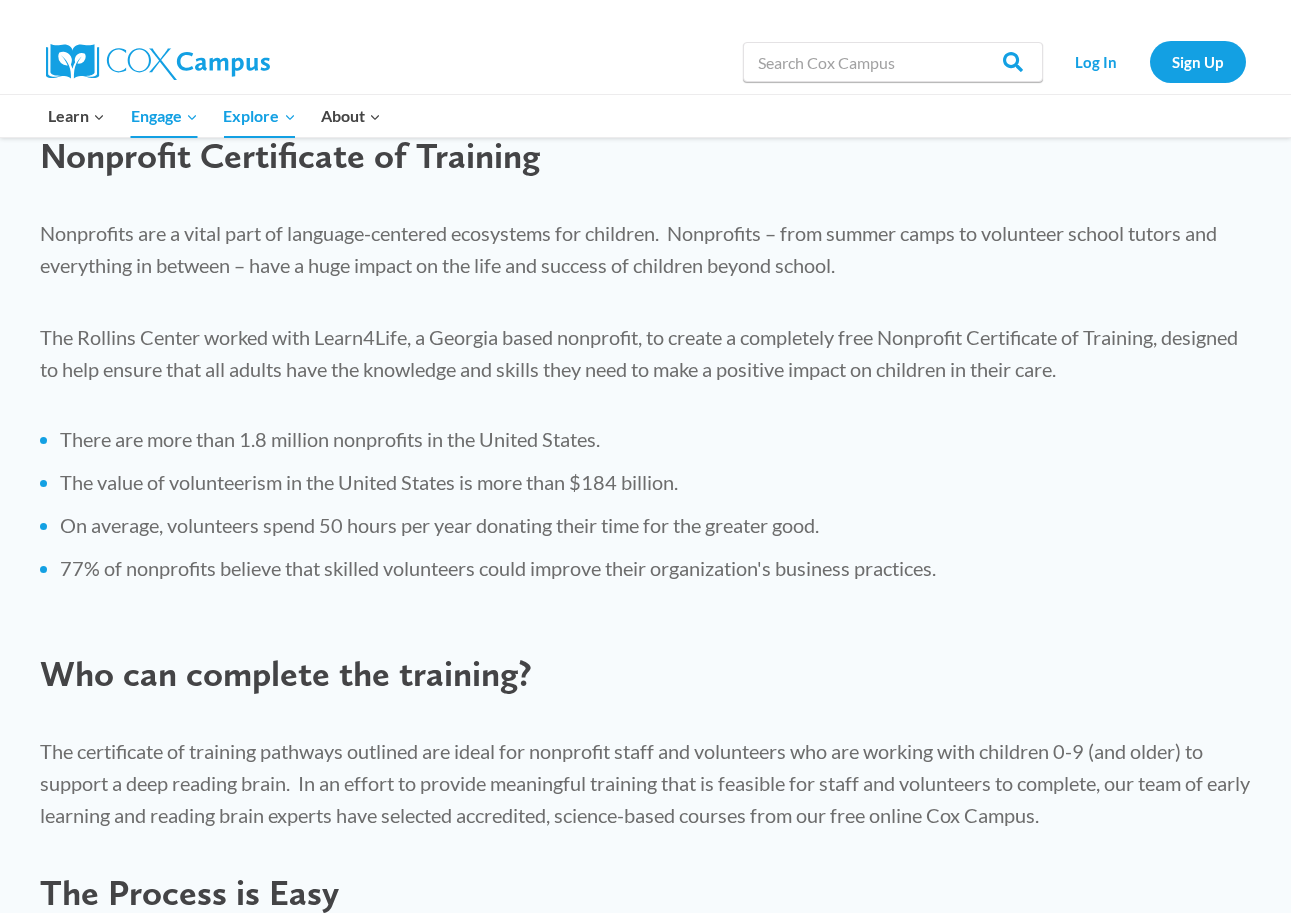 click on "On average, volunteers spend 50 hours per year donating their time for the greater good." at bounding box center [655, 525] 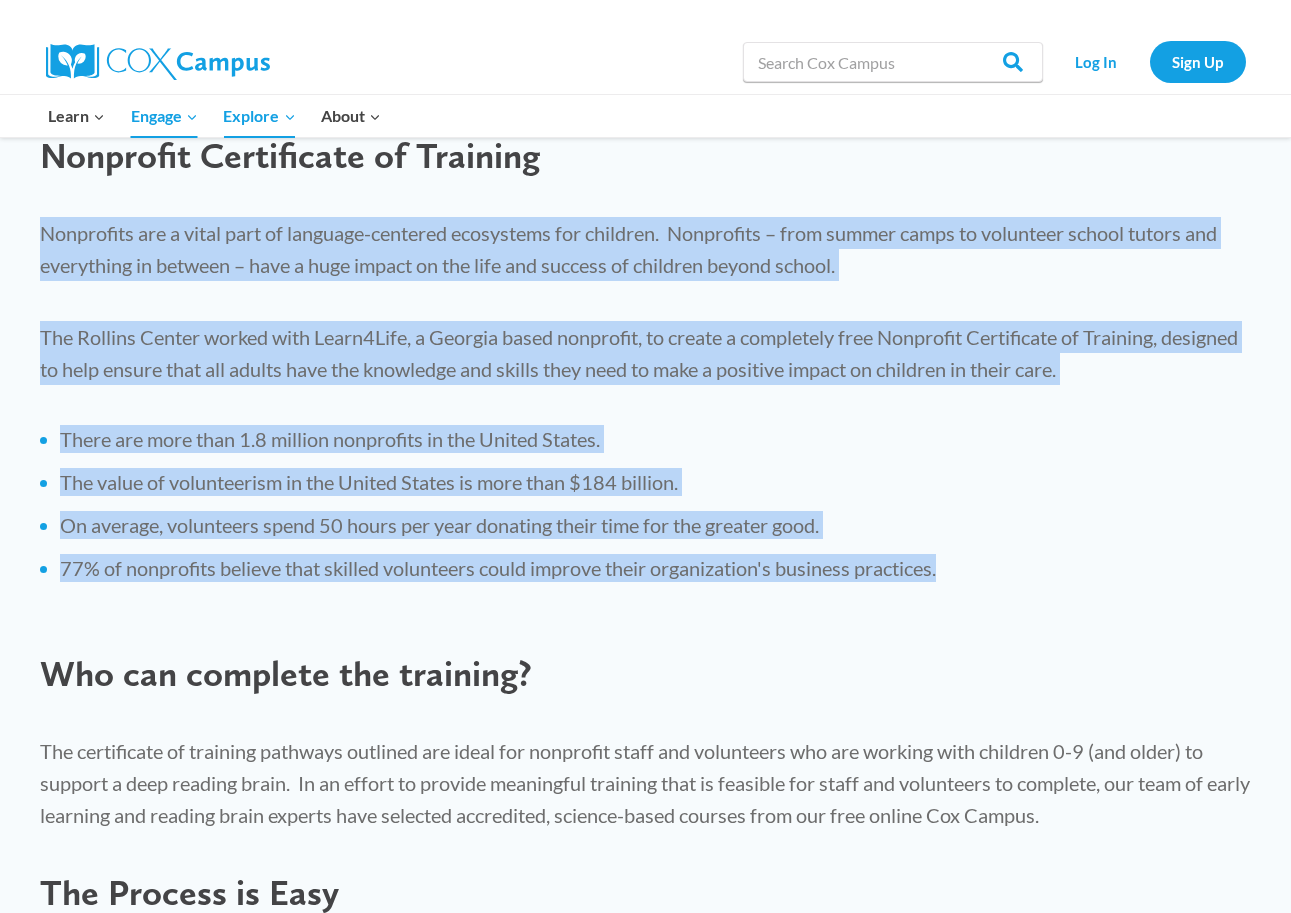 drag, startPoint x: 953, startPoint y: 566, endPoint x: 28, endPoint y: 238, distance: 981.4321 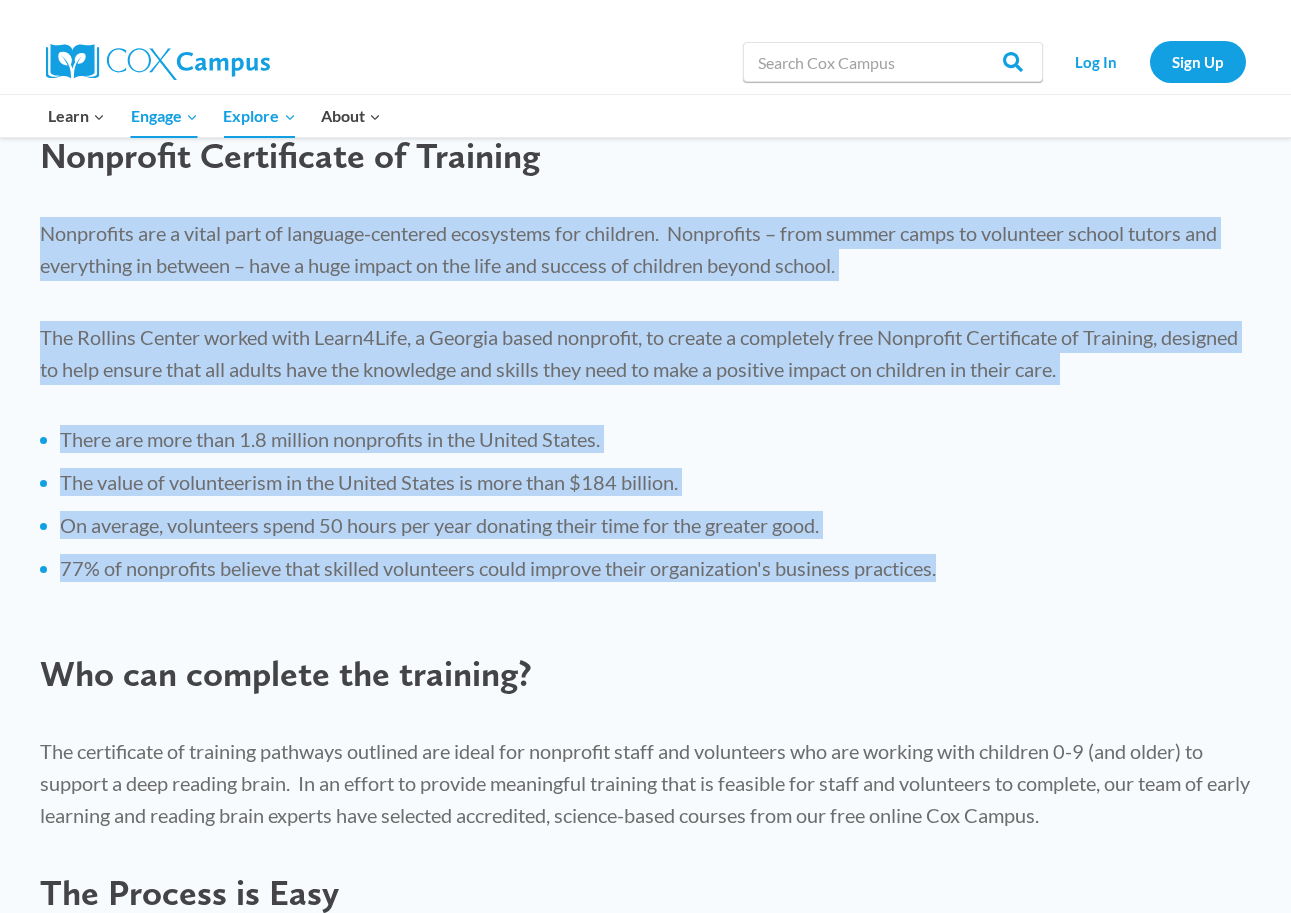 click on "Nonprofits are a vital part of language-centered ecosystems for children.  Nonprofits – from summer camps to volunteer school tutors and everything in between – have a huge impact on the life and success of children beyond school.
The Rollins Center worked with Learn4Life, a Georgia based nonprofit, to create a completely free Nonprofit Certificate of Training, designed to help ensure that all adults have the knowledge and skills they need to make a positive impact on children in their care.
There are more than 1.8 million nonprofits in the United States.
The value of volunteerism in the United States is more than $184 billion.
On average, volunteers spend 50 hours per year donating their time for the greater good.
77% of nonprofits believe that skilled volunteers could improve their organization's business practices.
Who can complete the training?" at bounding box center [645, 1112] 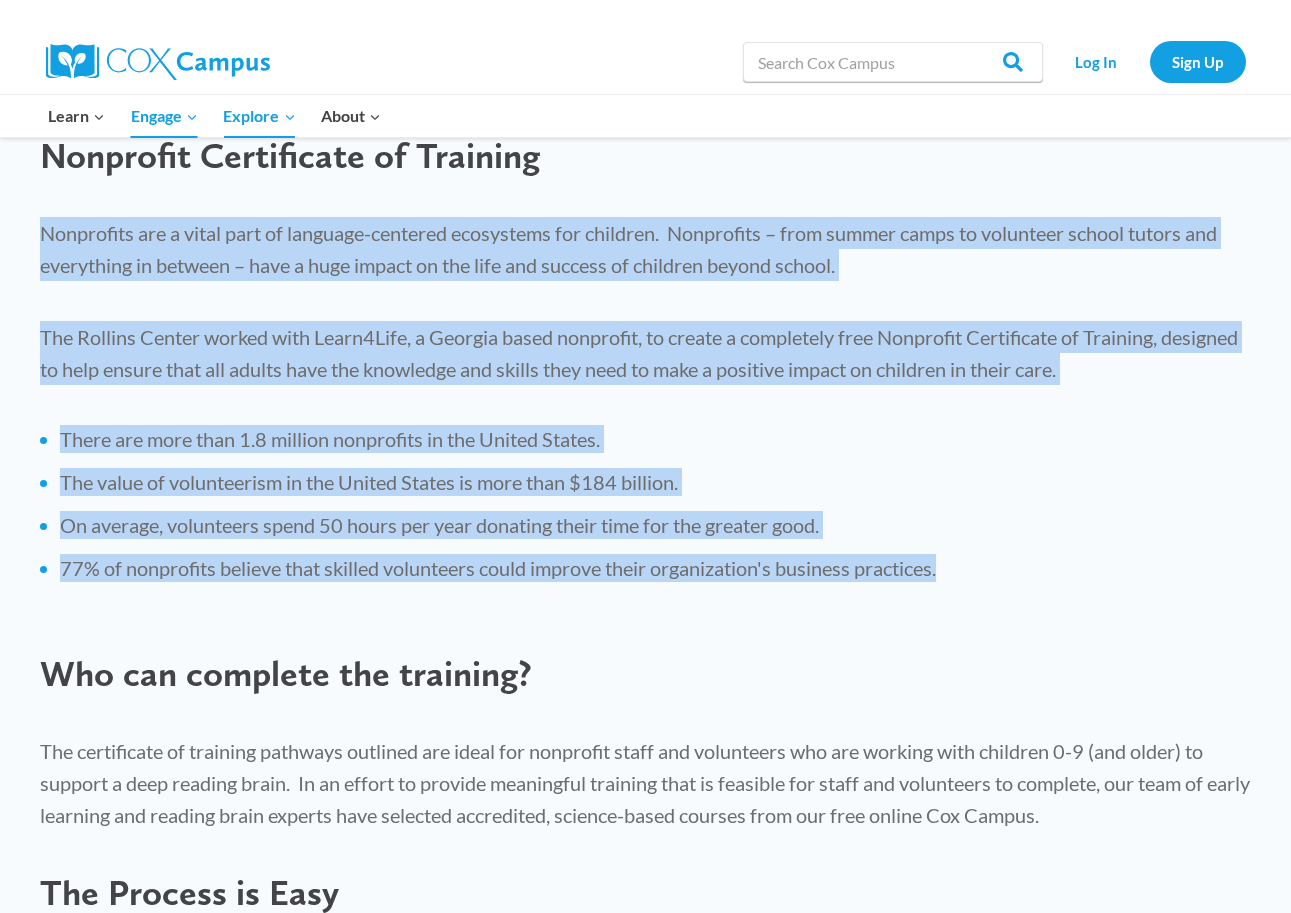 copy on "Nonprofits are a vital part of language-centered ecosystems for children.  Nonprofits – from summer camps to volunteer school tutors and everything in between – have a huge impact on the life and success of children beyond school.
The Rollins Center worked with Learn4Life, a Georgia based nonprofit, to create a completely free Nonprofit Certificate of Training, designed to help ensure that all adults have the knowledge and skills they need to make a positive impact on children in their care.
There are more than 1.8 million nonprofits in the United States.
The value of volunteerism in the United States is more than $184 billion.
On average, volunteers spend 50 hours per year donating their time for the greater good.
77% of nonprofits believe that skilled volunteers could improve their organization's business practices." 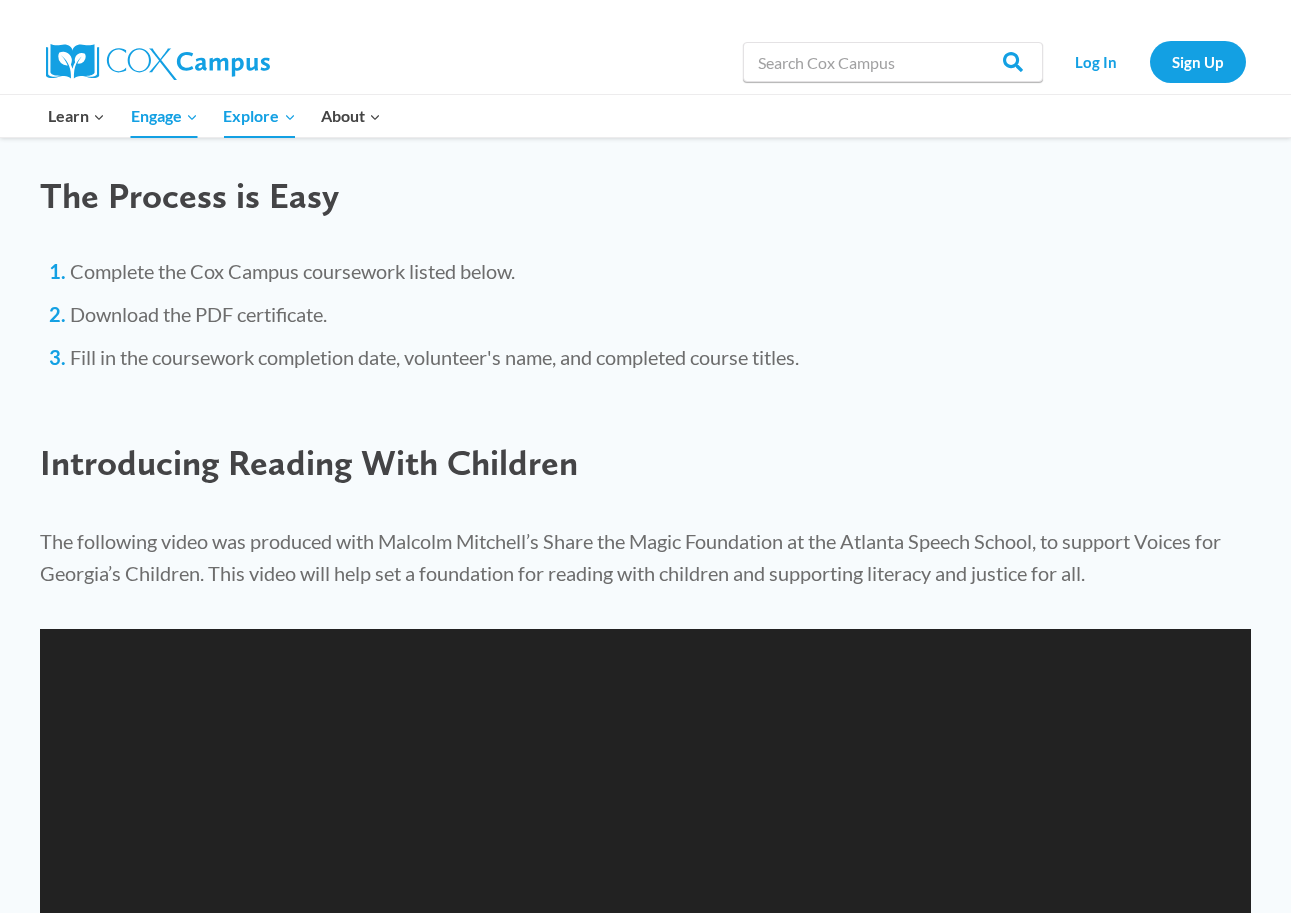 scroll, scrollTop: 1303, scrollLeft: 0, axis: vertical 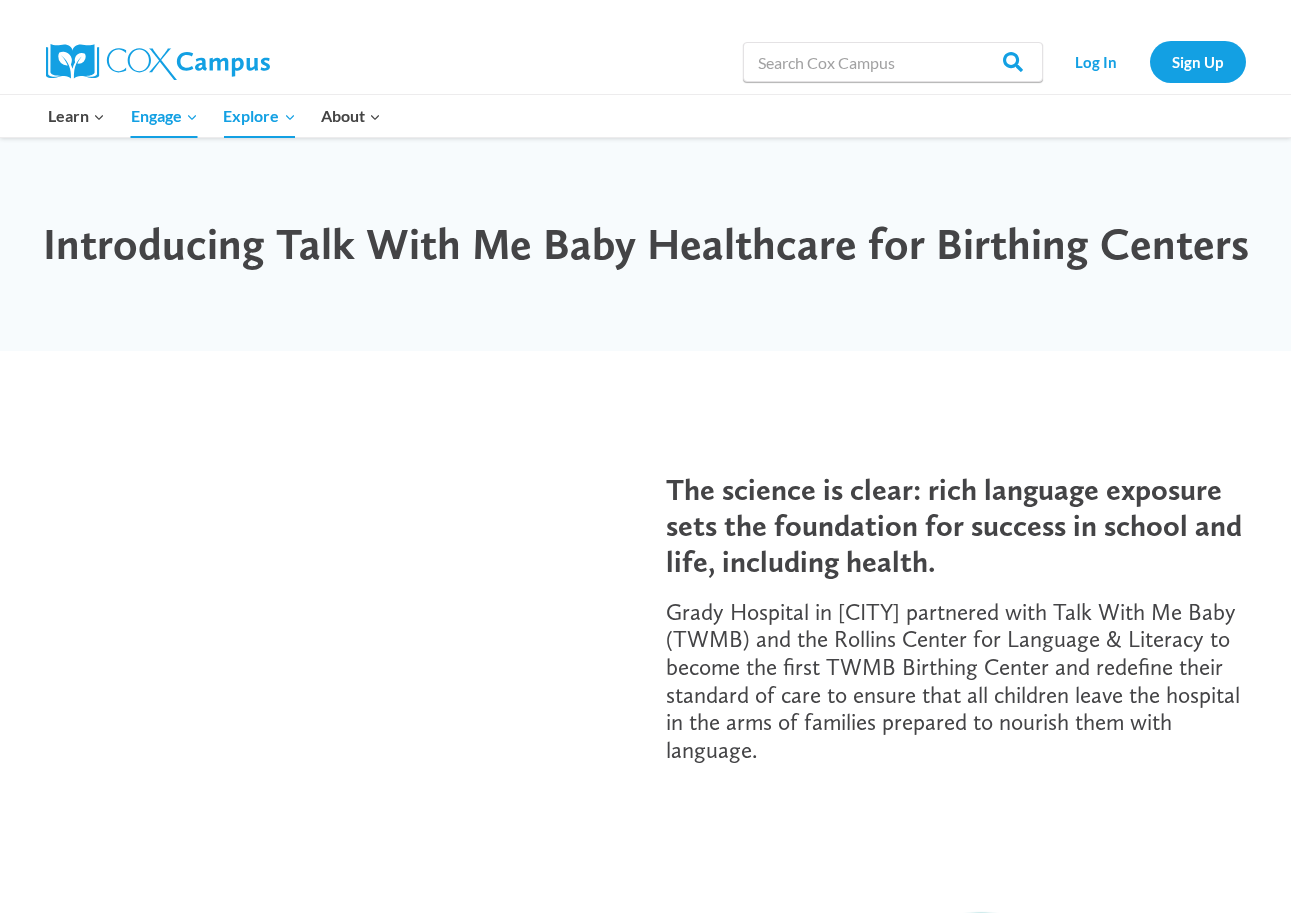 click on "Introducing Talk With Me Baby Healthcare for Birthing Centers" at bounding box center (646, 244) 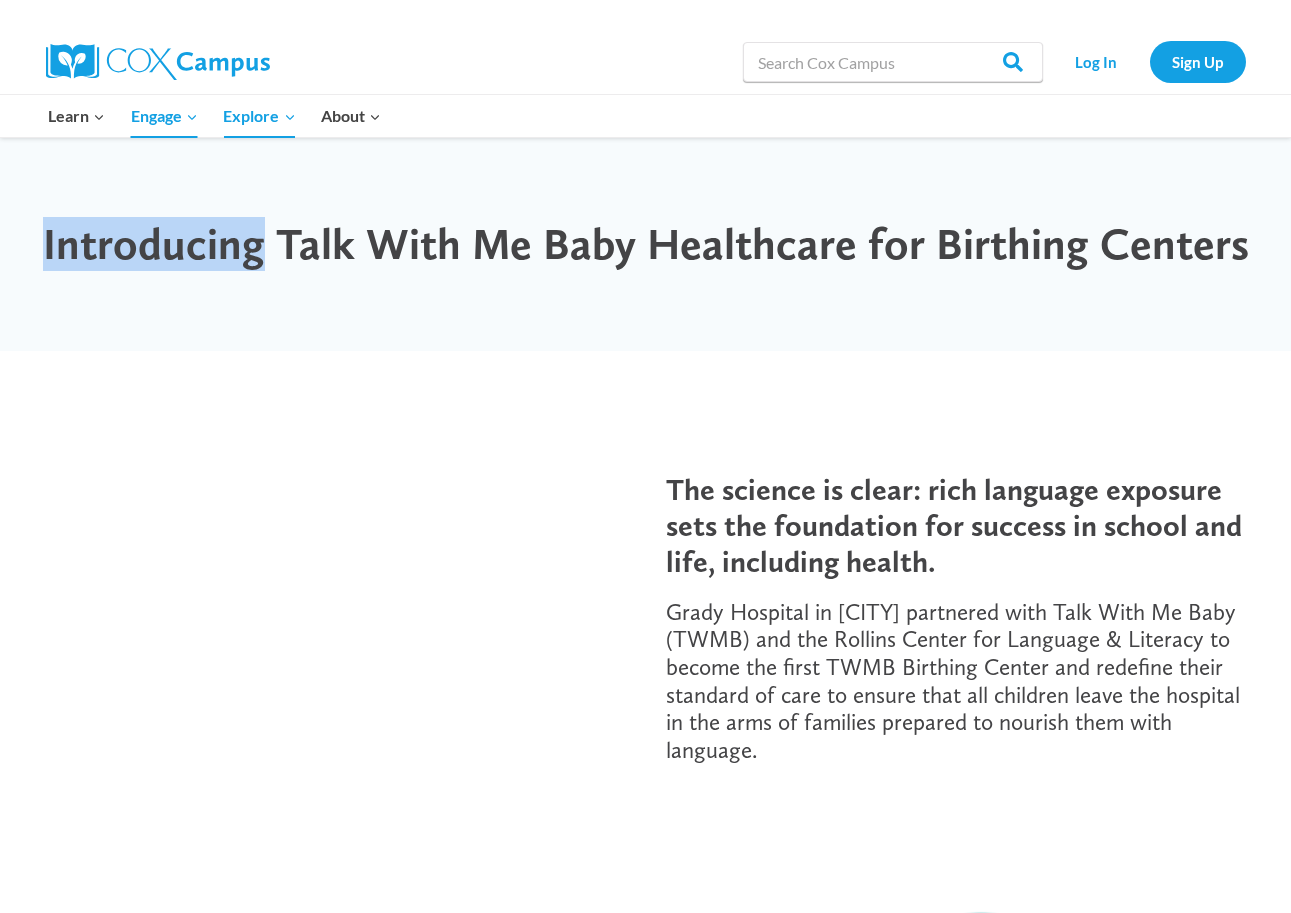 click on "Introducing Talk With Me Baby Healthcare for Birthing Centers" at bounding box center (646, 244) 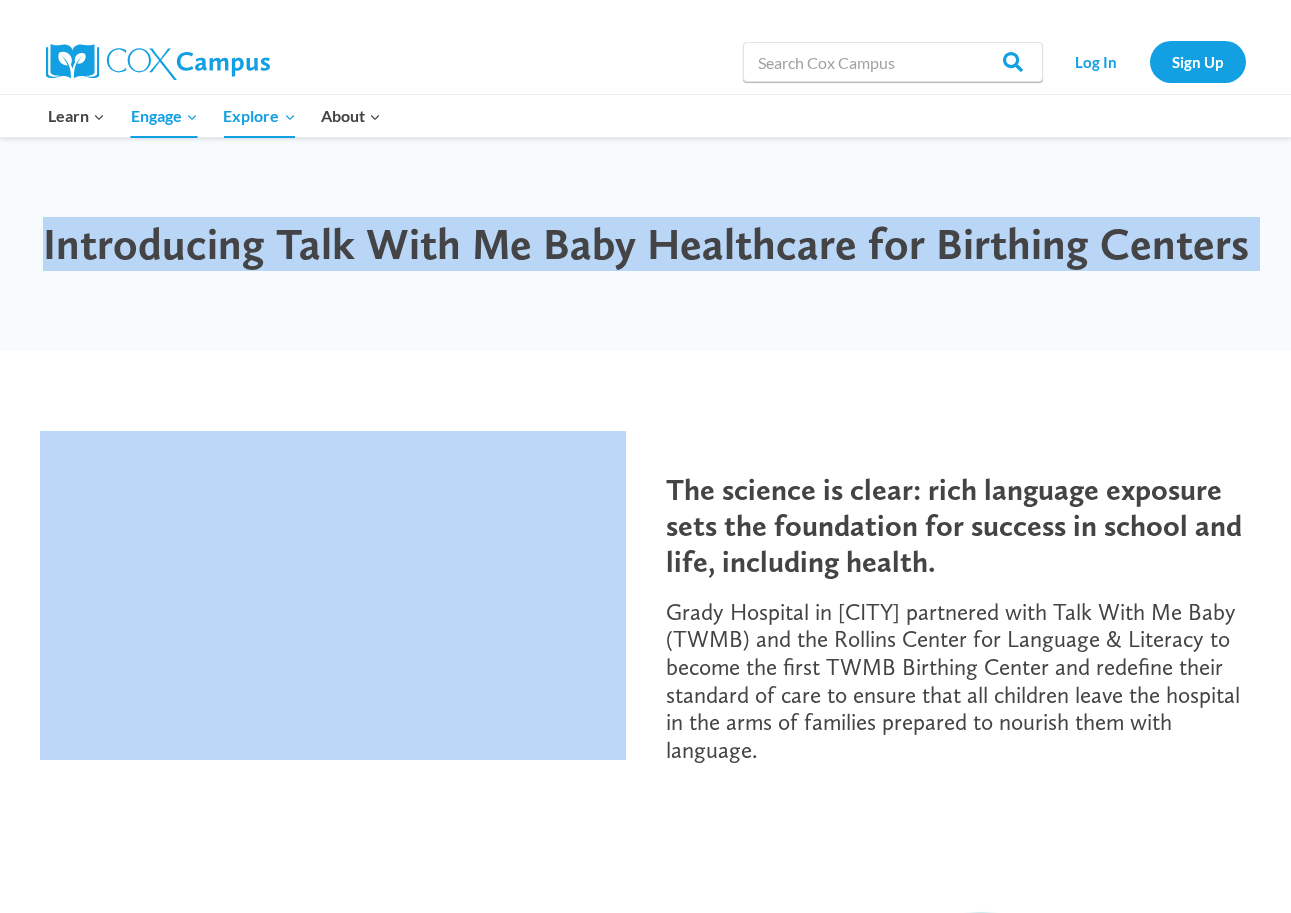 click on "Introducing Talk With Me Baby Healthcare for Birthing Centers" at bounding box center (646, 244) 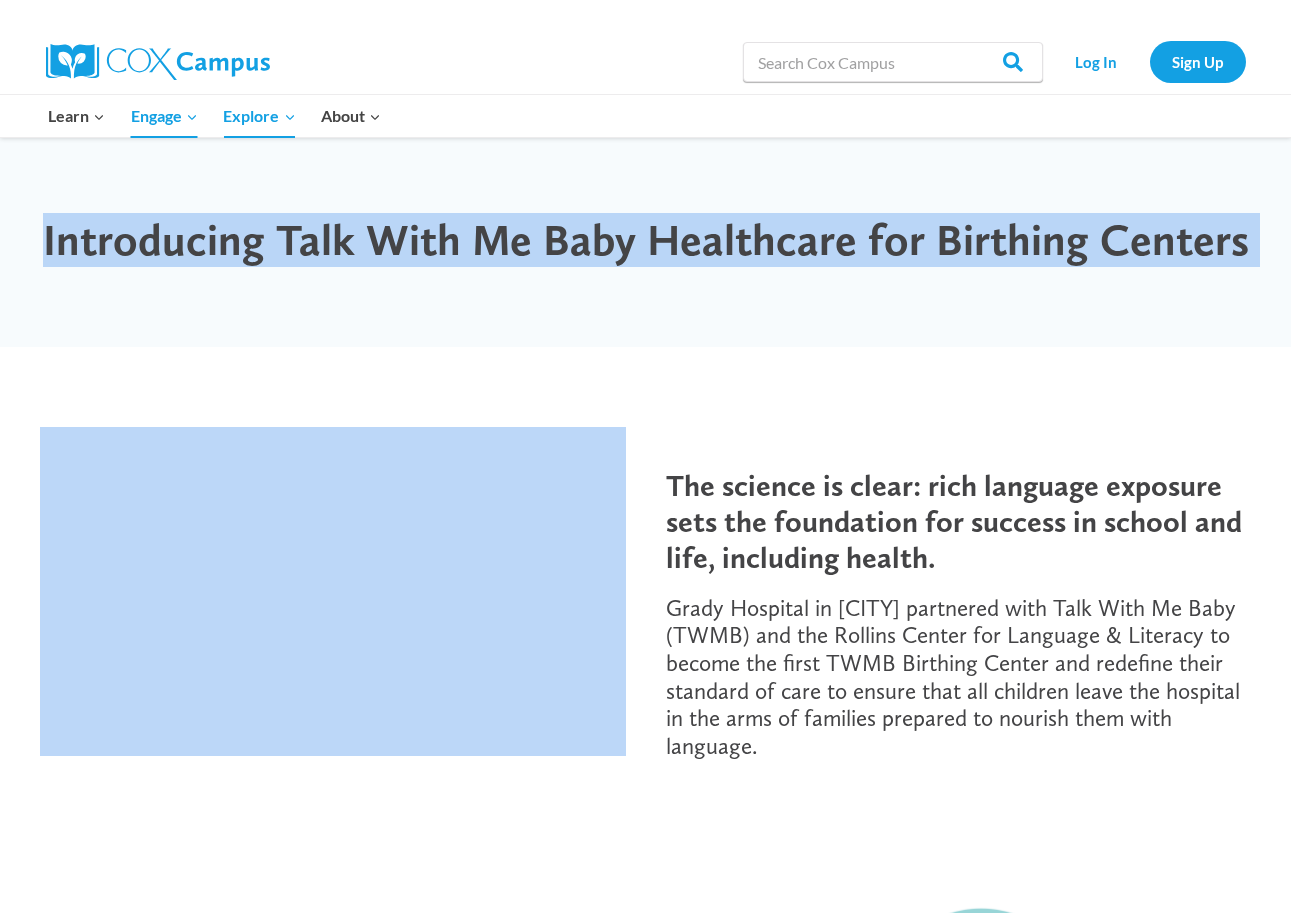 scroll, scrollTop: 1, scrollLeft: 0, axis: vertical 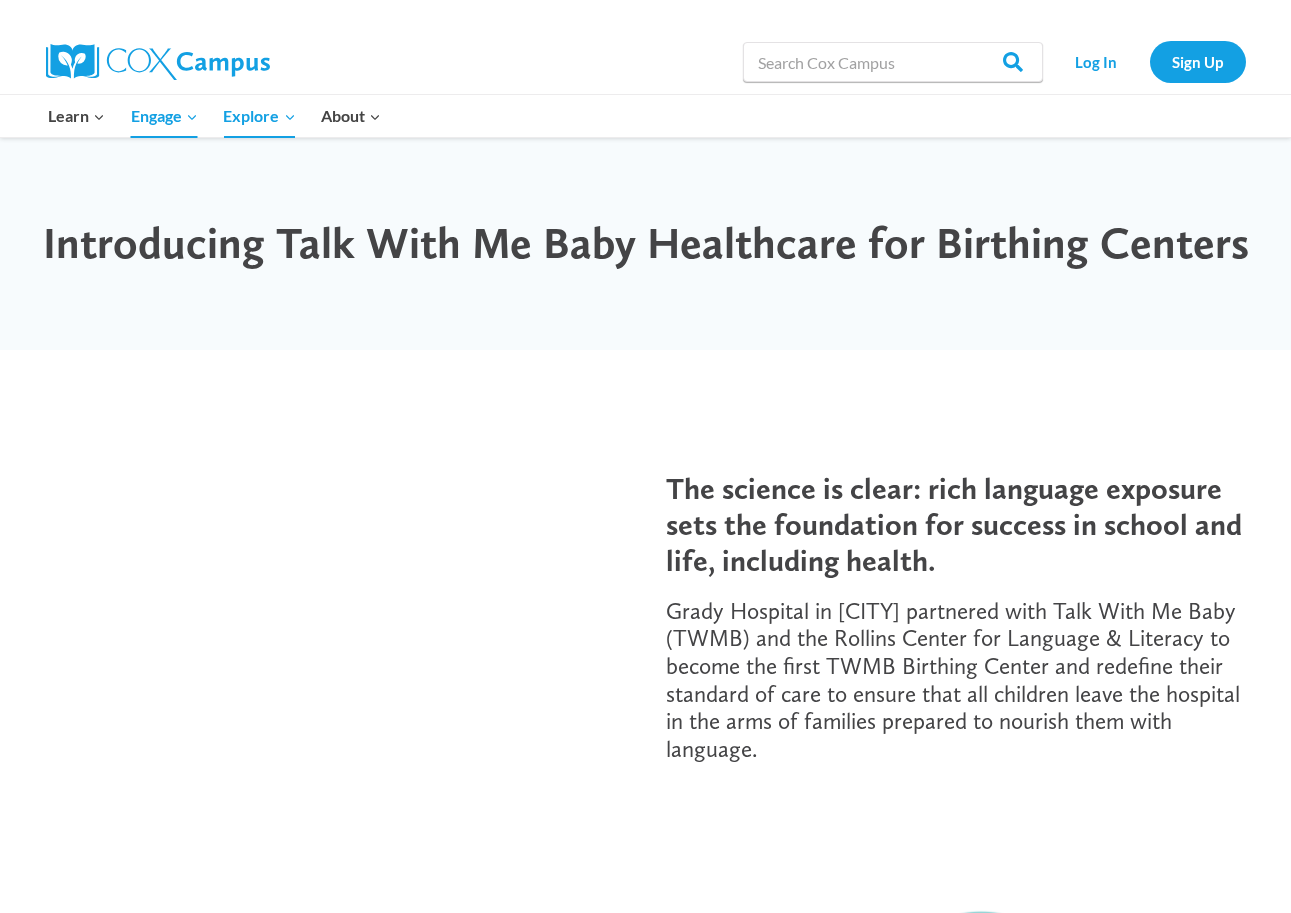 click on "The science is clear: rich language exposure sets the foundation for success in school and life, including health." at bounding box center [954, 524] 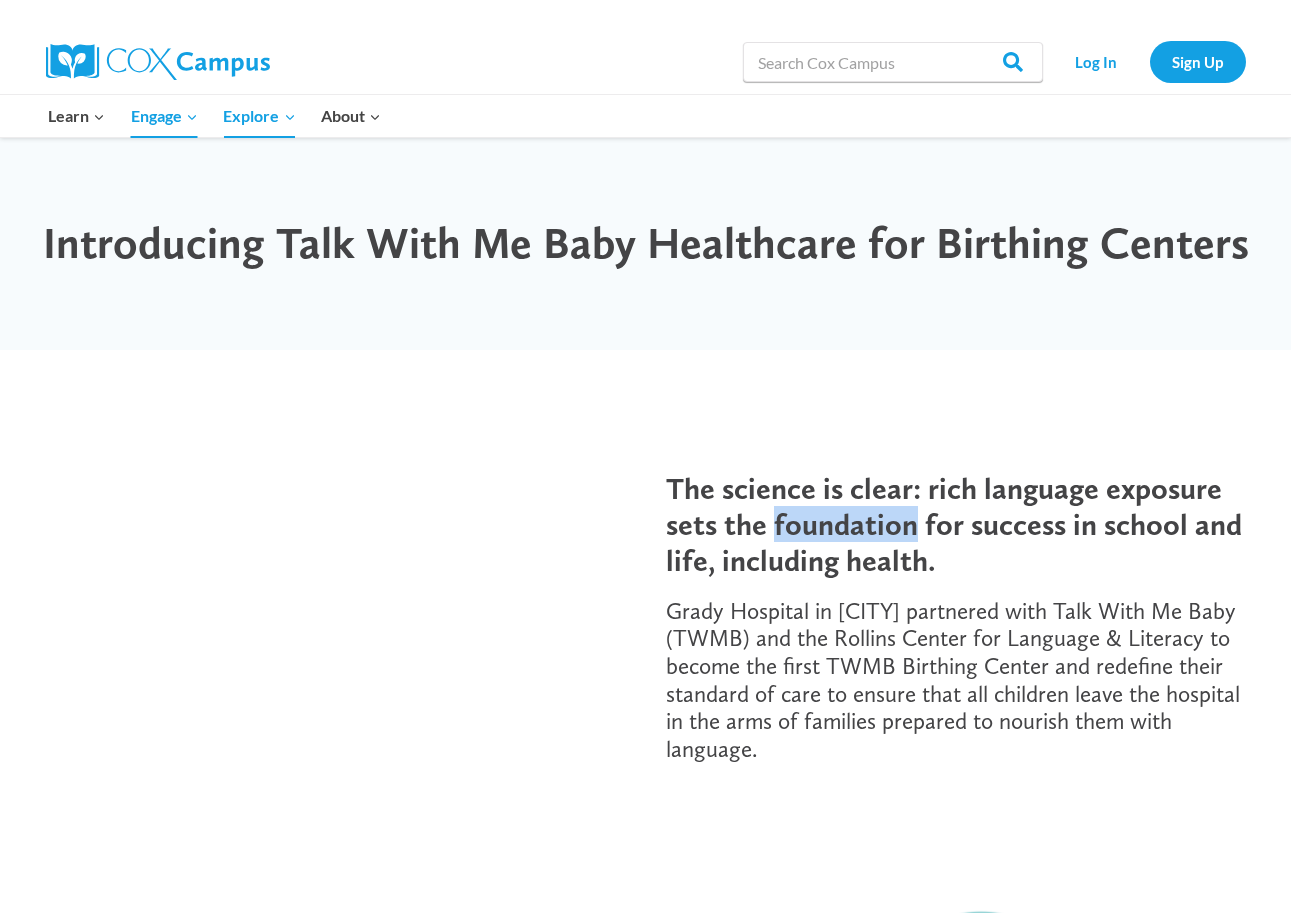click on "The science is clear: rich language exposure sets the foundation for success in school and life, including health." at bounding box center [954, 524] 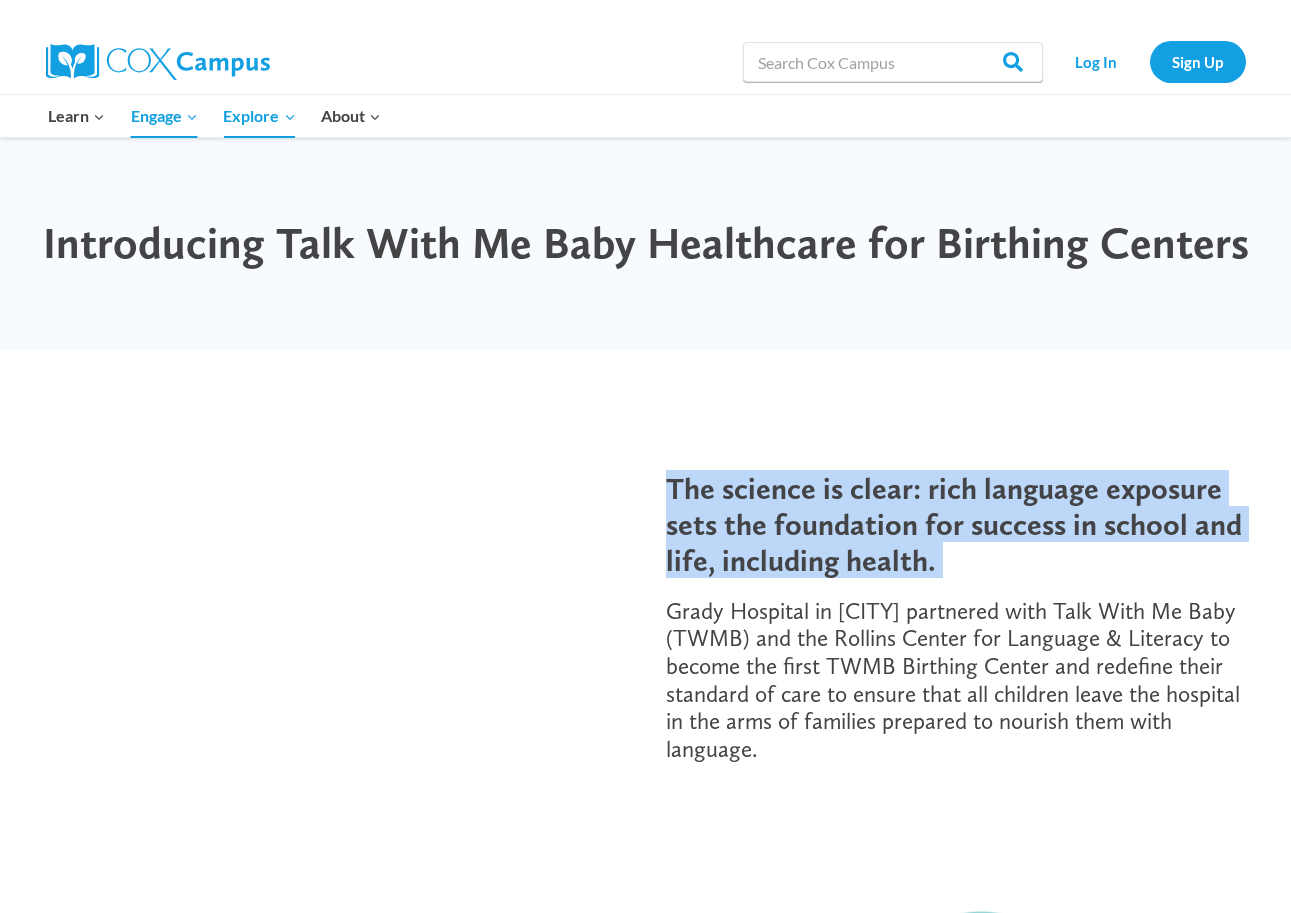 click on "The science is clear: rich language exposure sets the foundation for success in school and life, including health." at bounding box center (954, 524) 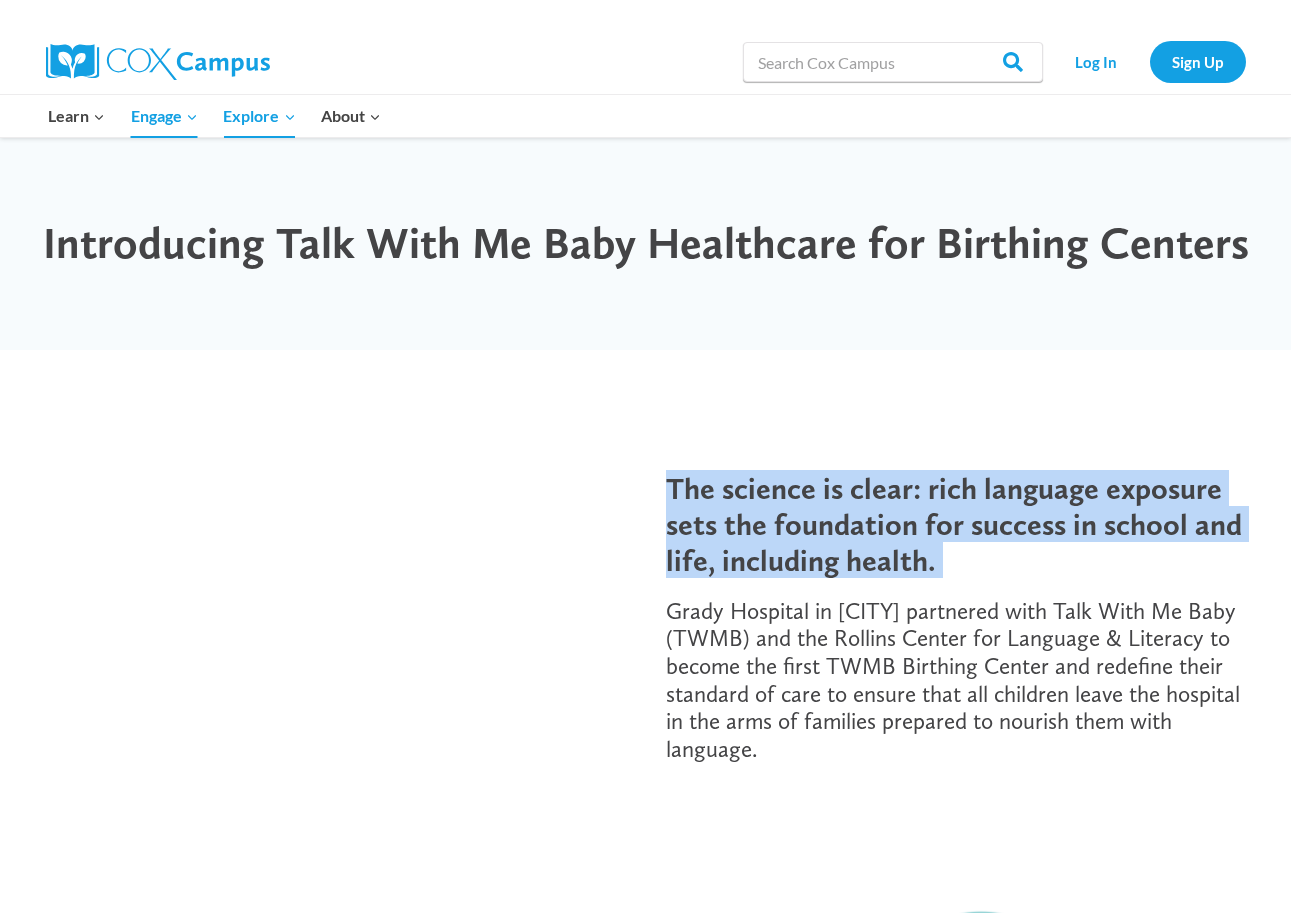 copy on "The science is clear: rich language exposure sets the foundation for success in school and life, including health." 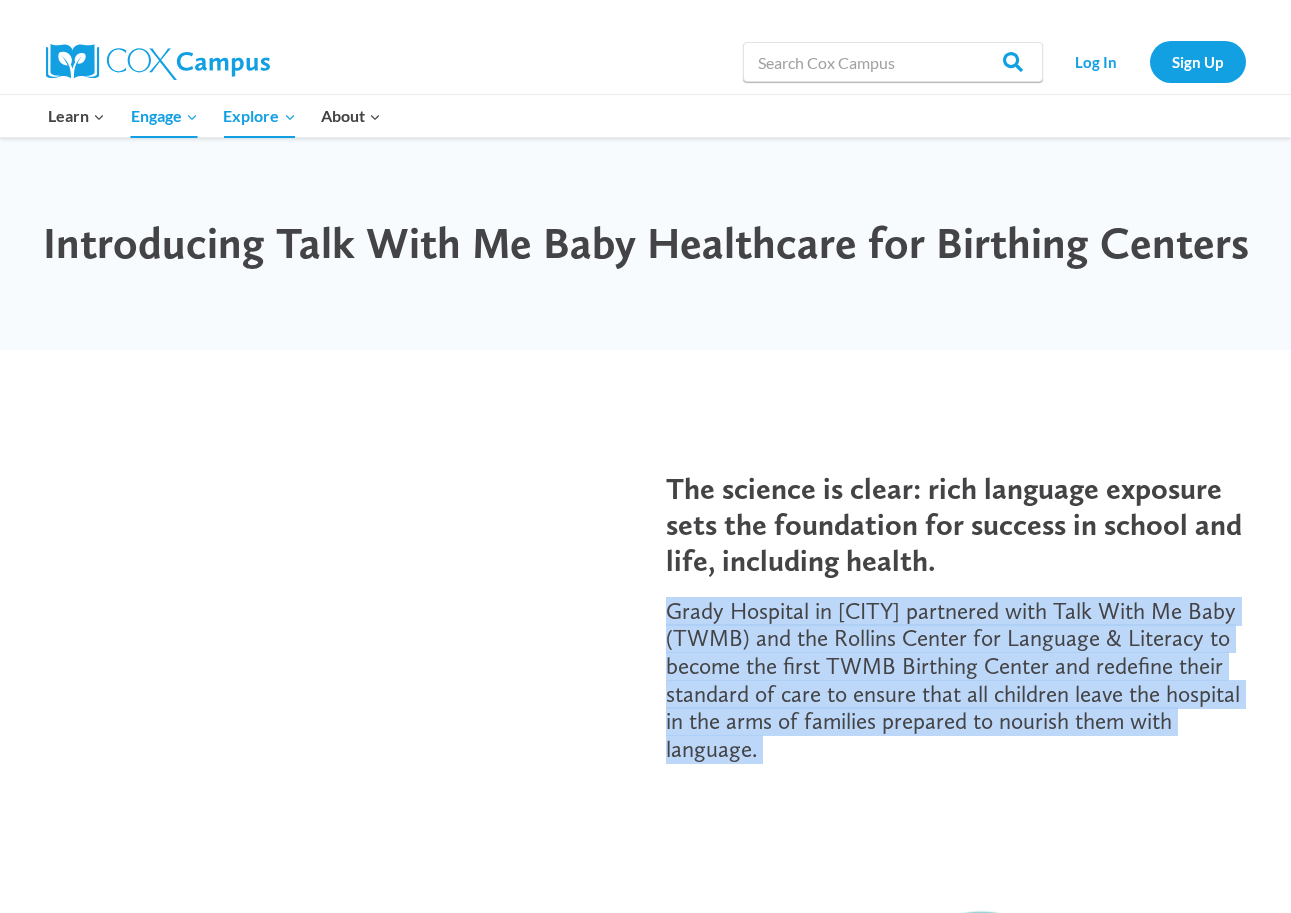 drag, startPoint x: 673, startPoint y: 612, endPoint x: 821, endPoint y: 719, distance: 182.62804 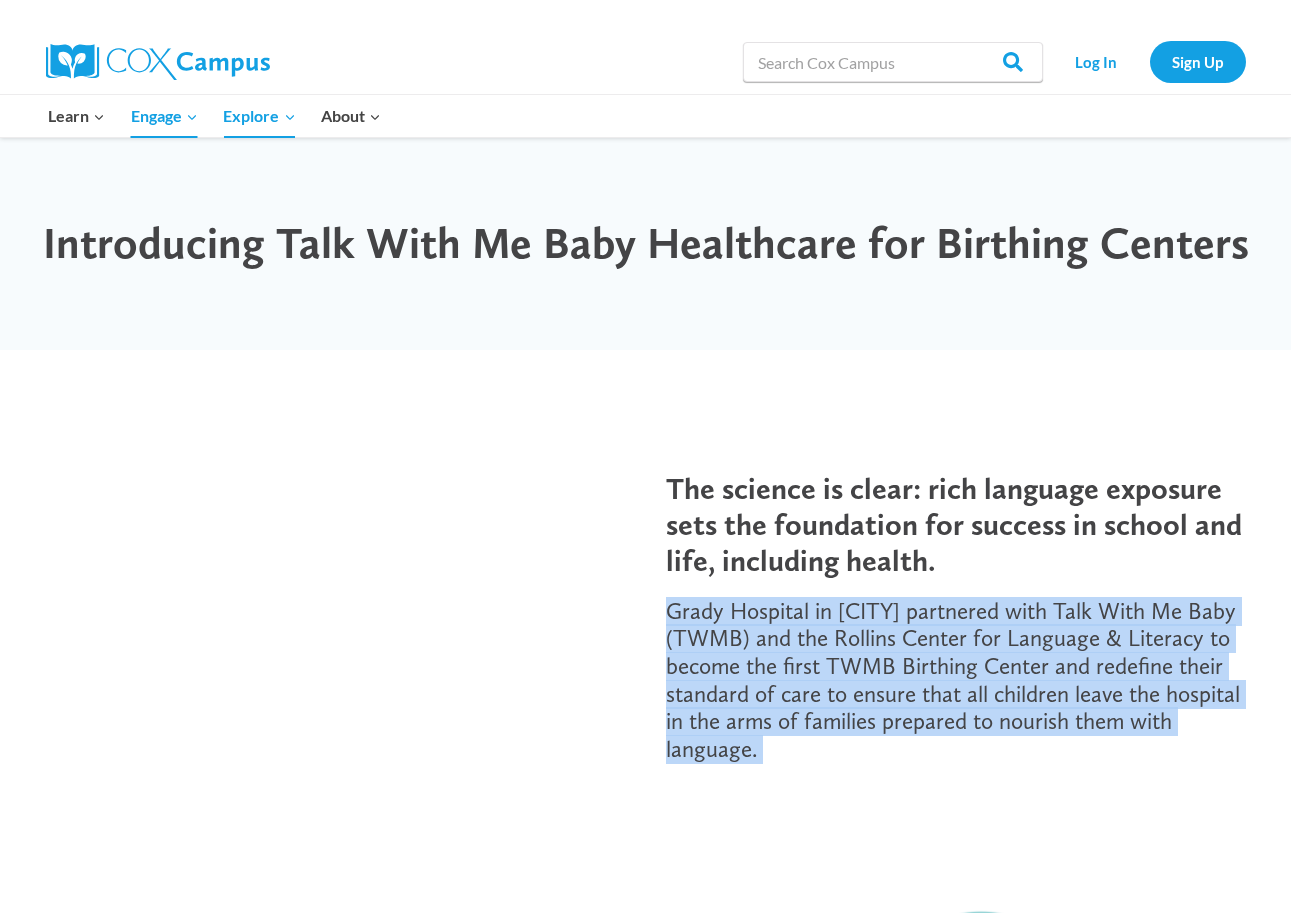 click on "Grady Hospital in Atlanta partnered with Talk With Me Baby (TWMB) and the Rollins Center for Language & Literacy to become the first TWMB Birthing Center and redefine their standard of care to ensure that all children leave the hospital in the arms of families prepared to nourish them with language." at bounding box center (953, 680) 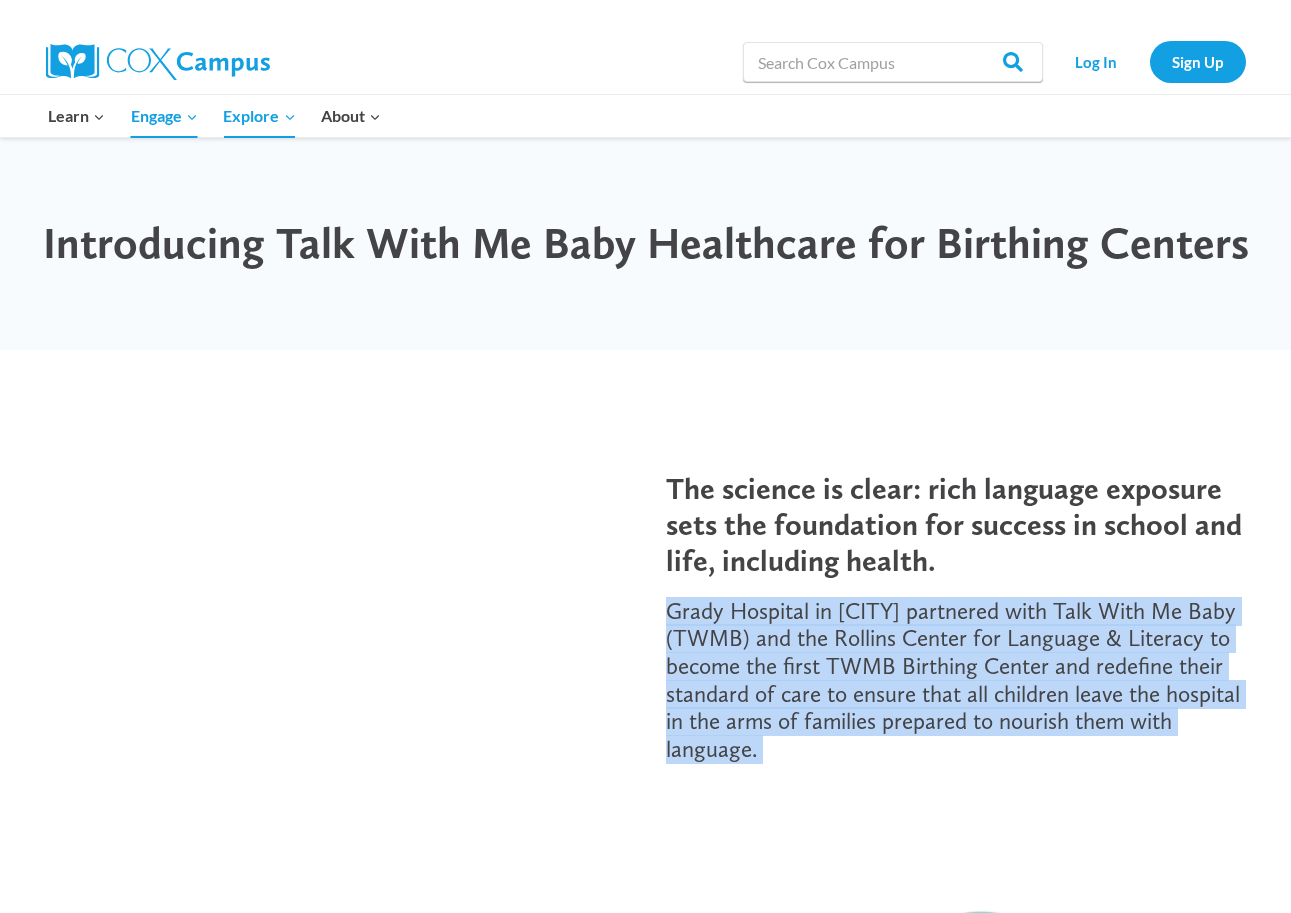 copy on "Grady Hospital in Atlanta partnered with Talk With Me Baby (TWMB) and the Rollins Center for Language & Literacy to become the first TWMB Birthing Center and redefine their standard of care to ensure that all children leave the hospital in the arms of families prepared to nourish them with language." 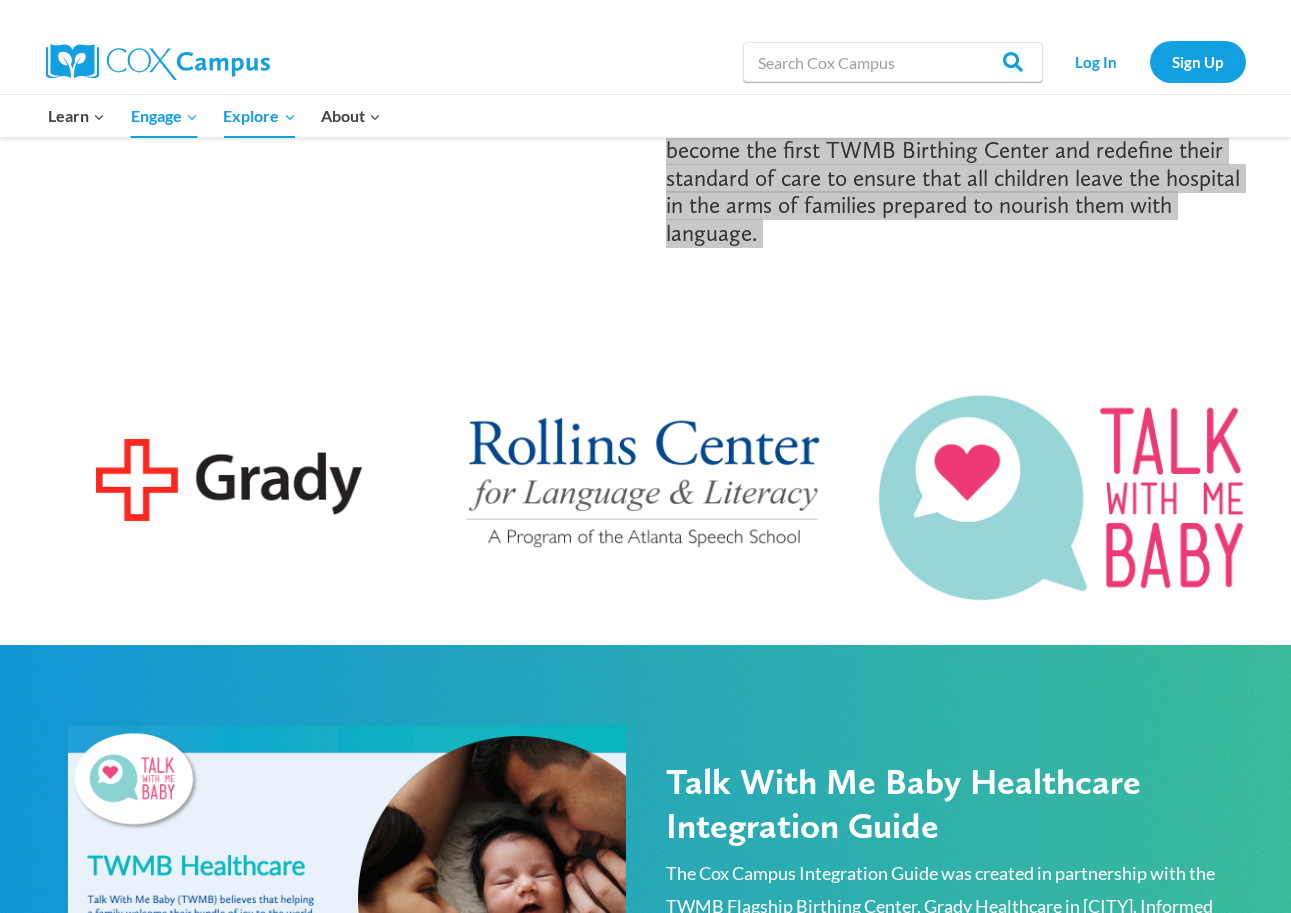 scroll, scrollTop: 310, scrollLeft: 0, axis: vertical 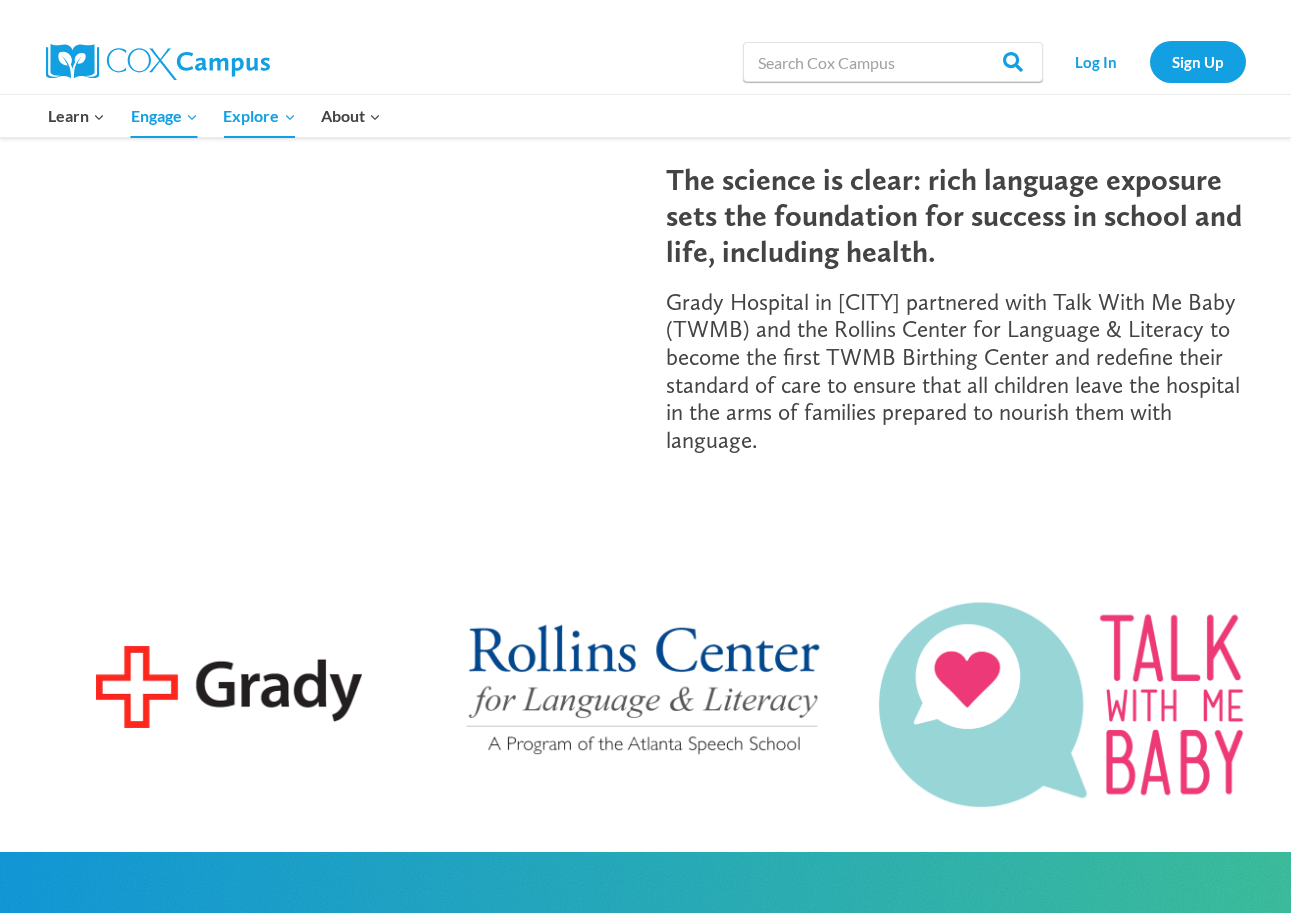 click on "The science is clear: rich language exposure sets the foundation for success in school and life, including health." at bounding box center [954, 215] 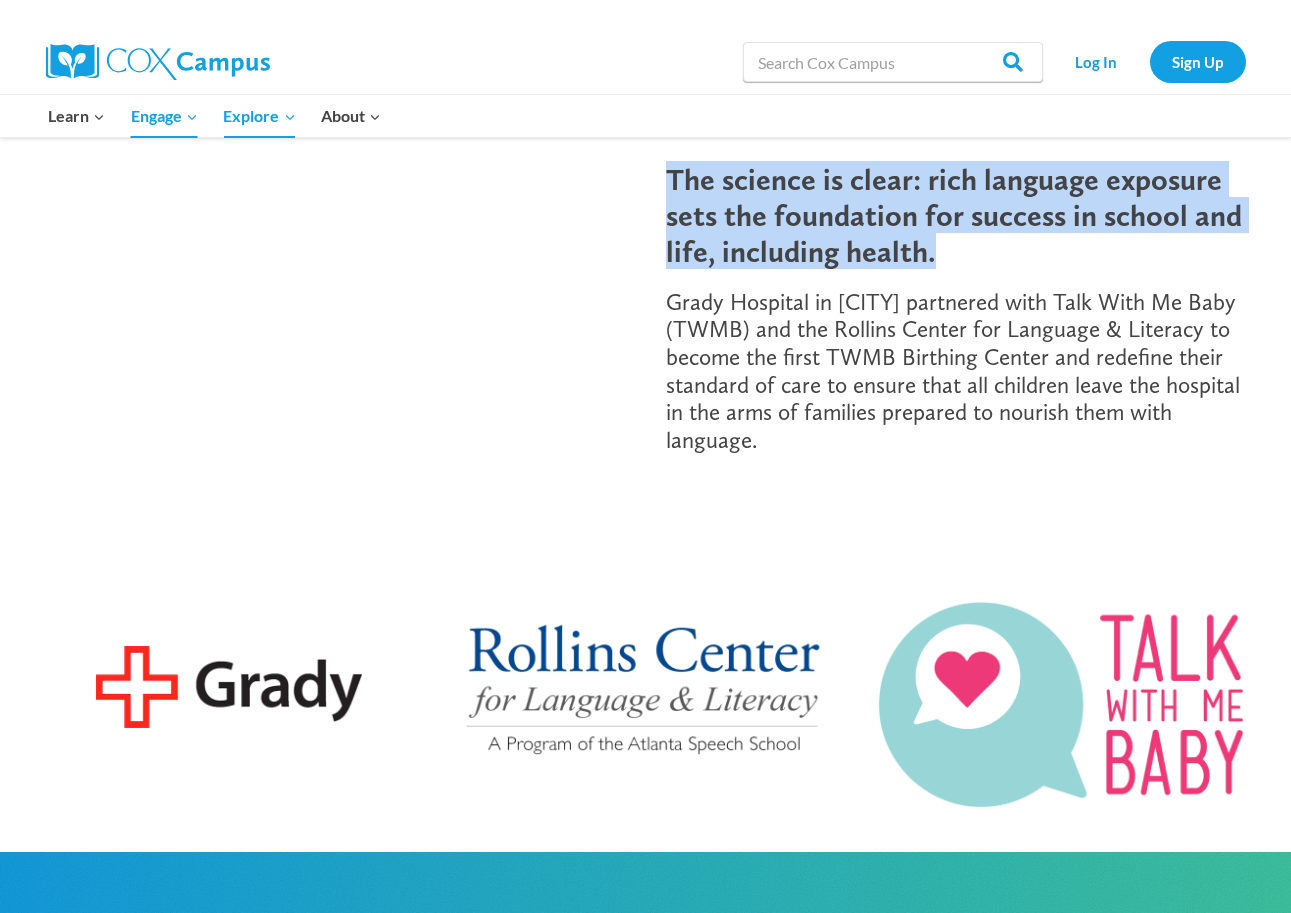 drag, startPoint x: 666, startPoint y: 174, endPoint x: 983, endPoint y: 236, distance: 323.0062 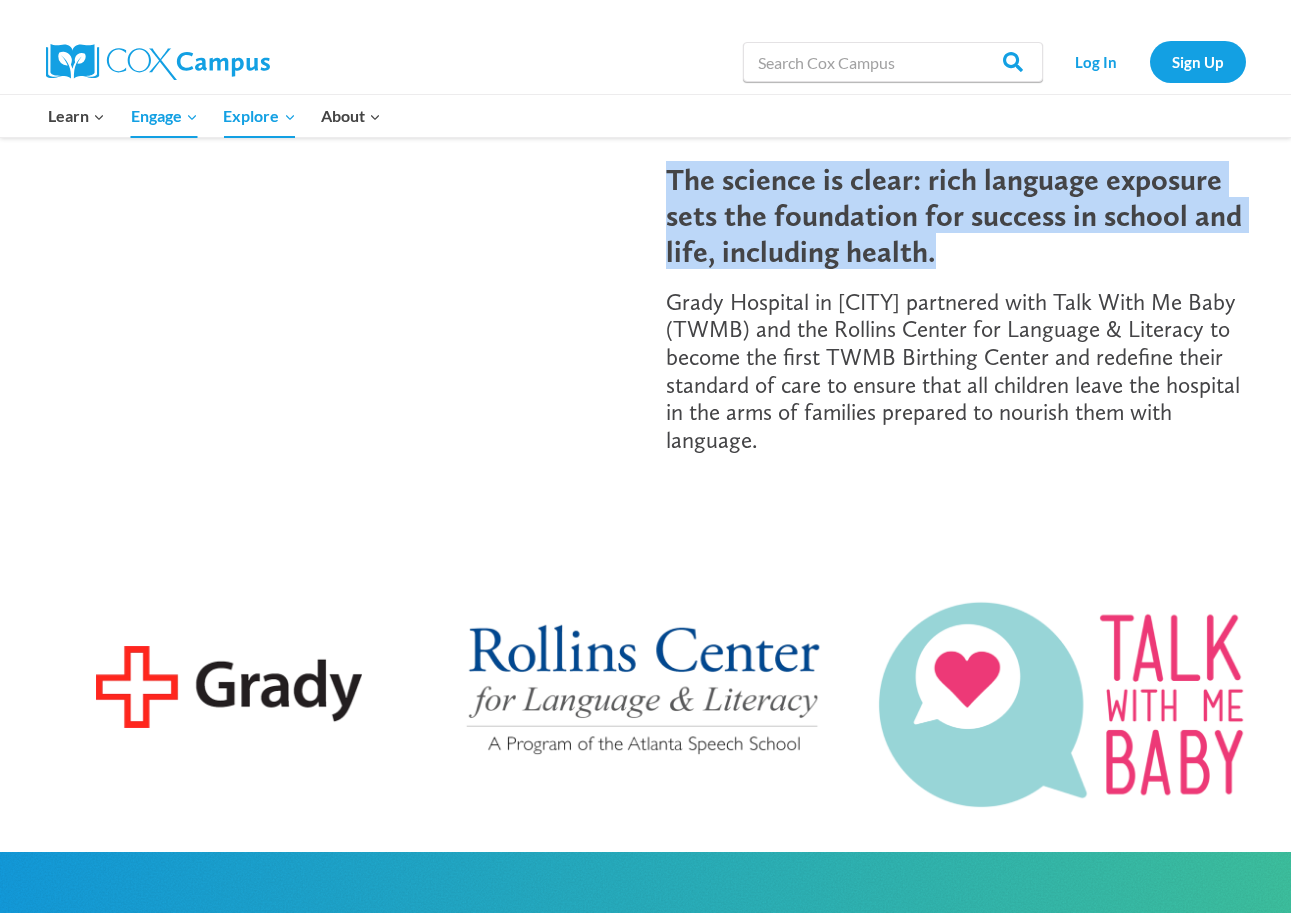 click on "The science is clear: rich language exposure sets the foundation for success in school and life, including health." at bounding box center [959, 215] 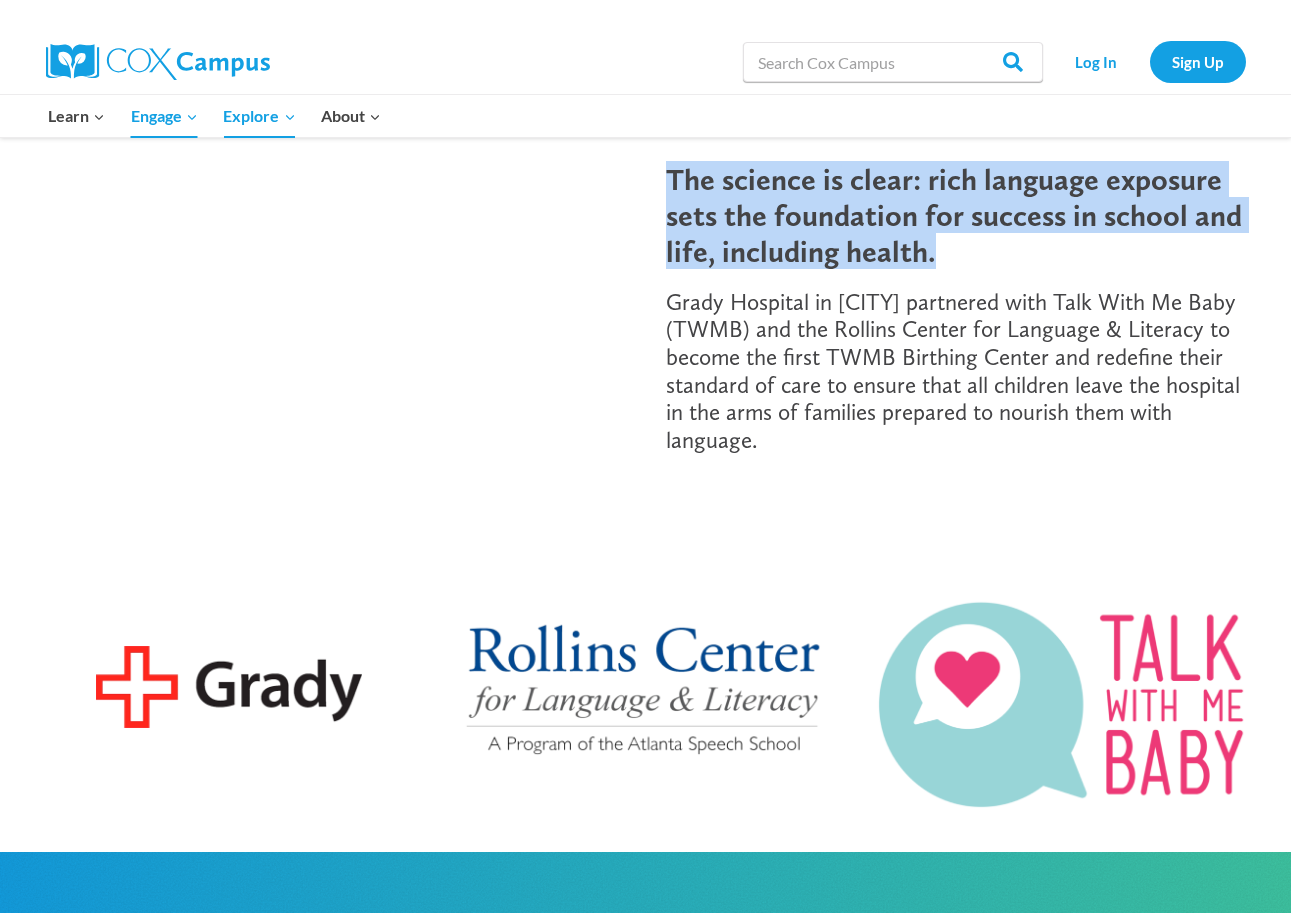 copy on "The science is clear: rich language exposure sets the foundation for success in school and life, including health." 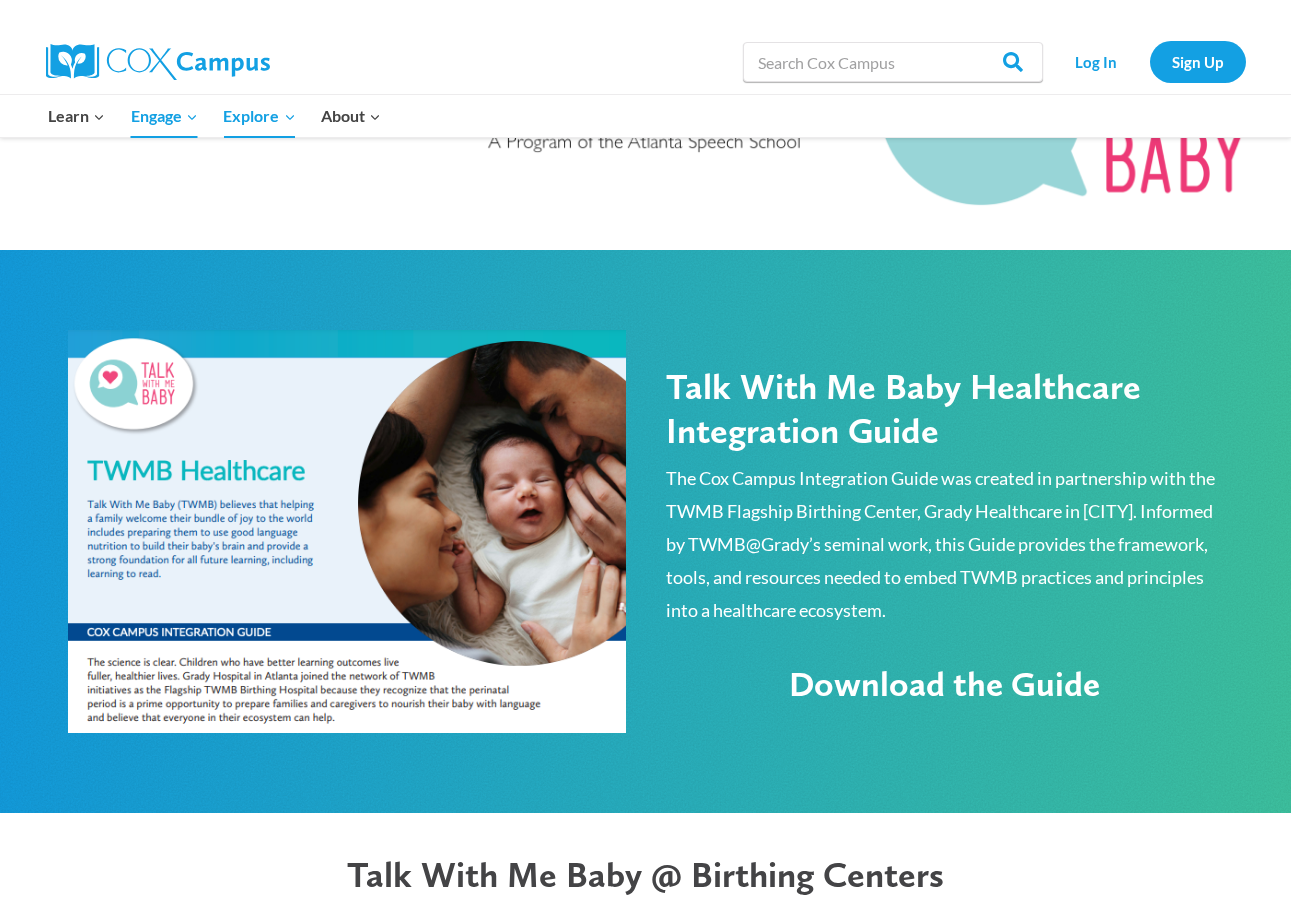 scroll, scrollTop: 989, scrollLeft: 0, axis: vertical 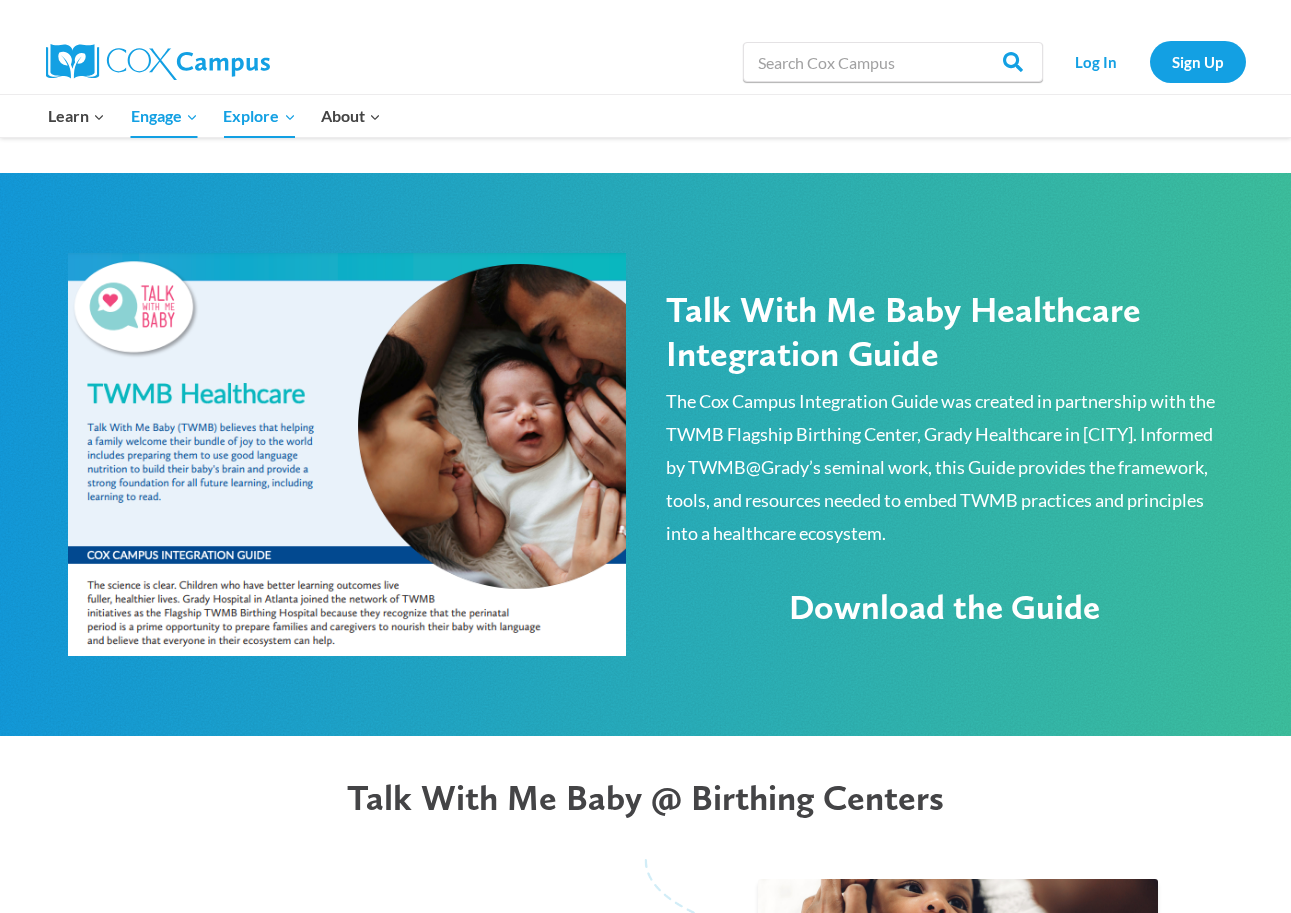 click on "Talk With Me Baby Healthcare Integration Guide" at bounding box center (945, 331) 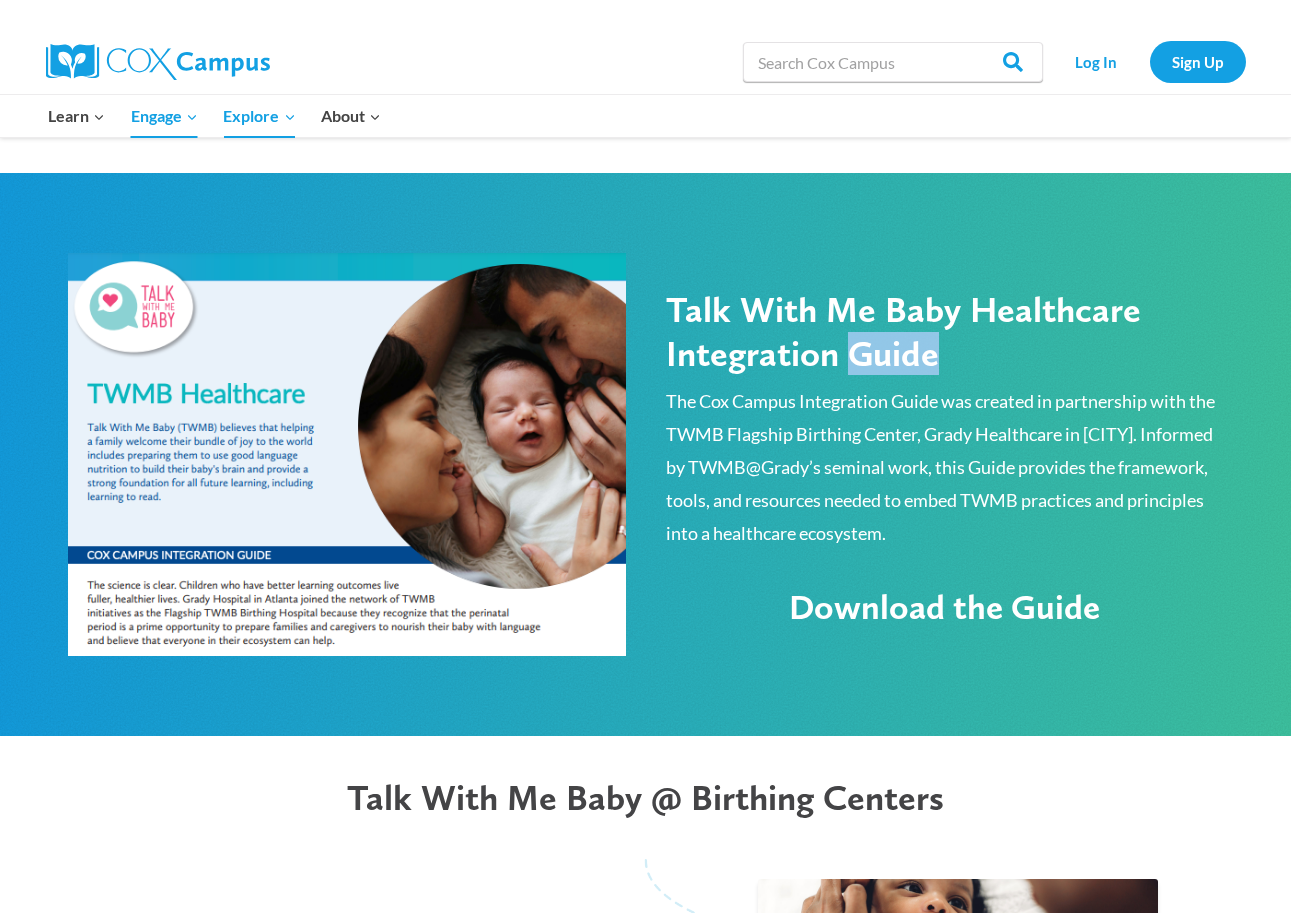 click on "Talk With Me Baby Healthcare Integration Guide" at bounding box center (945, 331) 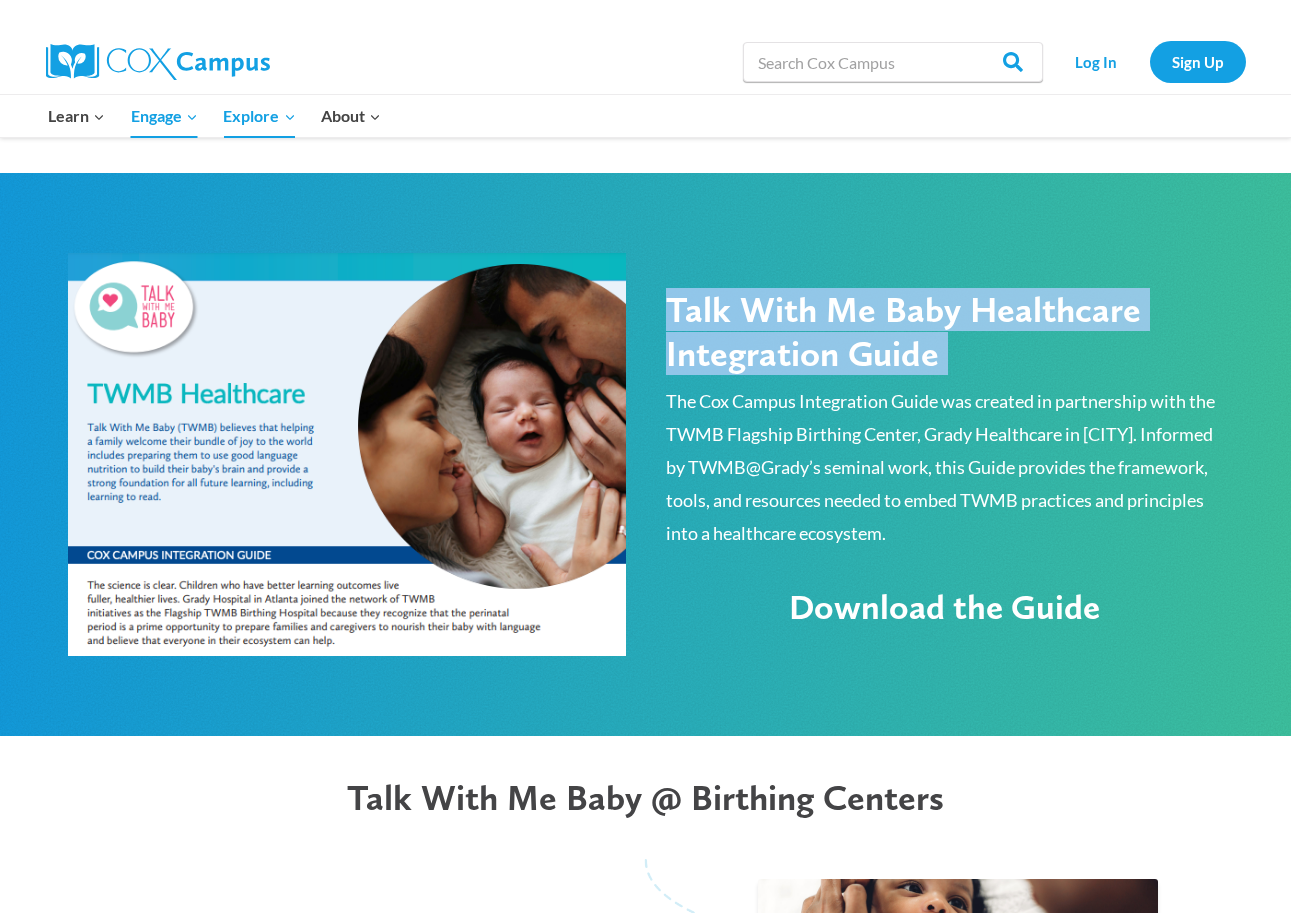 click on "Talk With Me Baby Healthcare Integration Guide" at bounding box center (945, 331) 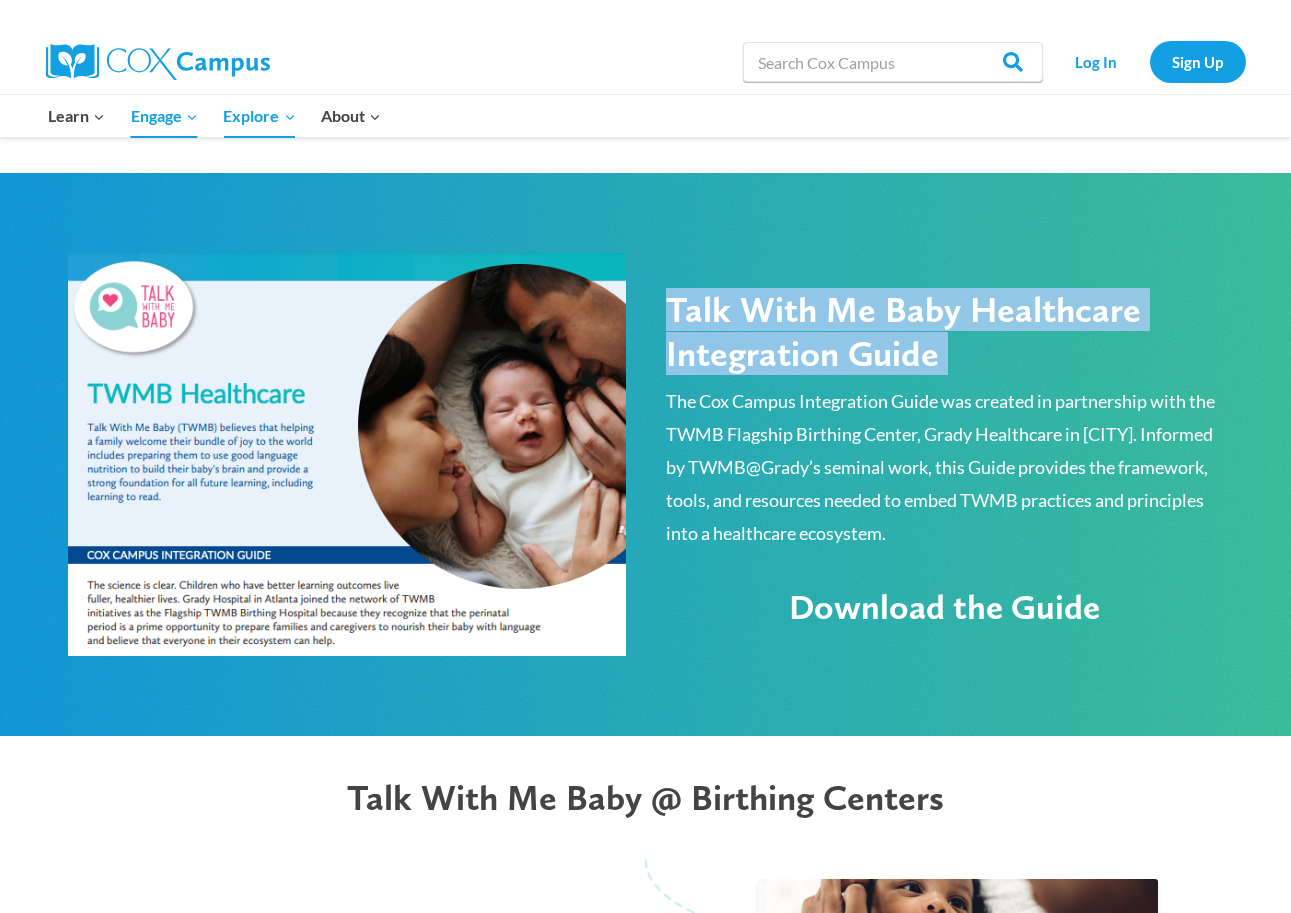 copy on "Talk With Me Baby Healthcare Integration Guide" 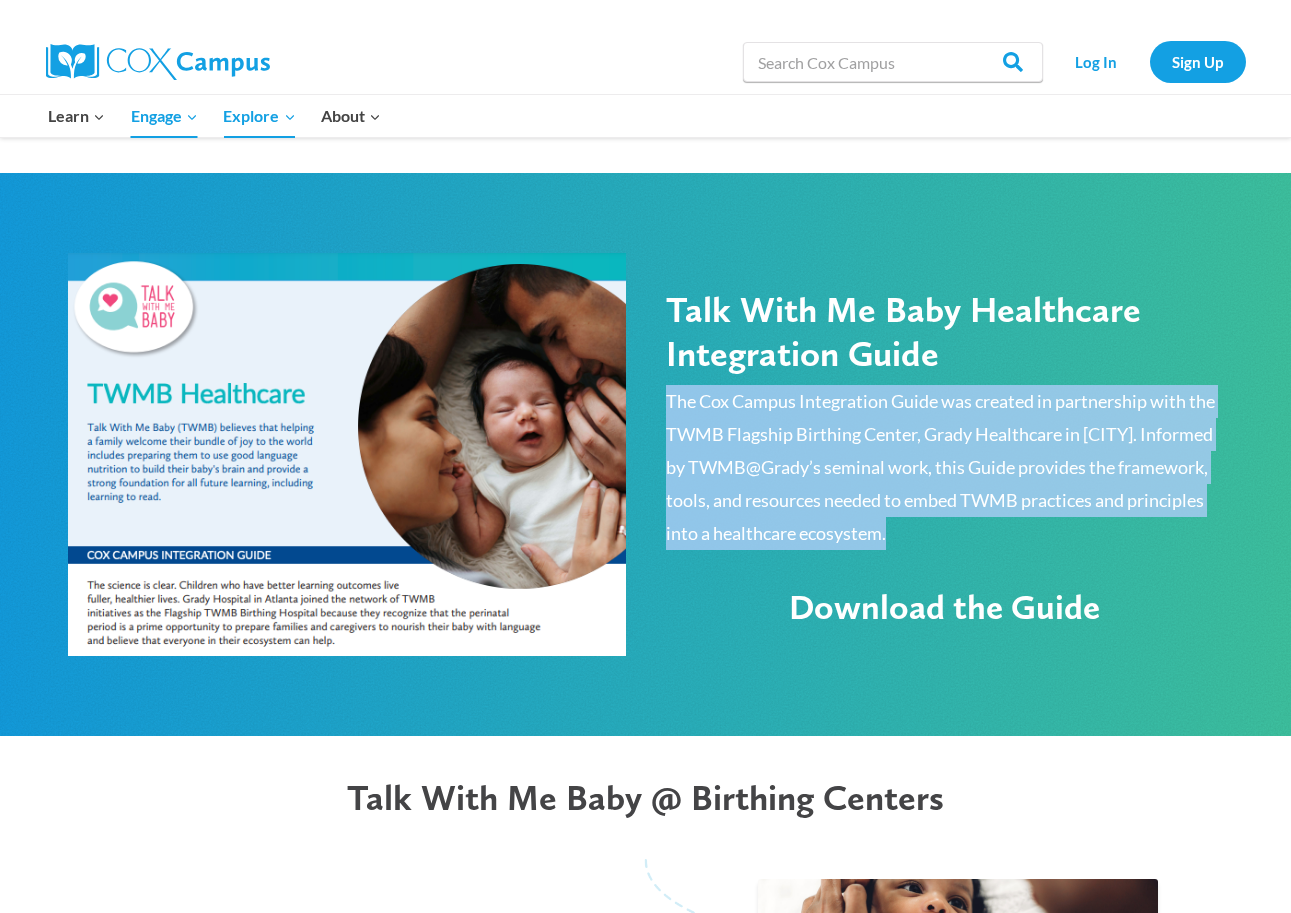 drag, startPoint x: 665, startPoint y: 403, endPoint x: 943, endPoint y: 448, distance: 281.61853 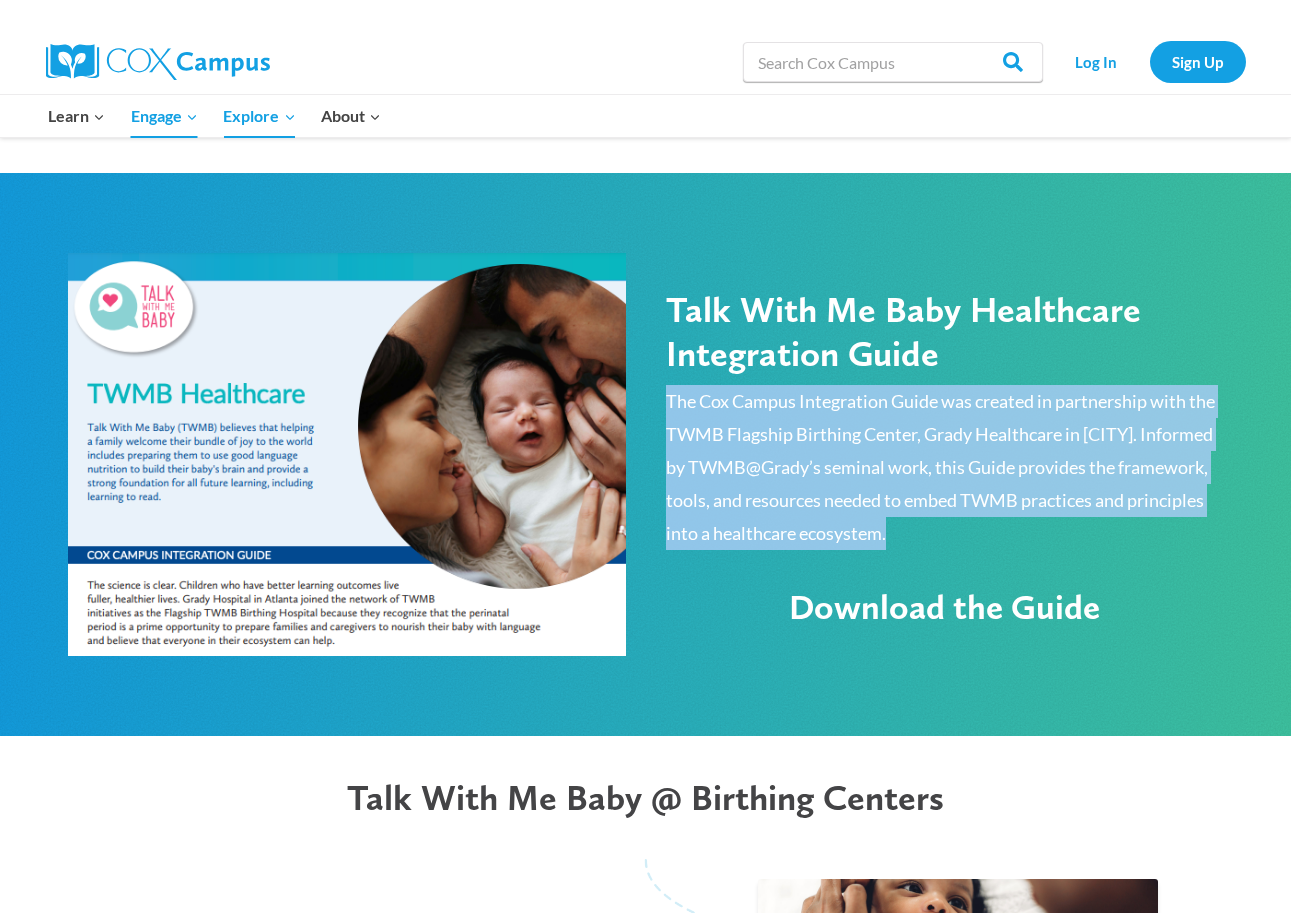 click on "The Cox Campus Integration Guide was created in partnership with the TWMB Flagship Birthing Center, Grady Healthcare in Atlanta. Informed by TWMB@Grady’s seminal work, this Guide provides the framework, tools, and resources needed to embed TWMB practices and principles into a healthcare ecosystem." at bounding box center (945, 467) 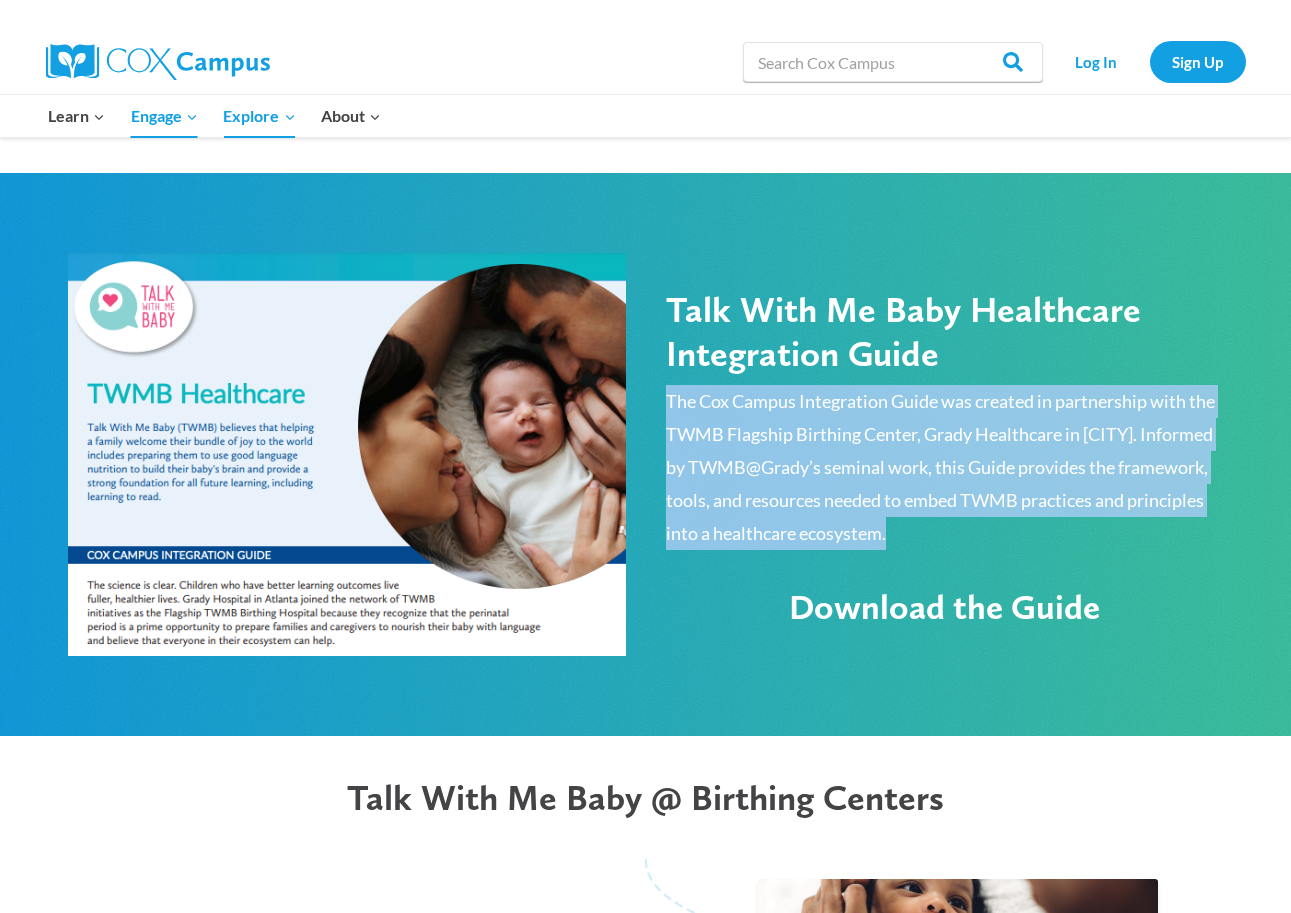 copy on "The Cox Campus Integration Guide was created in partnership with the TWMB Flagship Birthing Center, Grady Healthcare in Atlanta. Informed by TWMB@Grady’s seminal work, this Guide provides the framework, tools, and resources needed to embed TWMB practices and principles into a healthcare ecosystem." 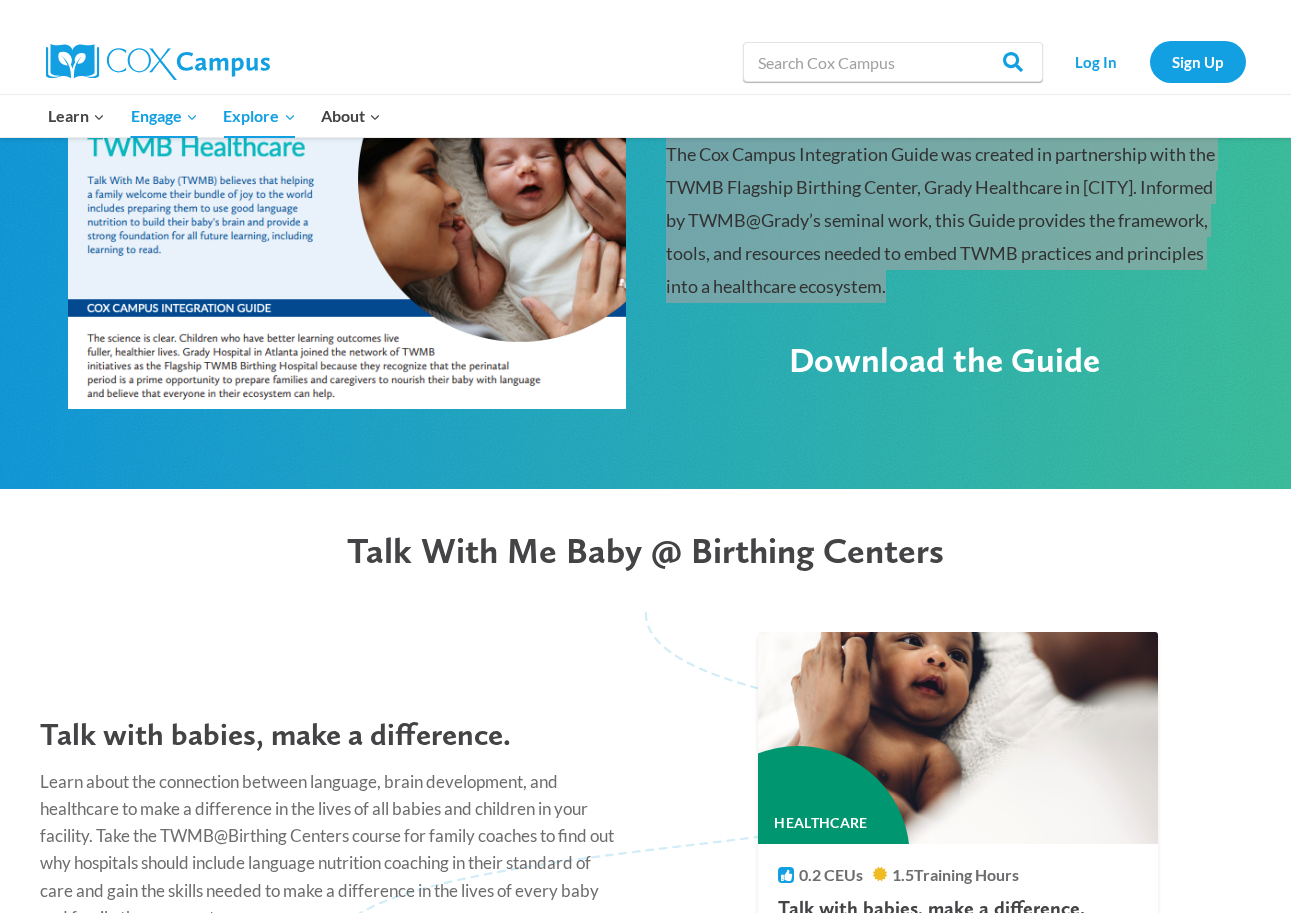 scroll, scrollTop: 1299, scrollLeft: 0, axis: vertical 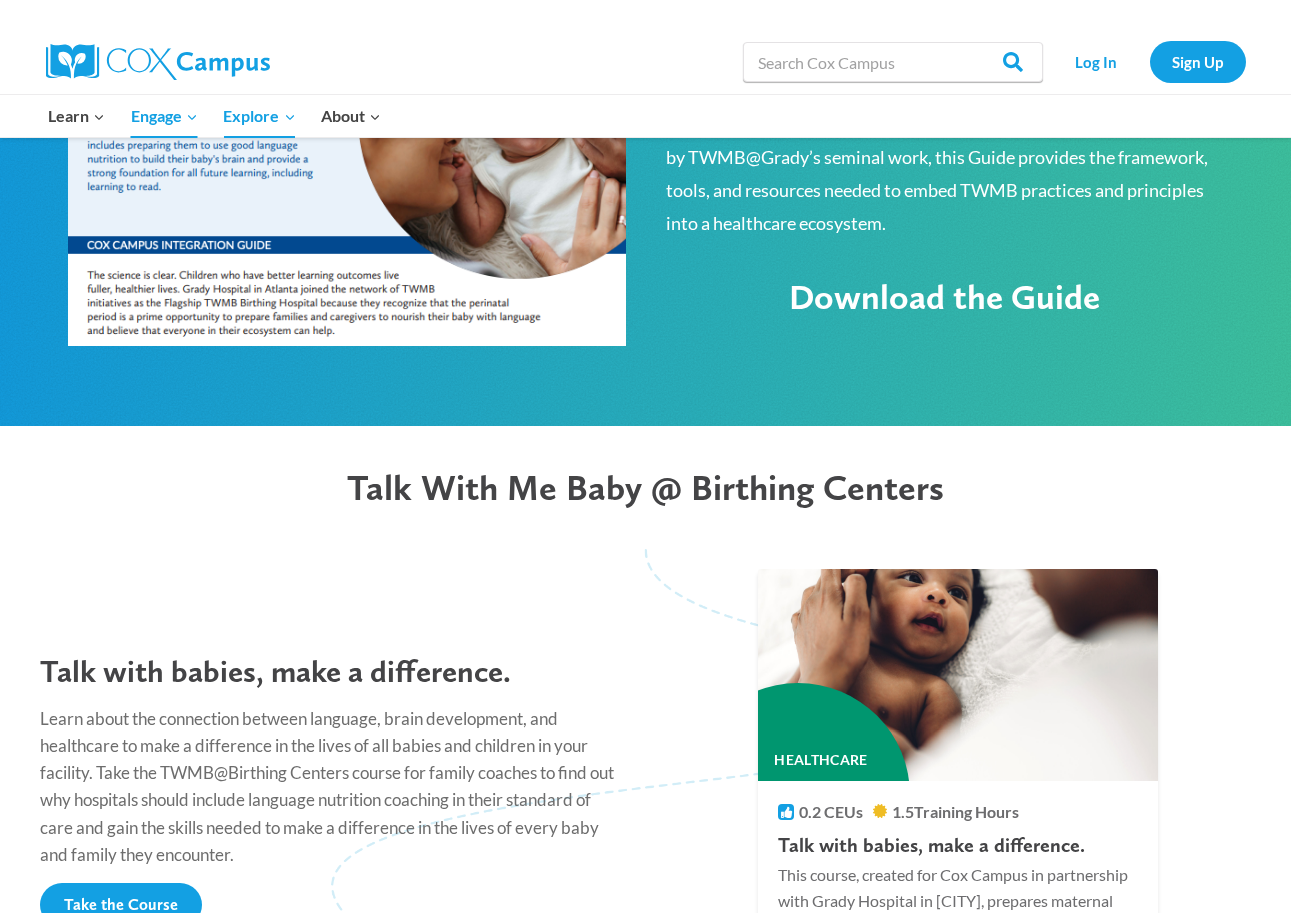 click on "Talk With Me Baby @ Birthing Centers
Talk with babies, make a difference.
Learn about the connection between language, brain development, and healthcare to make a difference in the lives of all babies and children in your facility. Take the TWMB@Birthing Centers course for family coaches to find out why hospitals should include language nutrition coaching in their standard of care and gain the skills needed to make a difference in the lives of every baby and family they encounter.
Take the Course
Healthcare
0.2 CEUs" at bounding box center (645, 748) 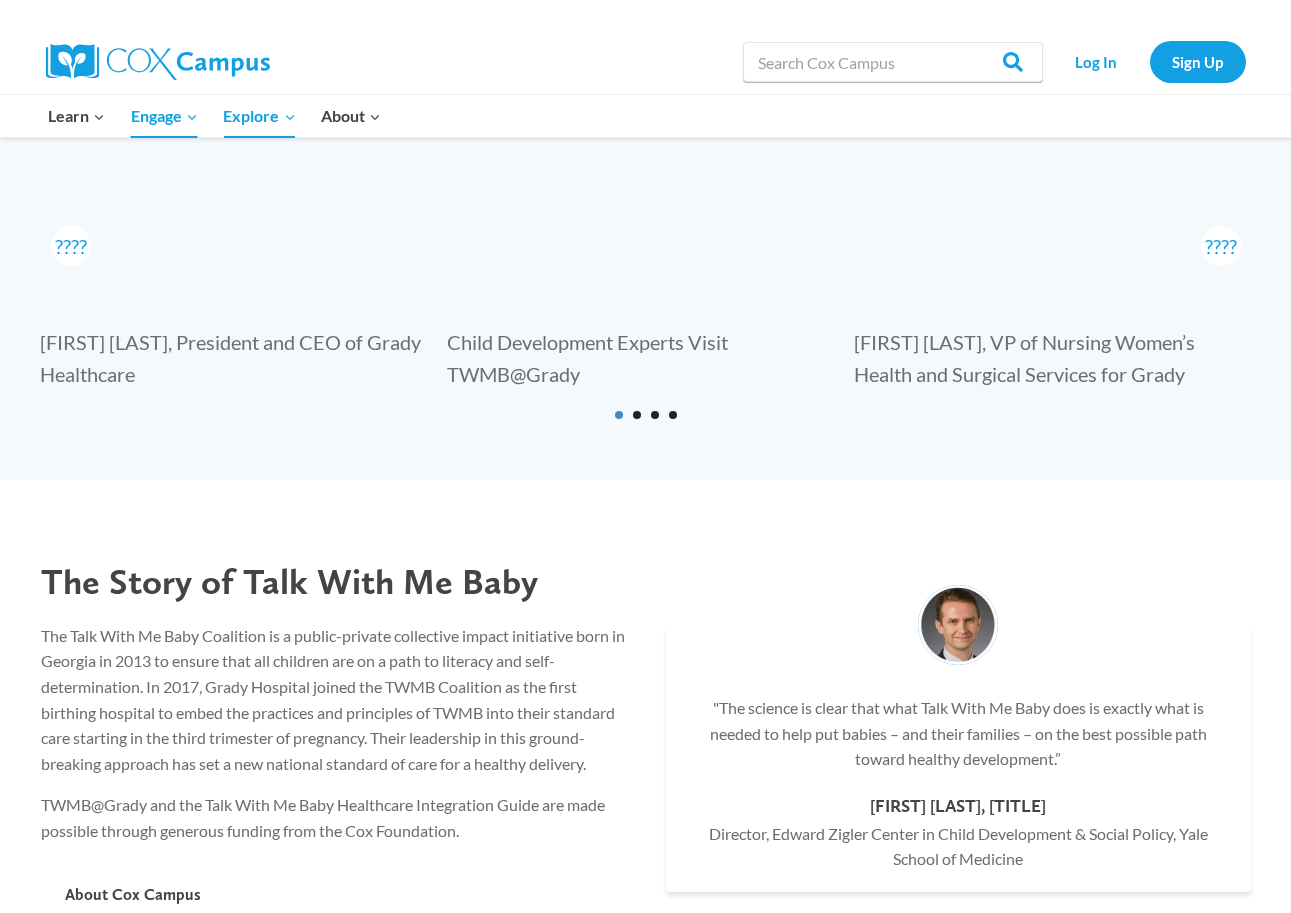 scroll, scrollTop: 2154, scrollLeft: 0, axis: vertical 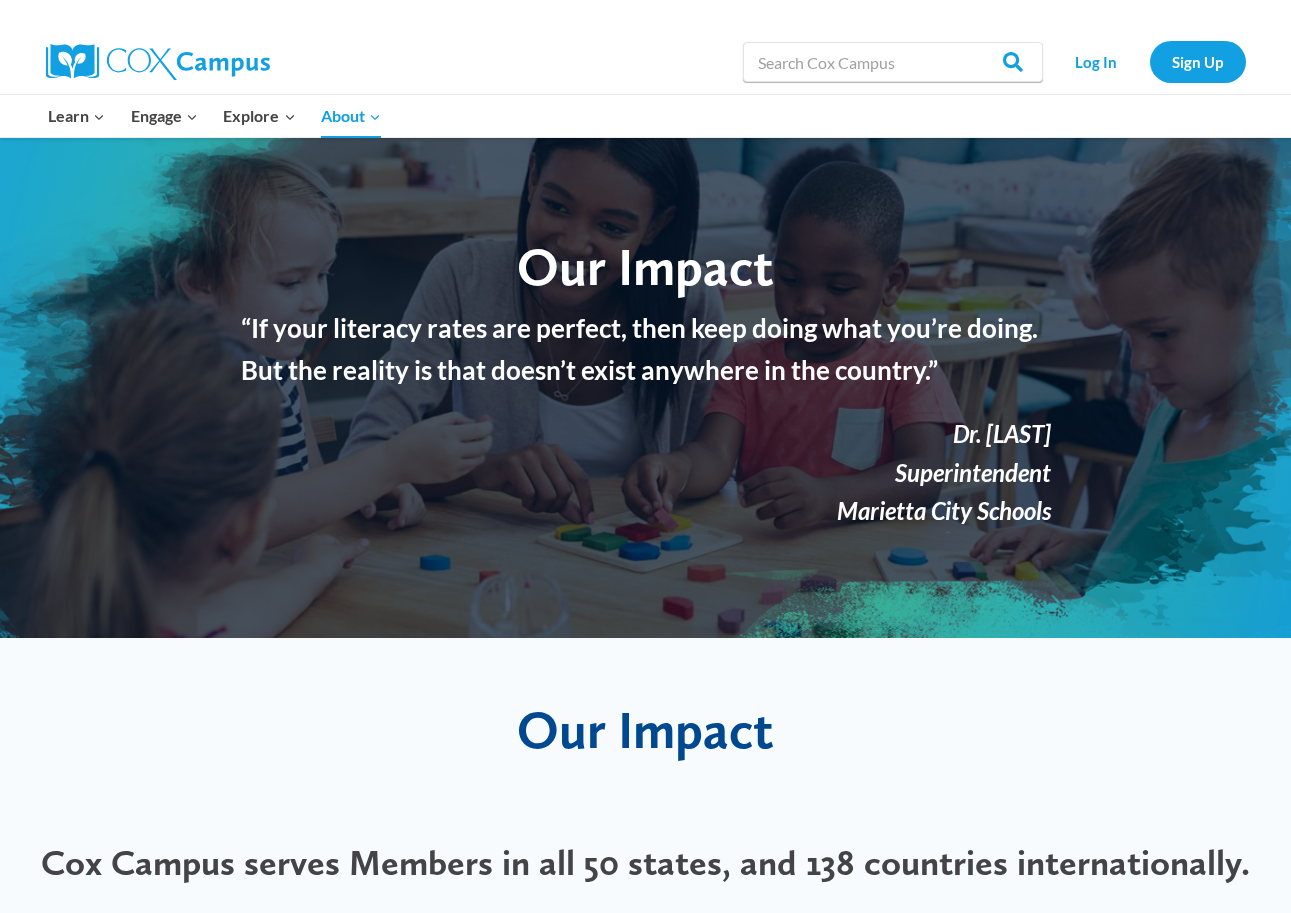 click on "“If your literacy rates are perfect, then keep doing what you’re doing. But the reality is that doesn’t exist anywhere in the country.”" at bounding box center [646, 349] 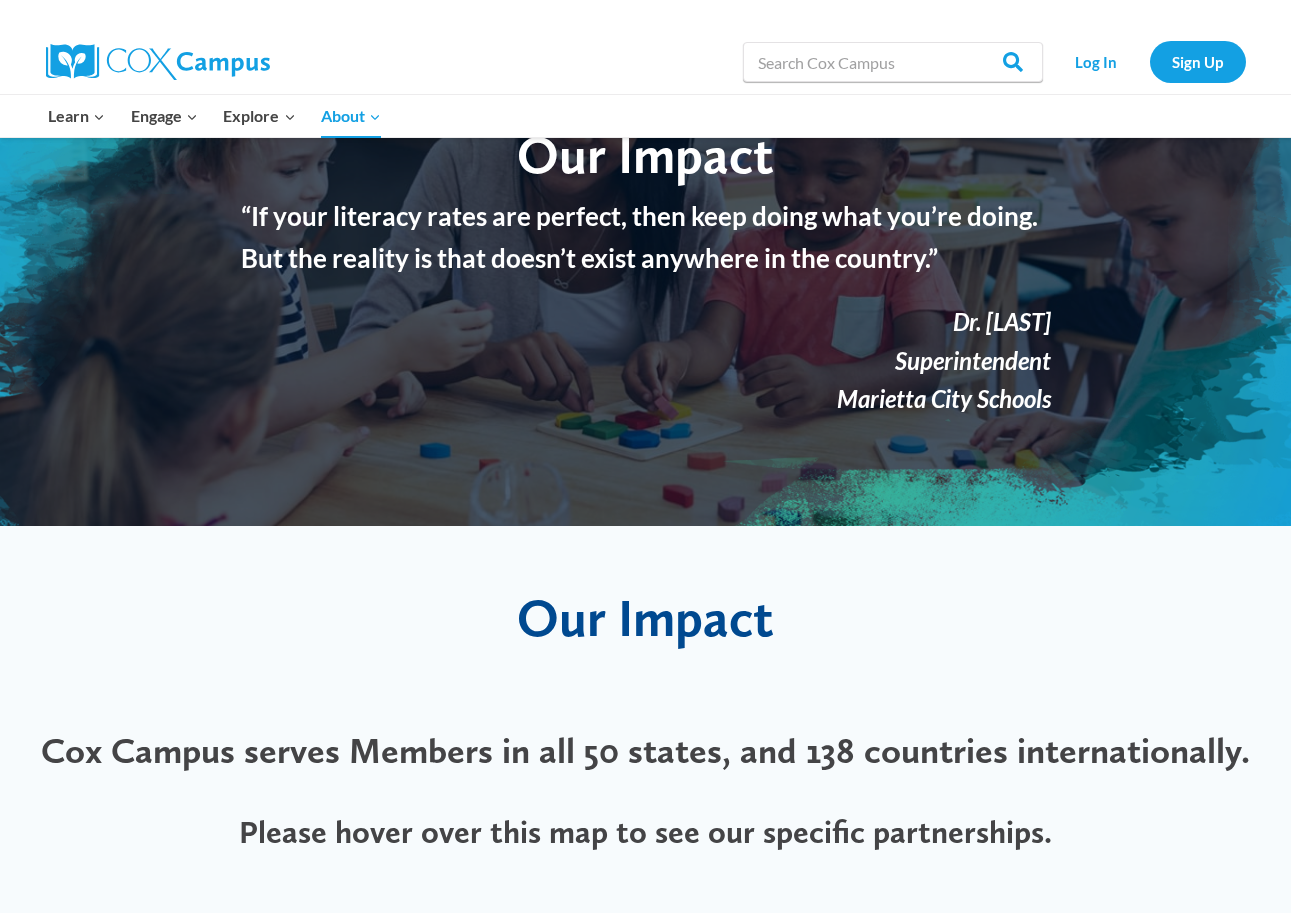 scroll, scrollTop: 114, scrollLeft: 0, axis: vertical 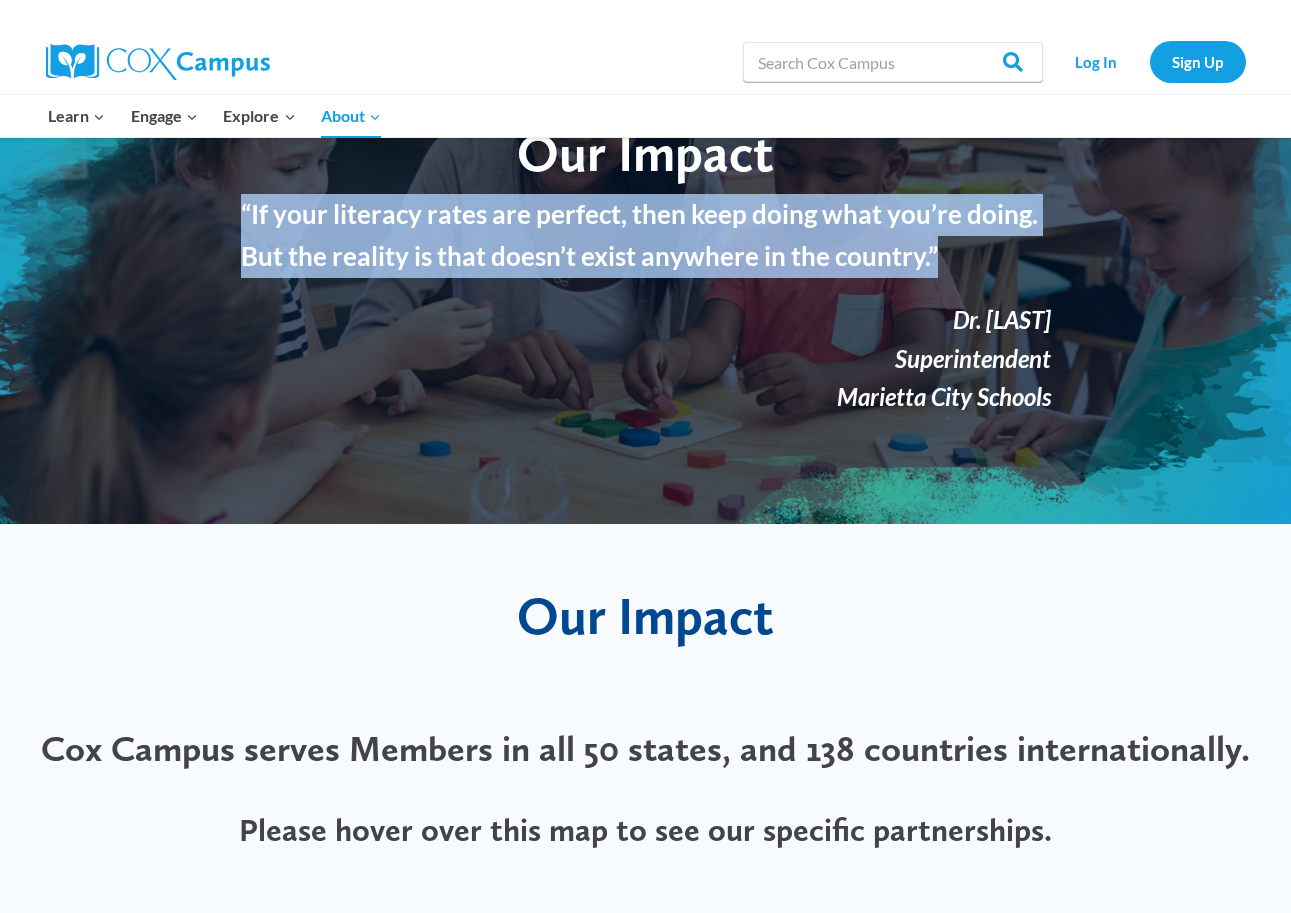 drag, startPoint x: 233, startPoint y: 209, endPoint x: 1010, endPoint y: 243, distance: 777.7435 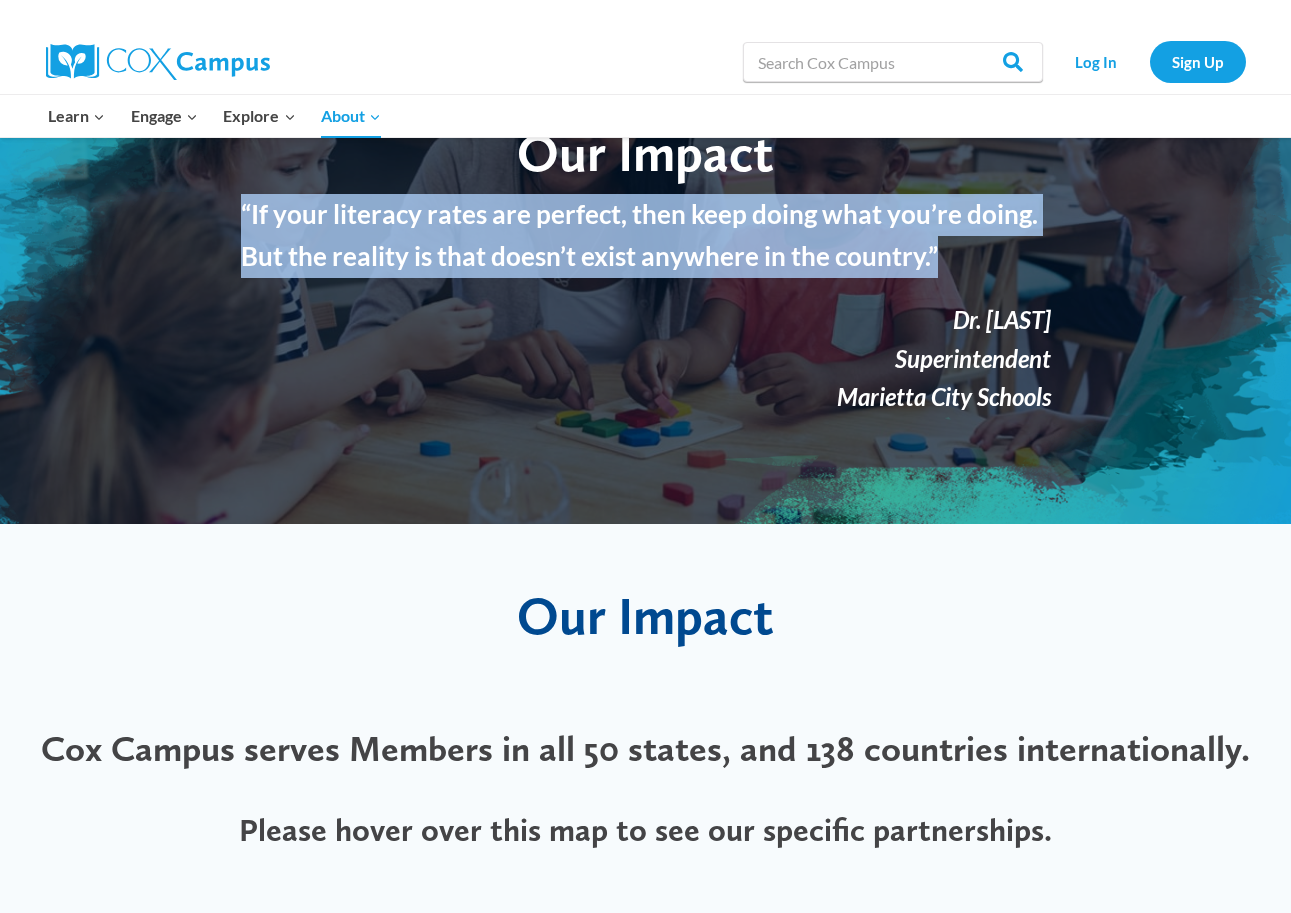 click on "“If your literacy rates are perfect, then keep doing what you’re doing. But the reality is that doesn’t exist anywhere in the country.”
Dr. Grant Rivera
Superintendent
Marietta City Schools" at bounding box center (646, 310) 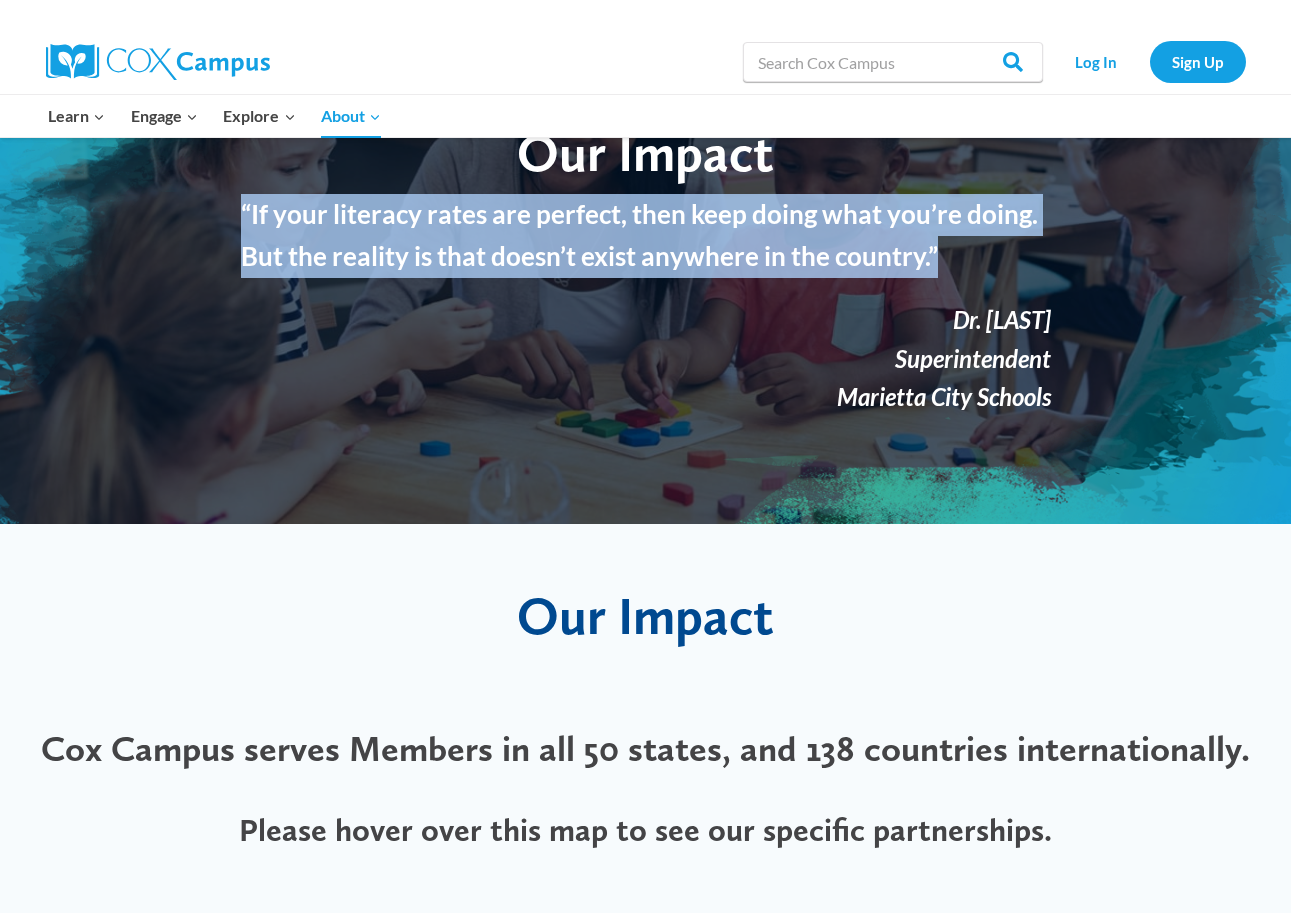 copy on "“If your literacy rates are perfect, then keep doing what you’re doing. But the reality is that doesn’t exist anywhere in the country.”" 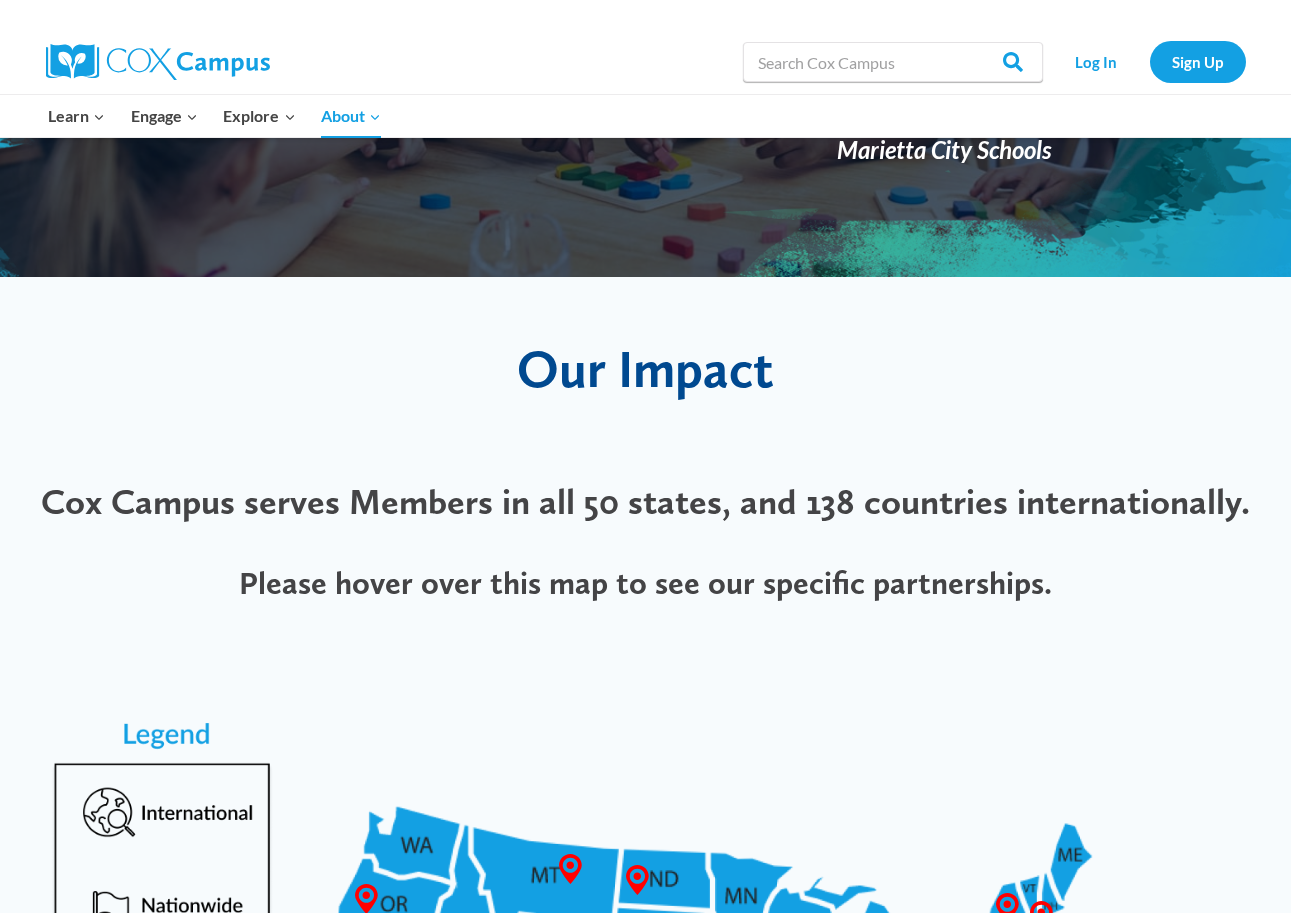 scroll, scrollTop: 398, scrollLeft: 0, axis: vertical 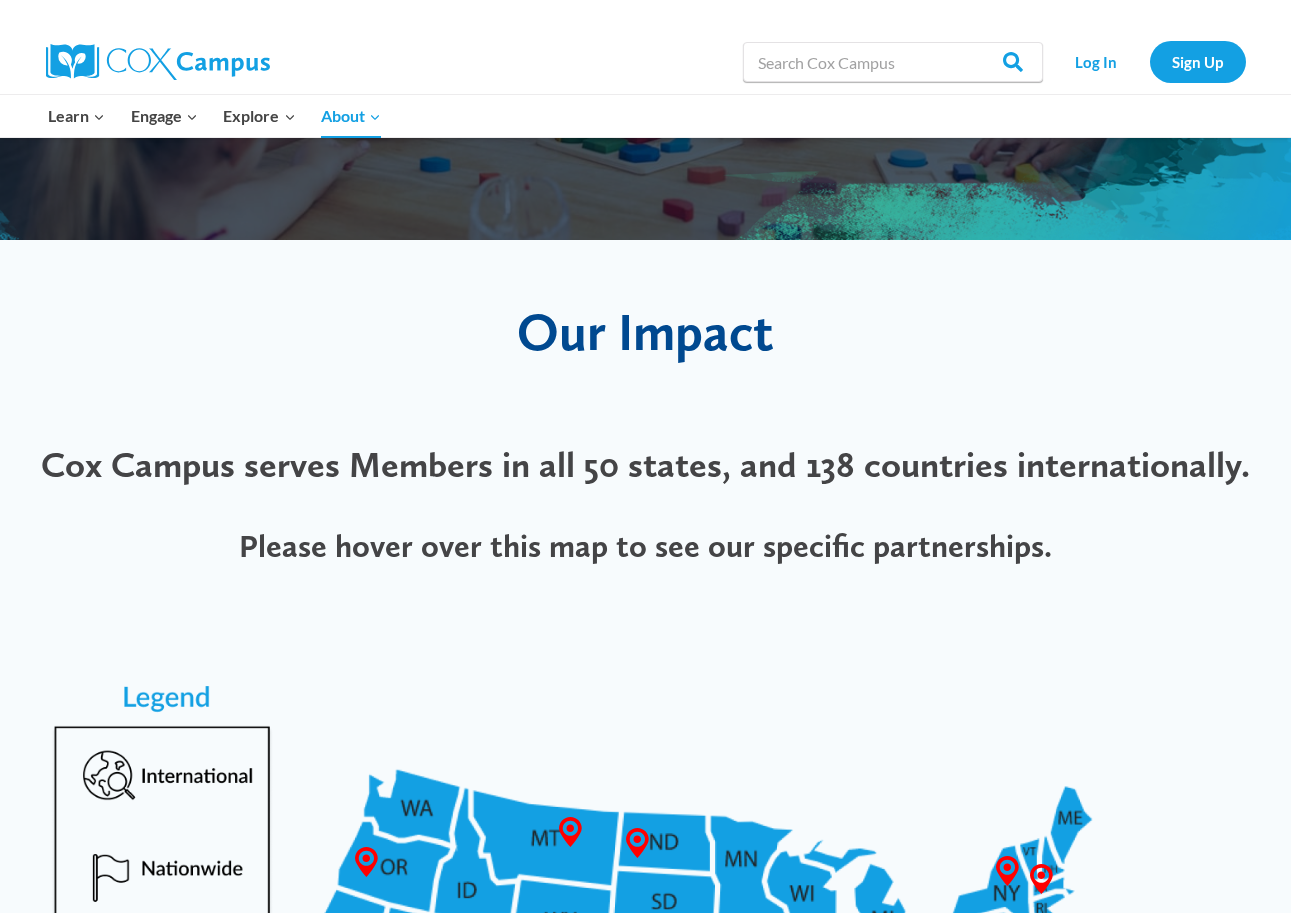 click on "Please hover over this map to see our specific partnerships." at bounding box center (645, 546) 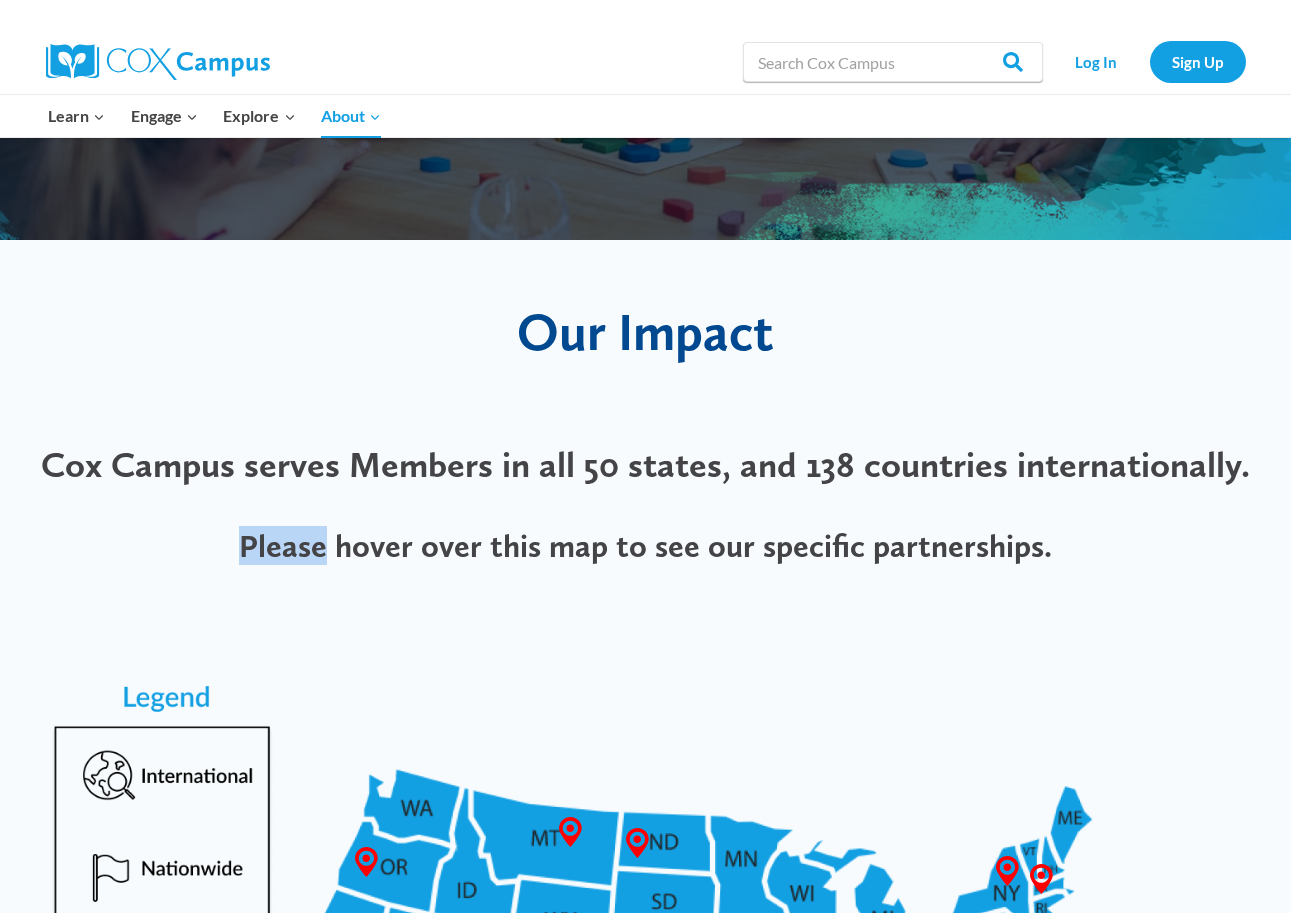 click on "Please hover over this map to see our specific partnerships." at bounding box center (645, 546) 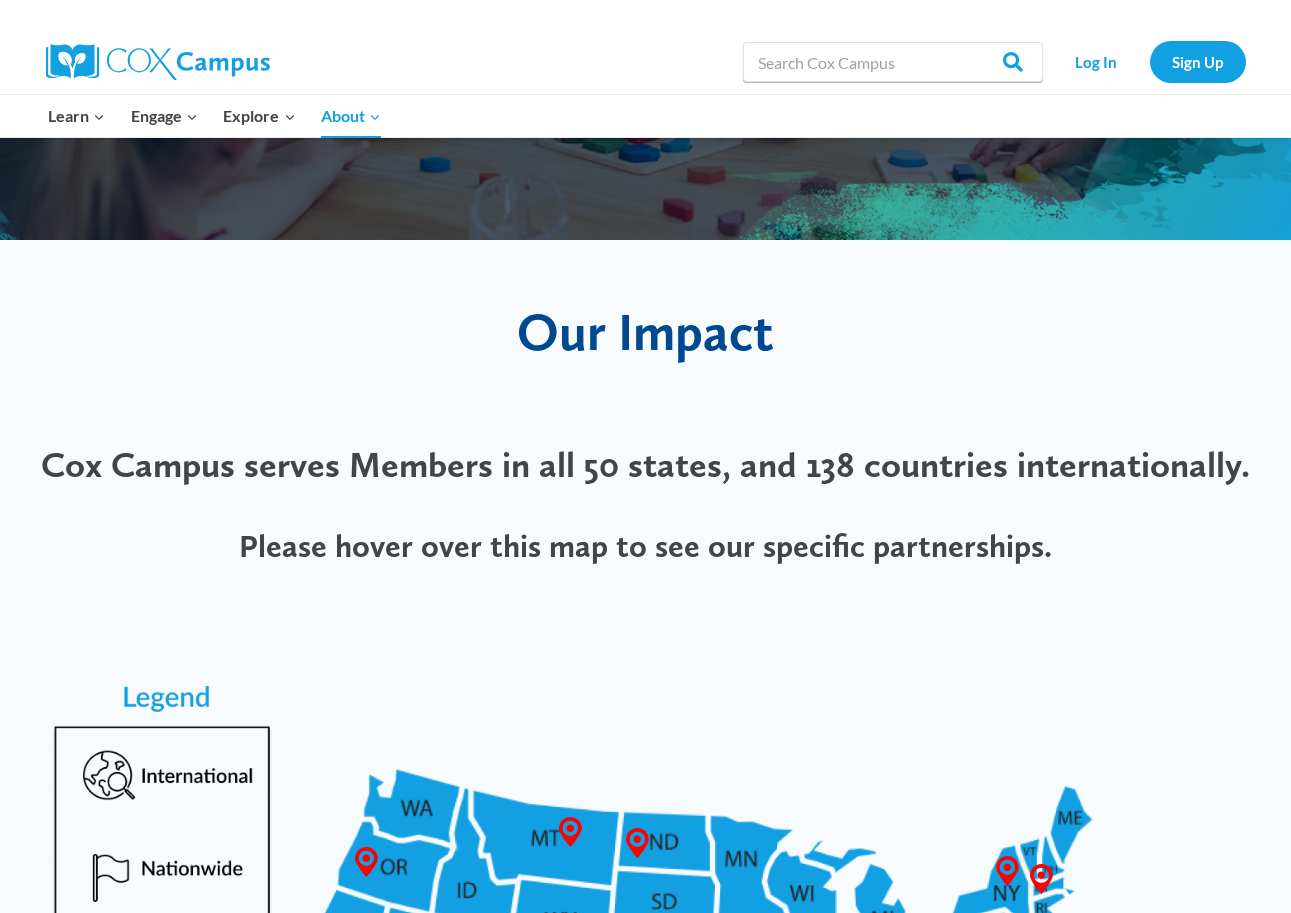 click on "Please hover over this map to see our specific partnerships." at bounding box center [645, 546] 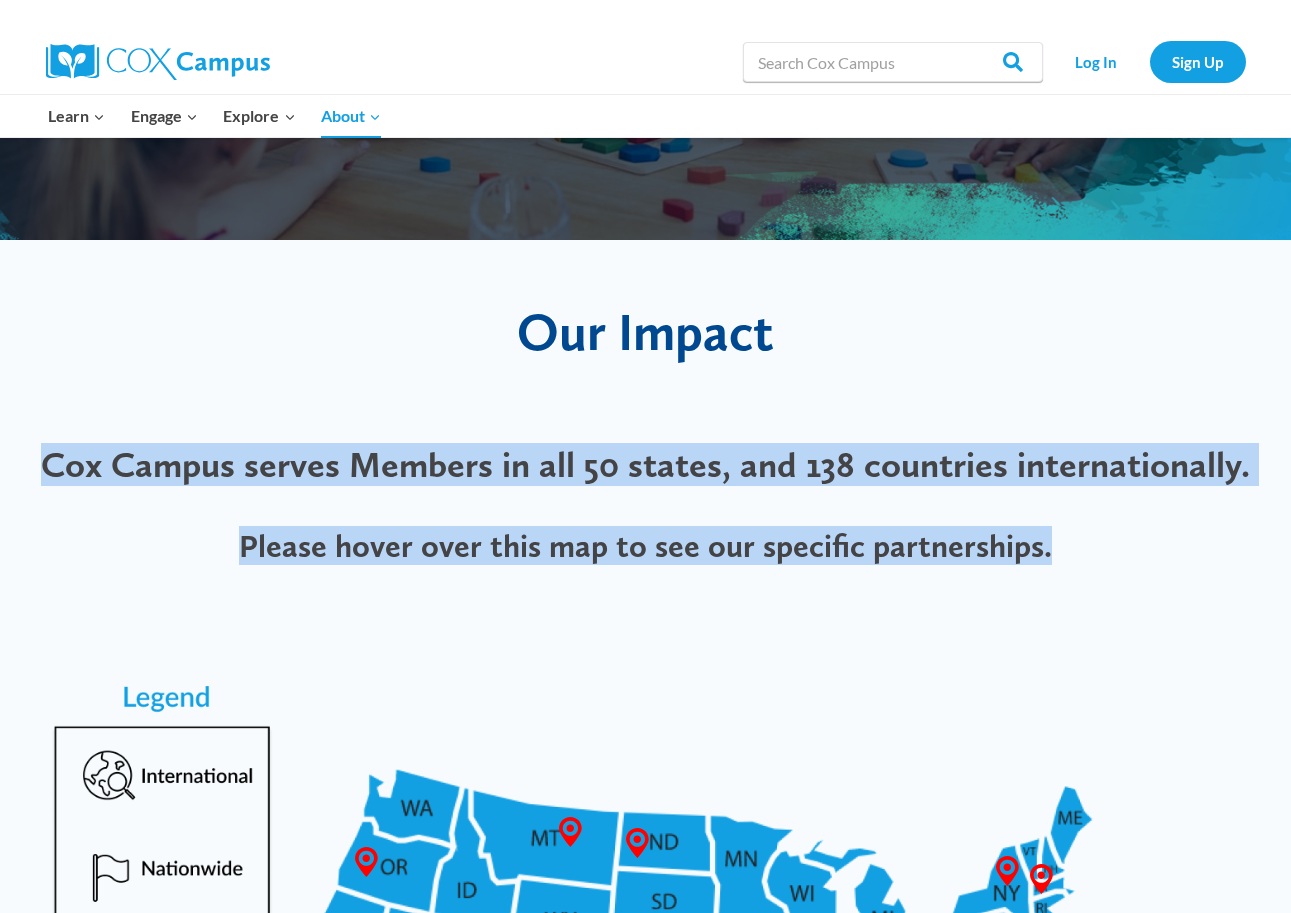 drag, startPoint x: 1055, startPoint y: 545, endPoint x: 36, endPoint y: 469, distance: 1021.8302 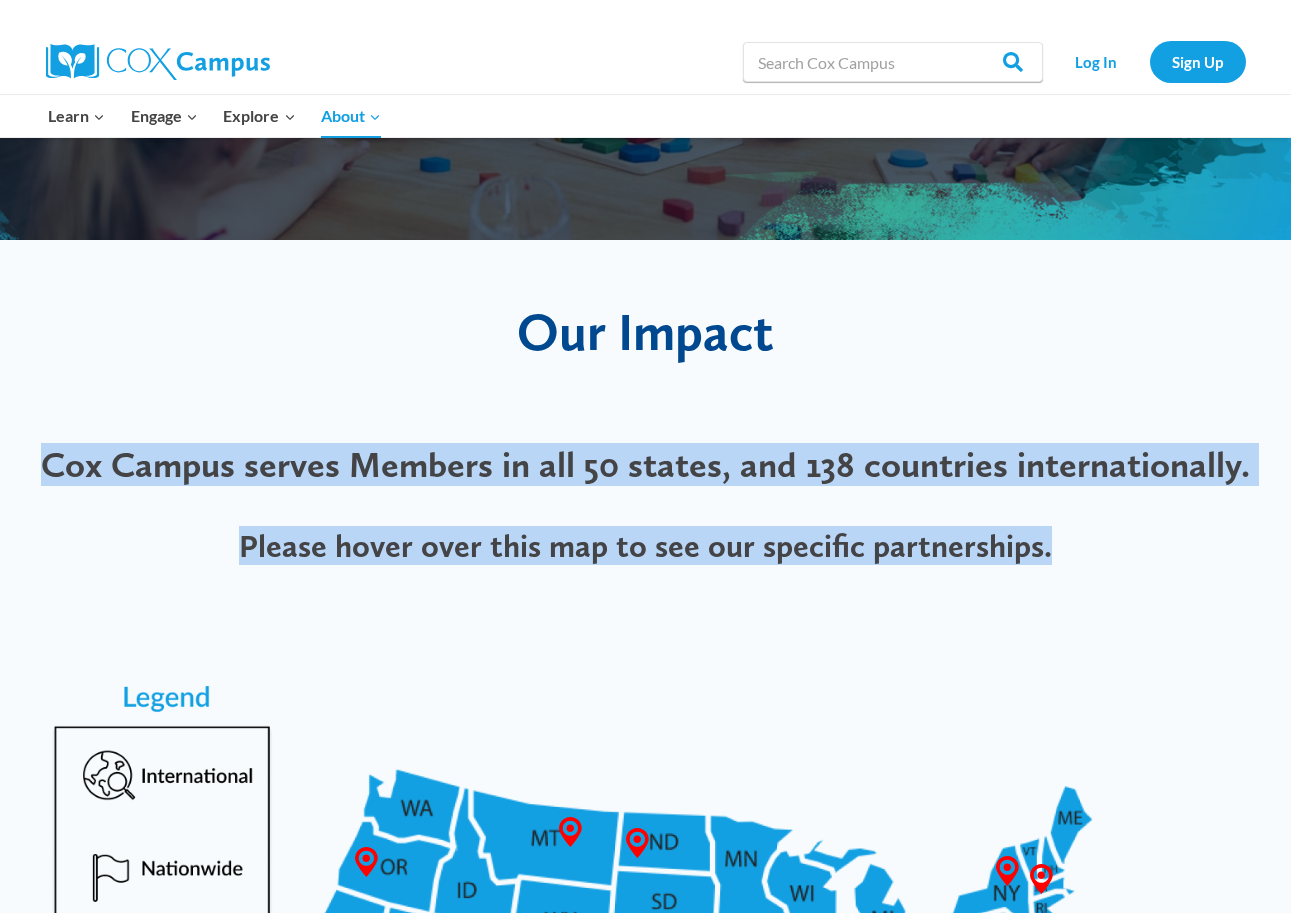 click on "Our Impact
Cox Campus serves Members in all 50 states, and 138 countries internationally.
Please hover over this map to see our specific partnerships.
Statewide Alabama Dept. of Human Resources Child Care Services Division Local Alabama Partnership for Children Alabama Partnership for Children: Talk With Me Baby/BCBS Alabama Partnership for Children - Jacksonville State Alabama Partnership for Children - Auburn University Alabama Partnership for Children - AITN University of Alabama
Statewide Alaska SEED (System for Early Education Development)
Statewide" at bounding box center (645, 859) 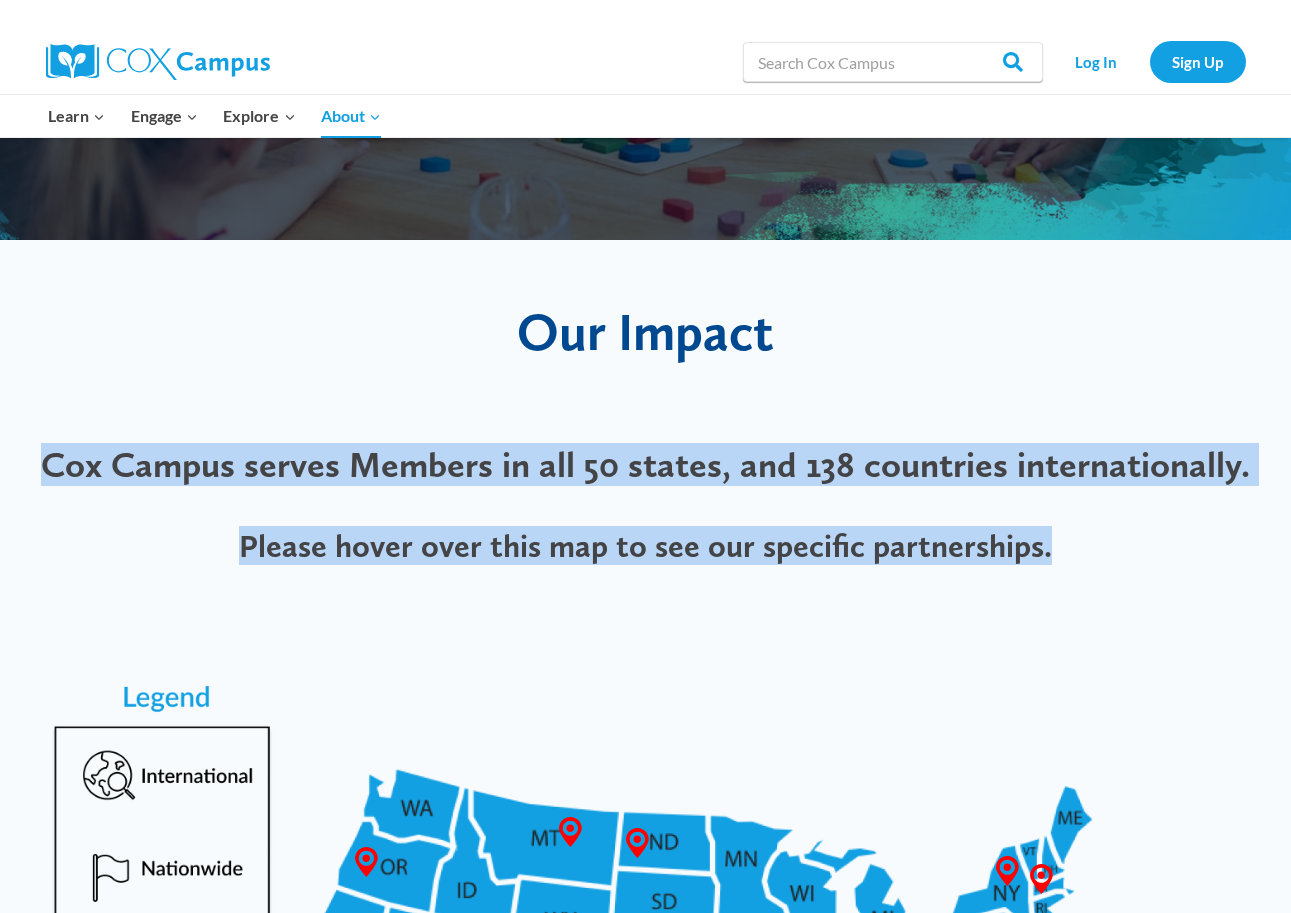 copy on "Cox Campus serves Members in all 50 states, and 138 countries internationally.
Please hover over this map to see our specific partnerships." 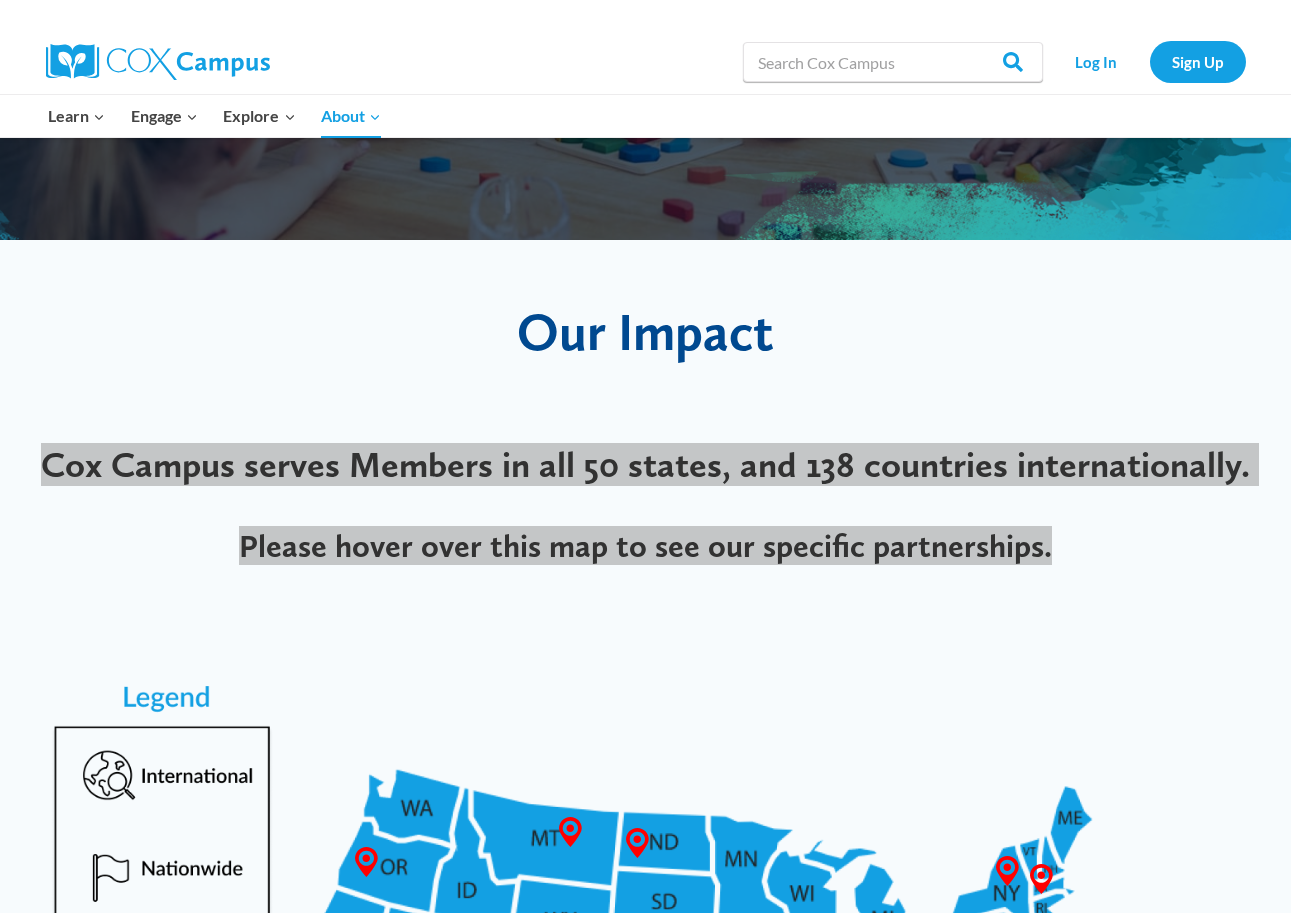 copy on "Cox Campus serves Members in all 50 states, and 138 countries internationally.
Please hover over this map to see our specific partnerships." 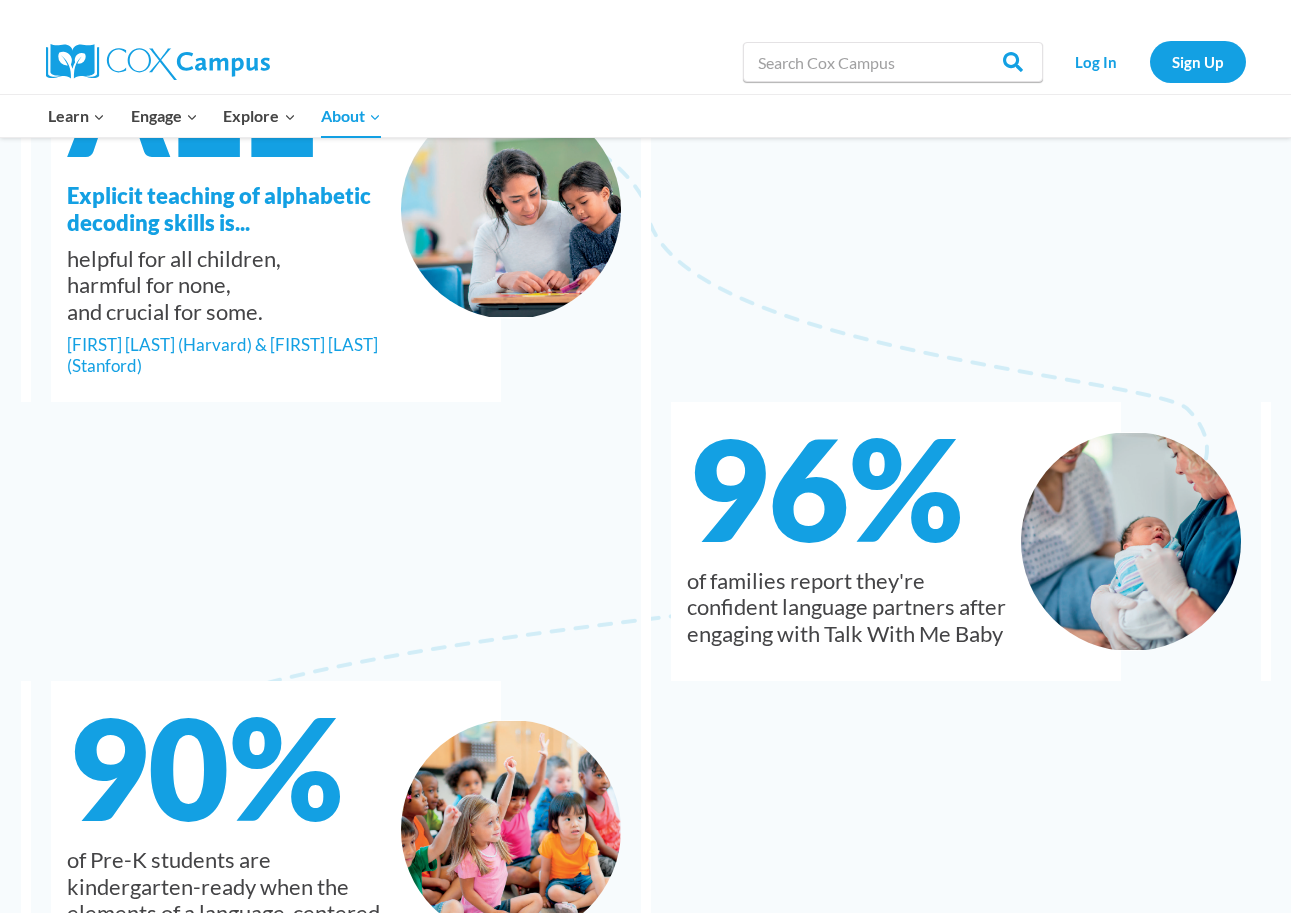scroll, scrollTop: 2056, scrollLeft: 0, axis: vertical 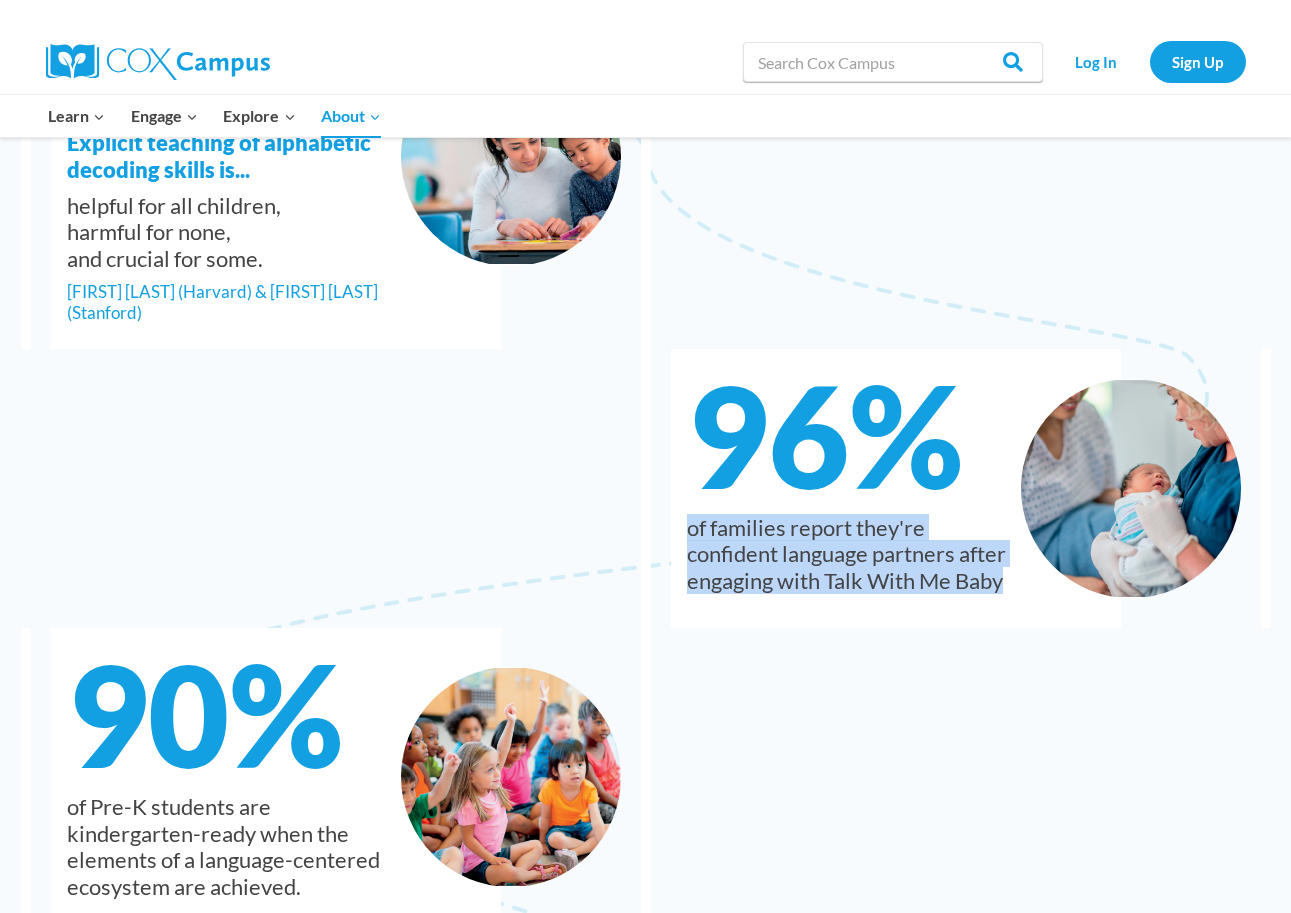 drag, startPoint x: 739, startPoint y: 610, endPoint x: 687, endPoint y: 530, distance: 95.41489 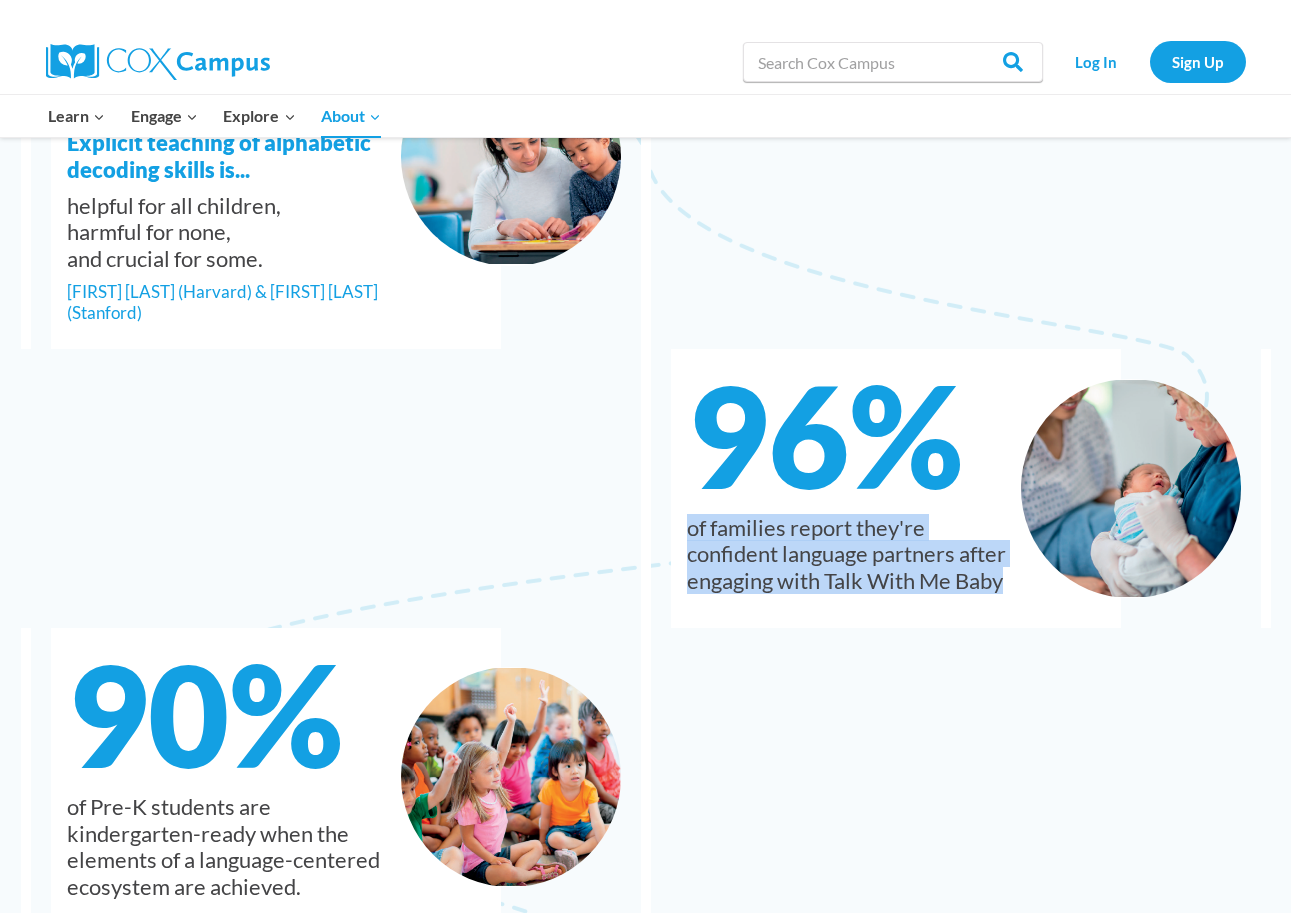 copy on "of families report they're confident language partners after engaging with Talk With Me Baby" 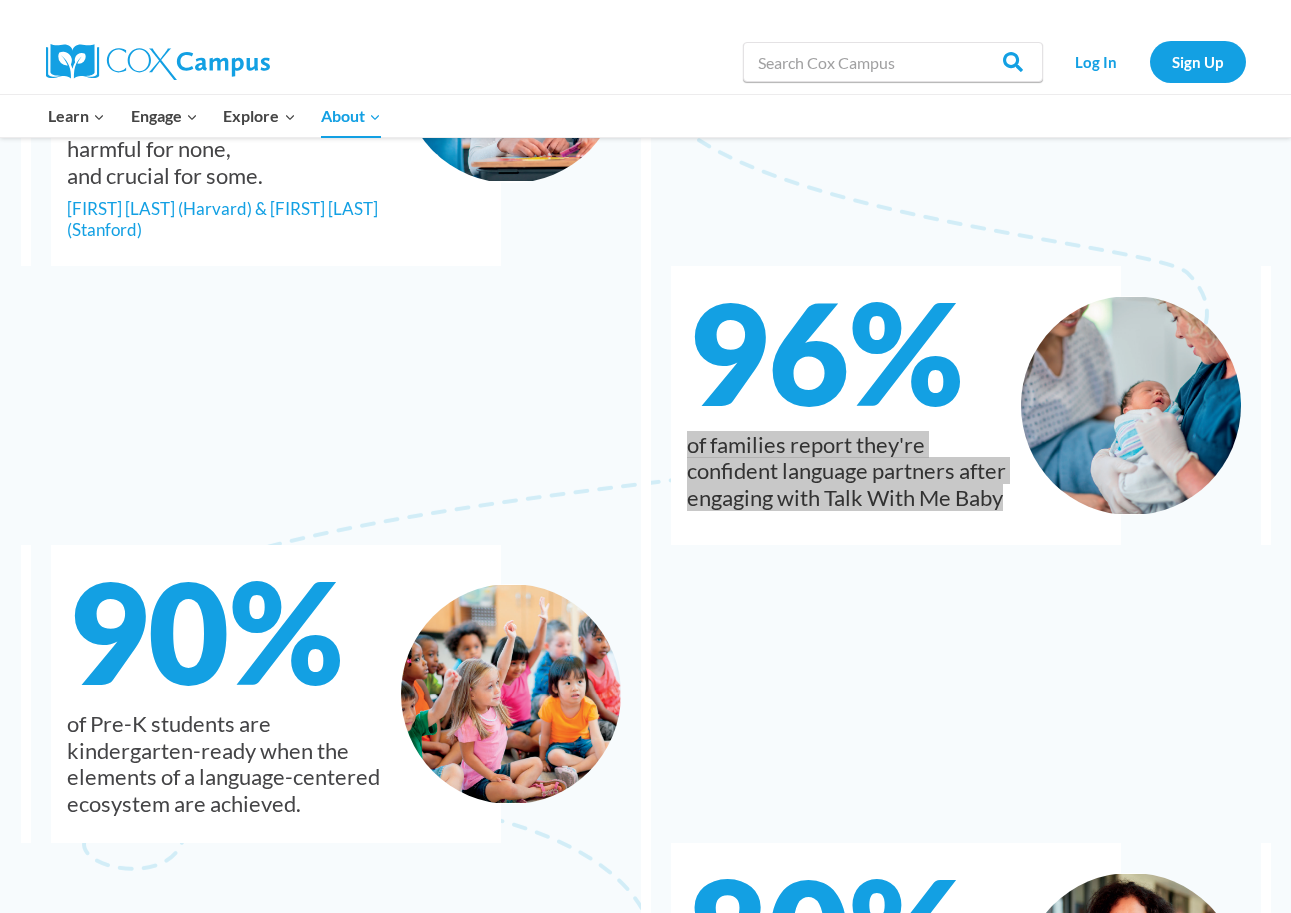 scroll, scrollTop: 2166, scrollLeft: 0, axis: vertical 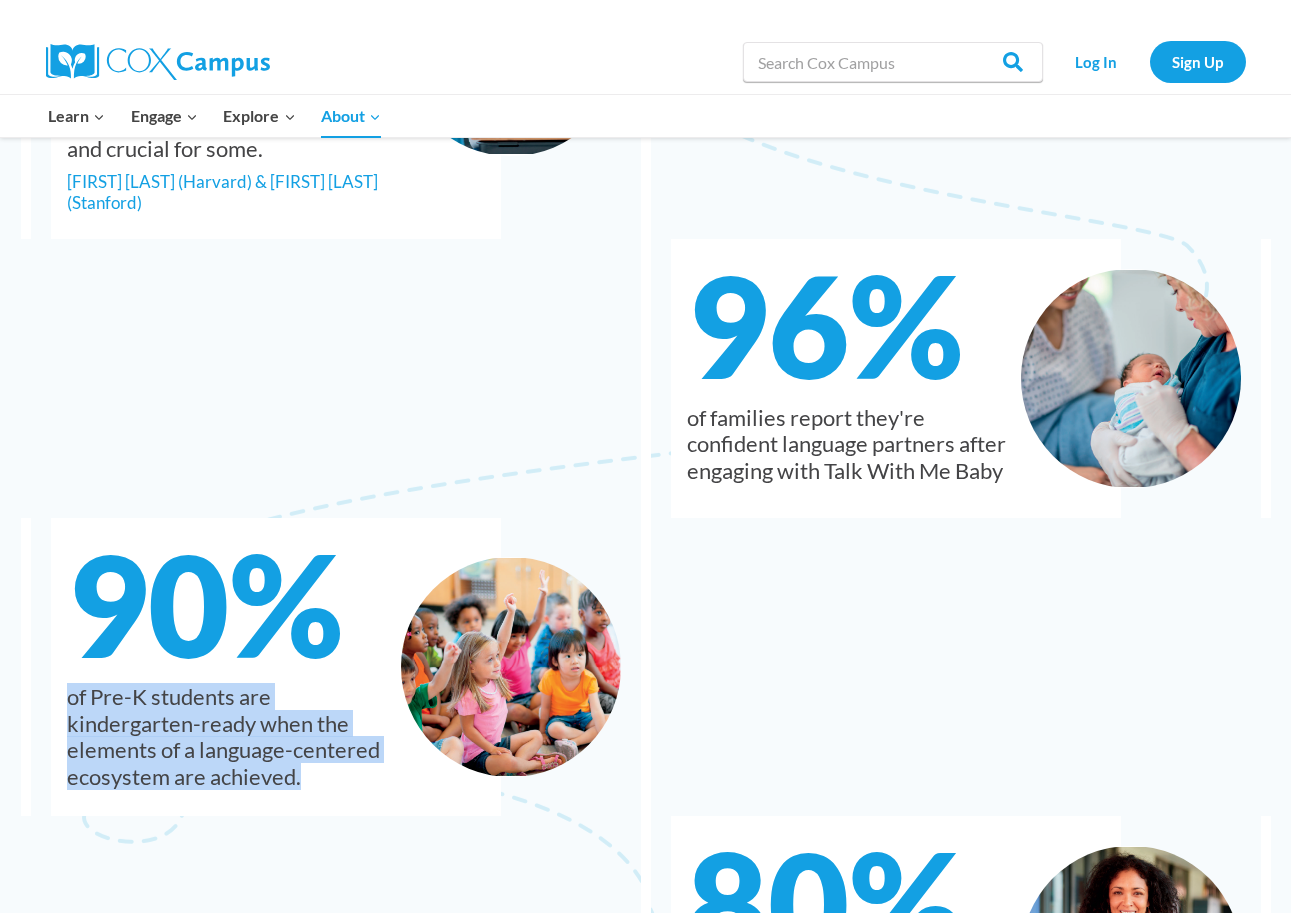 drag, startPoint x: 298, startPoint y: 793, endPoint x: 66, endPoint y: 722, distance: 242.62111 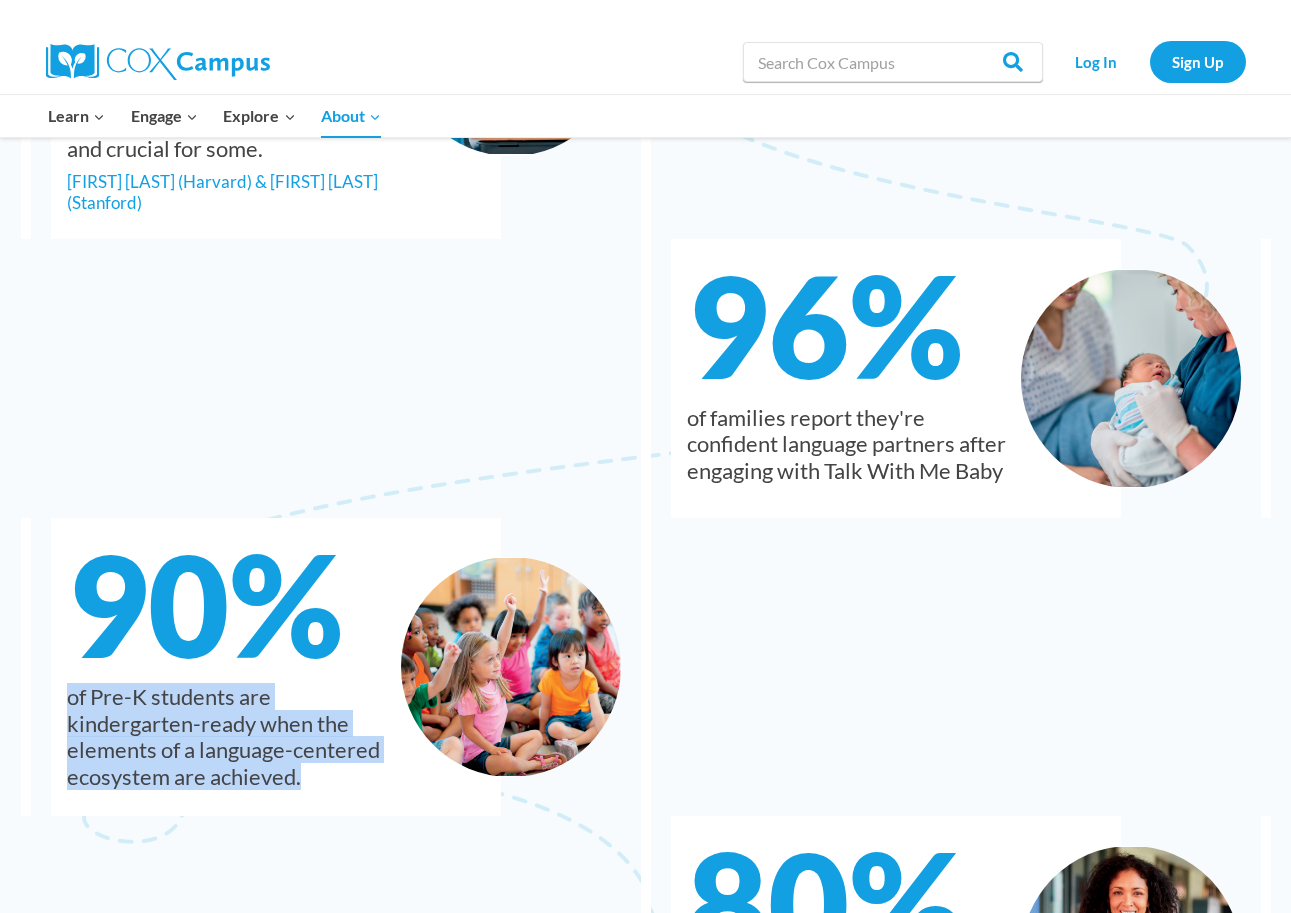 click on "of Pre-K students are kindergarten-ready when the elements of a language-centered ecosystem are achieved." at bounding box center [227, 742] 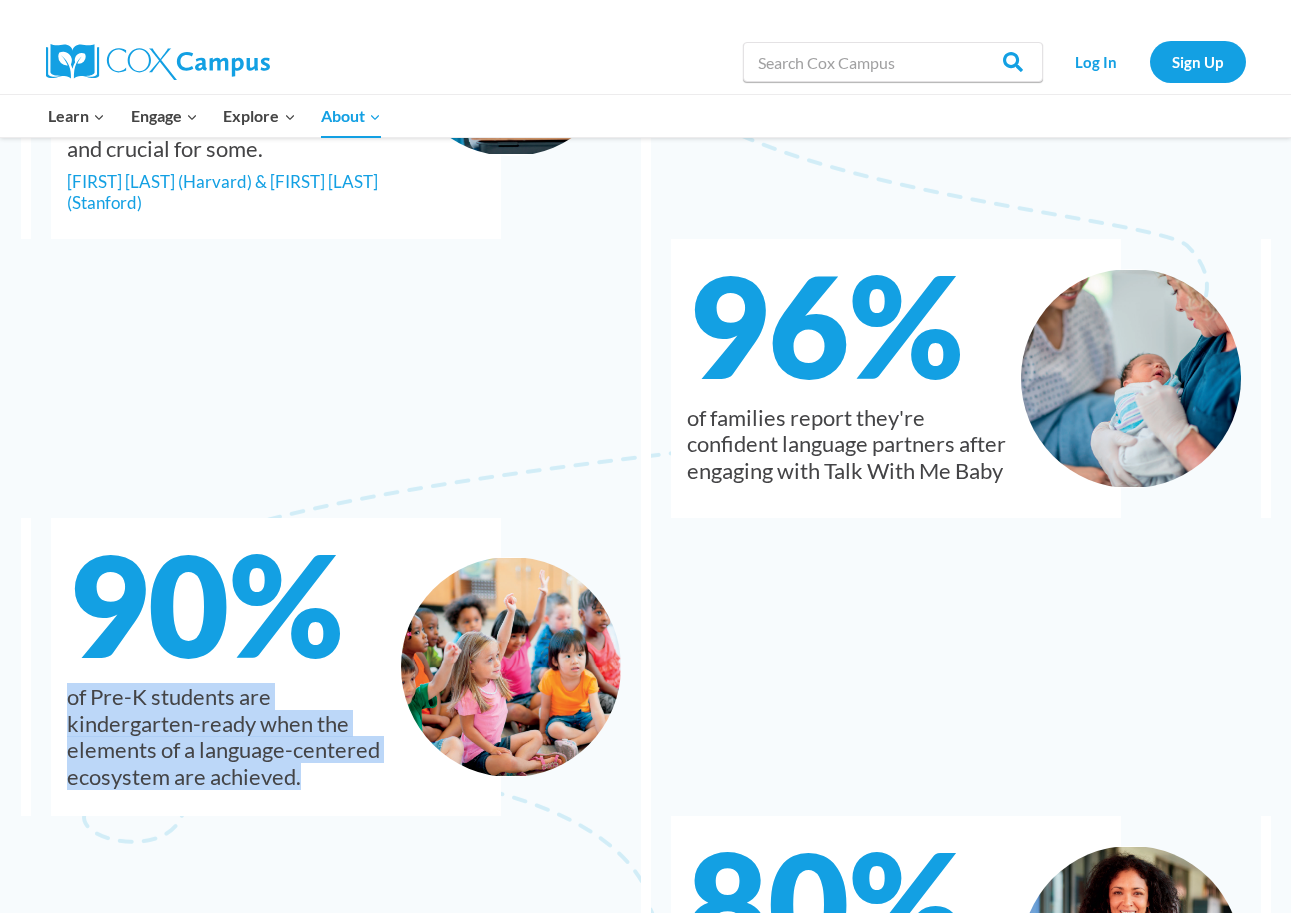 copy on "of Pre-K students are kindergarten-ready when the elements of a language-centered ecosystem are achieved." 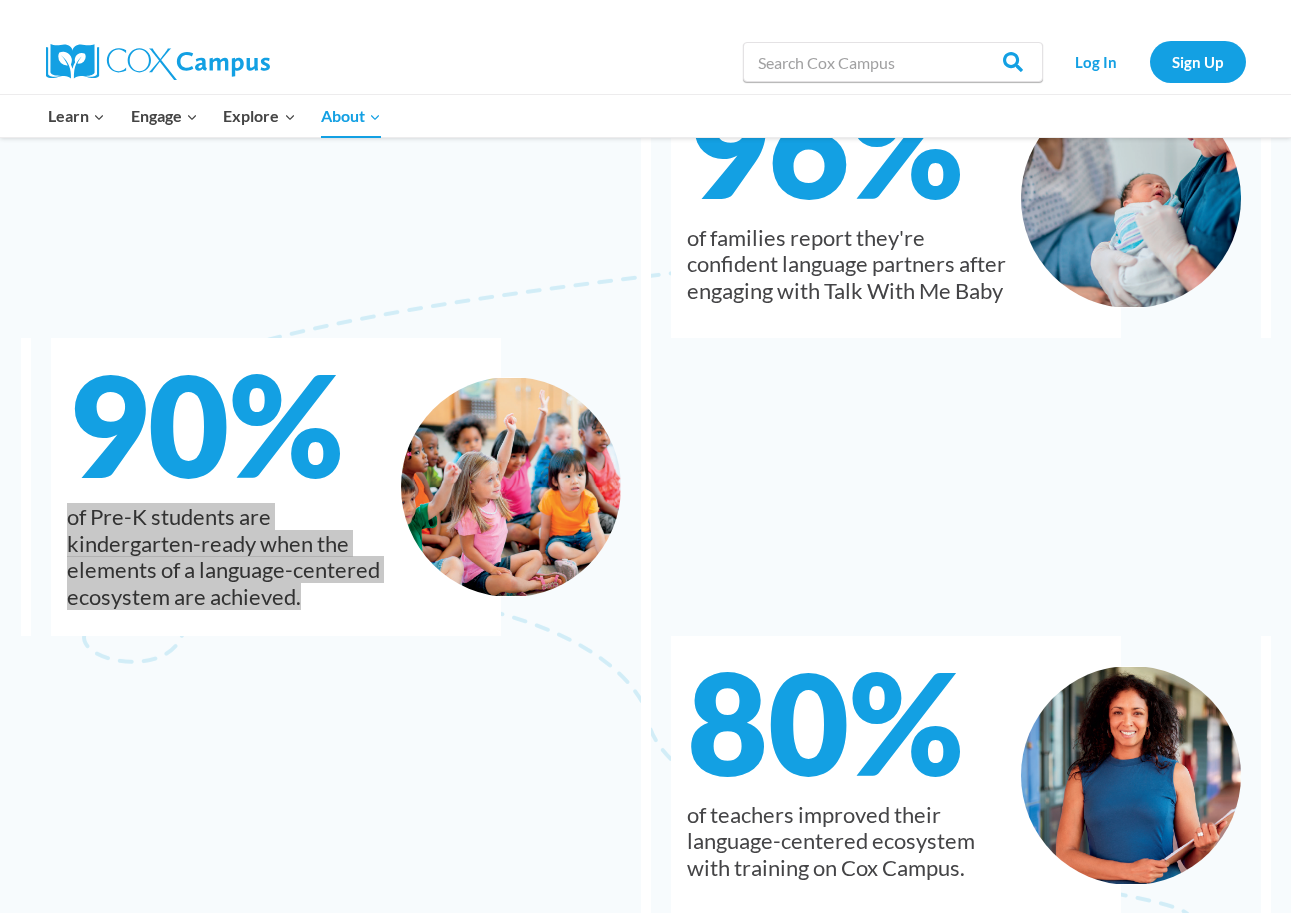 scroll, scrollTop: 2422, scrollLeft: 0, axis: vertical 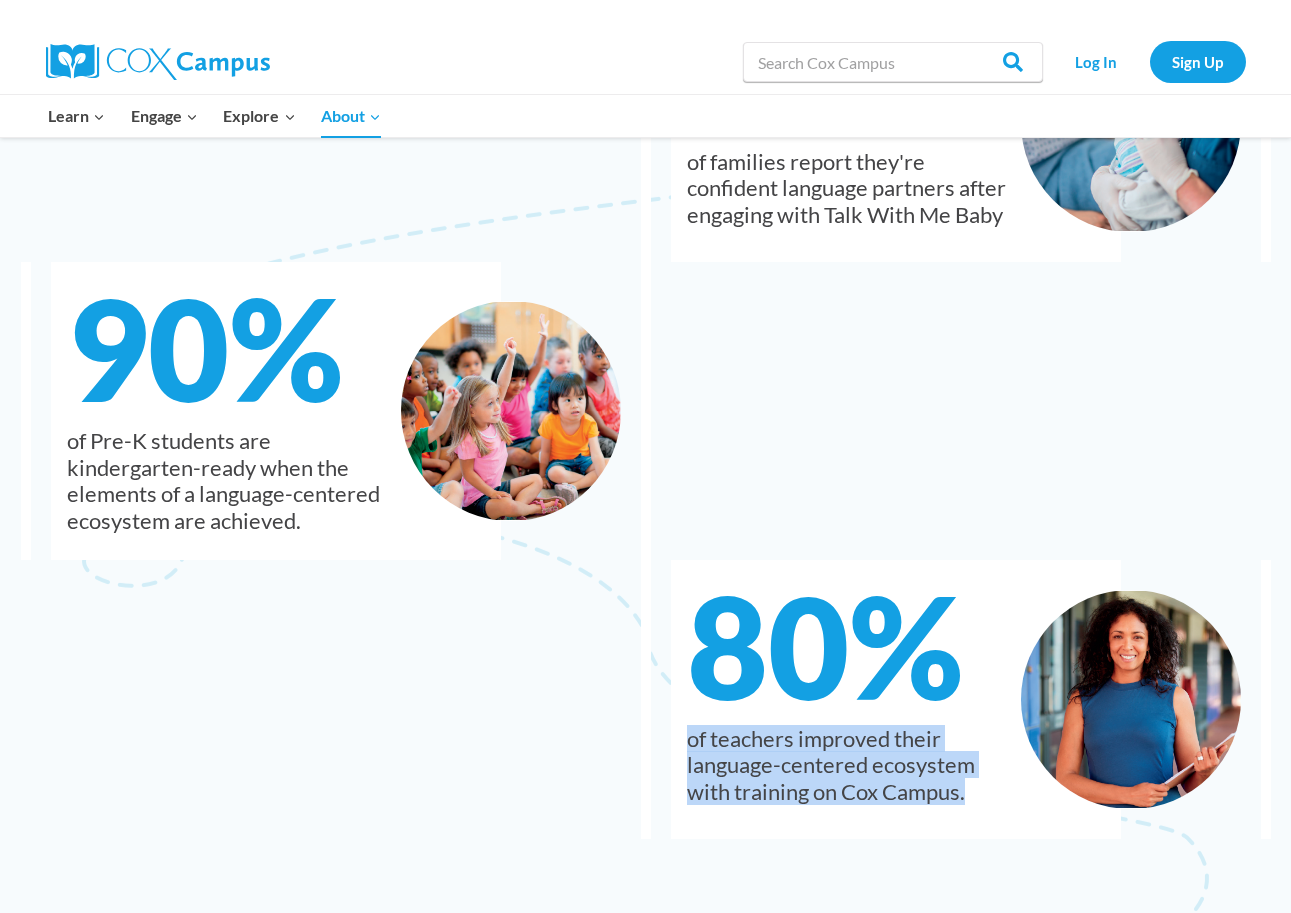 drag, startPoint x: 976, startPoint y: 810, endPoint x: 688, endPoint y: 760, distance: 292.30804 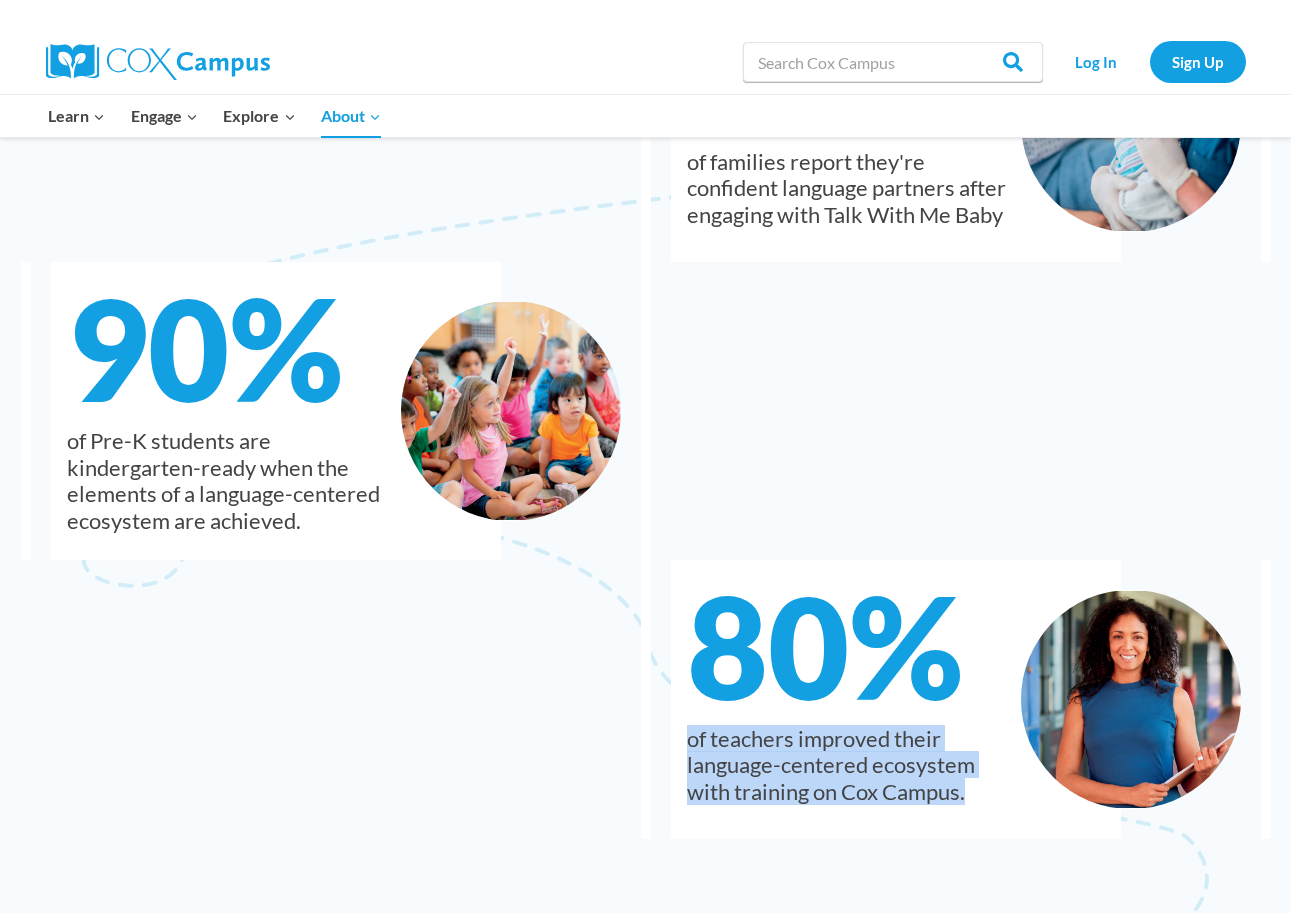 click on "of teachers improved their language-centered ecosystem with training on Cox Campus." at bounding box center [847, 770] 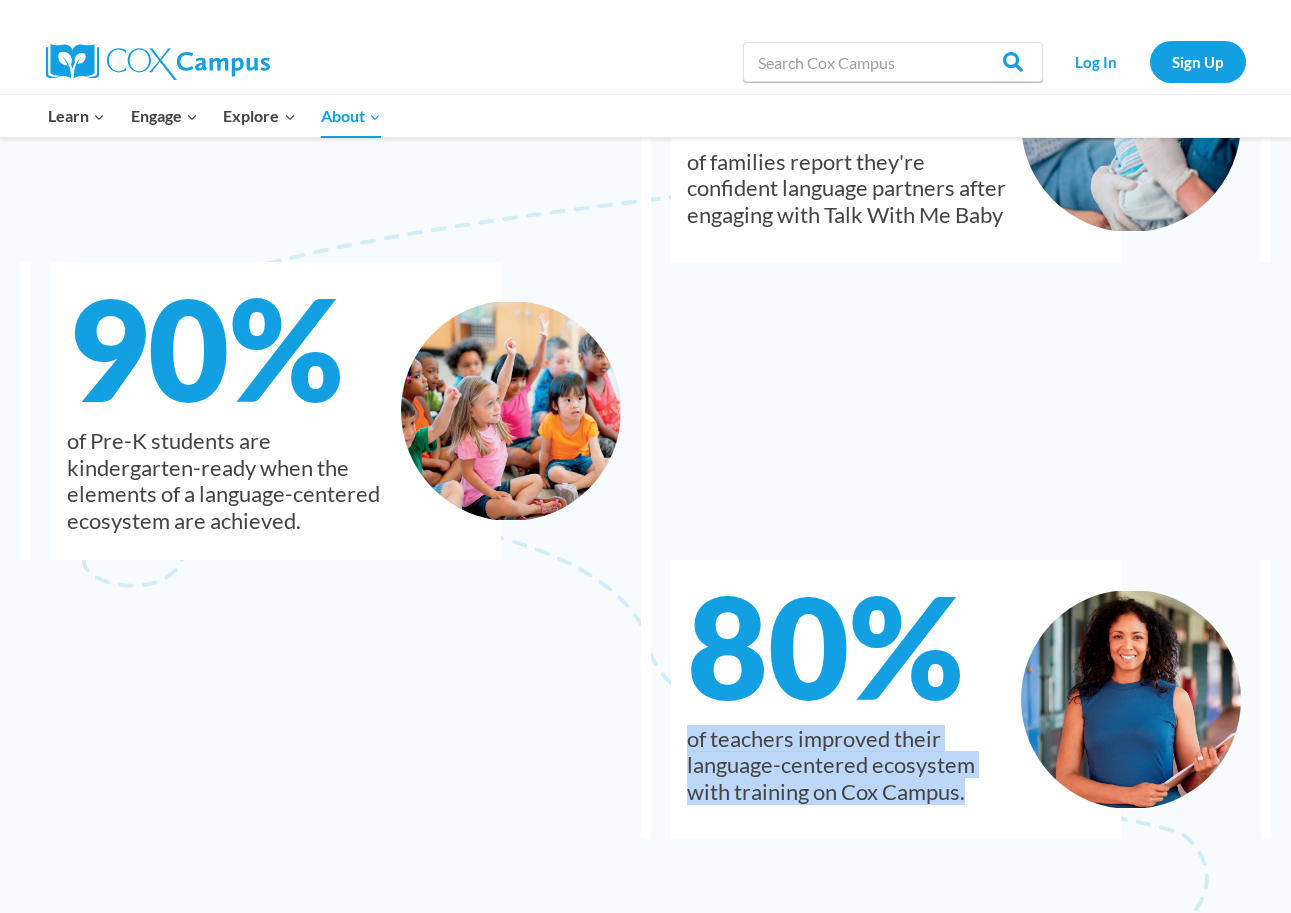 copy on "of teachers improved their language-centered ecosystem with training on Cox Campus." 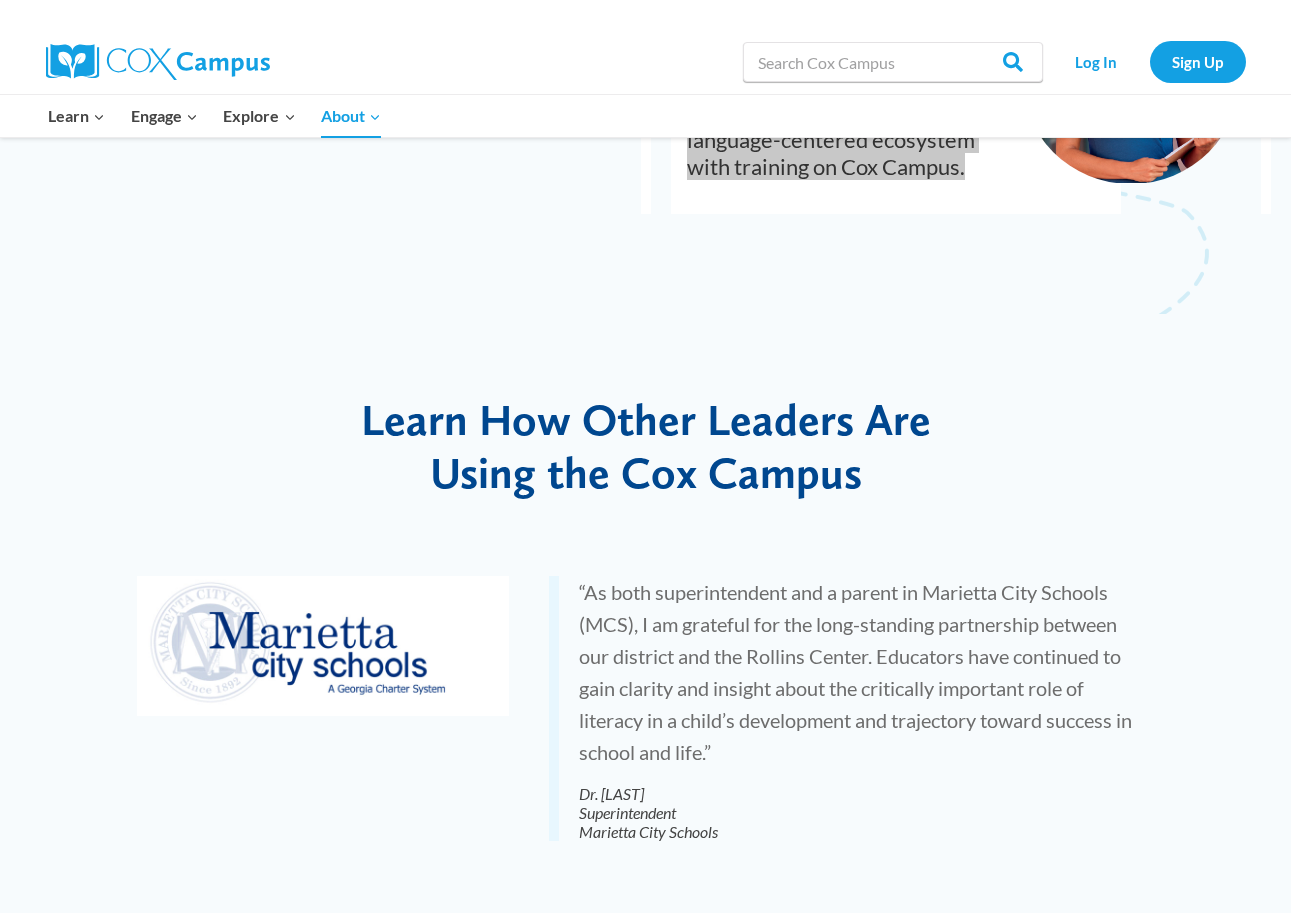 scroll, scrollTop: 3051, scrollLeft: 0, axis: vertical 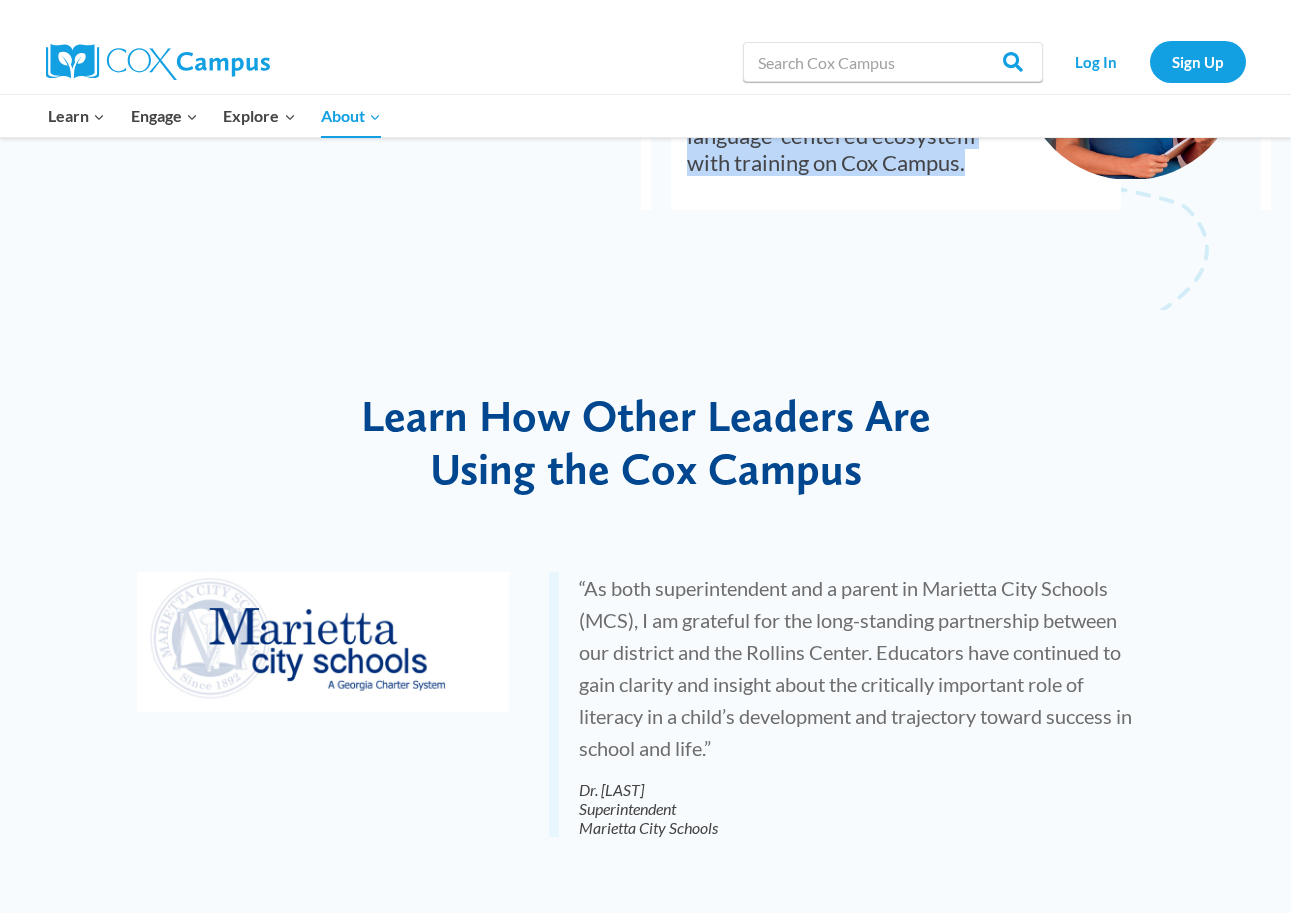 click on "Learn How Other Leaders Are  Using the Cox Campus" at bounding box center (646, 442) 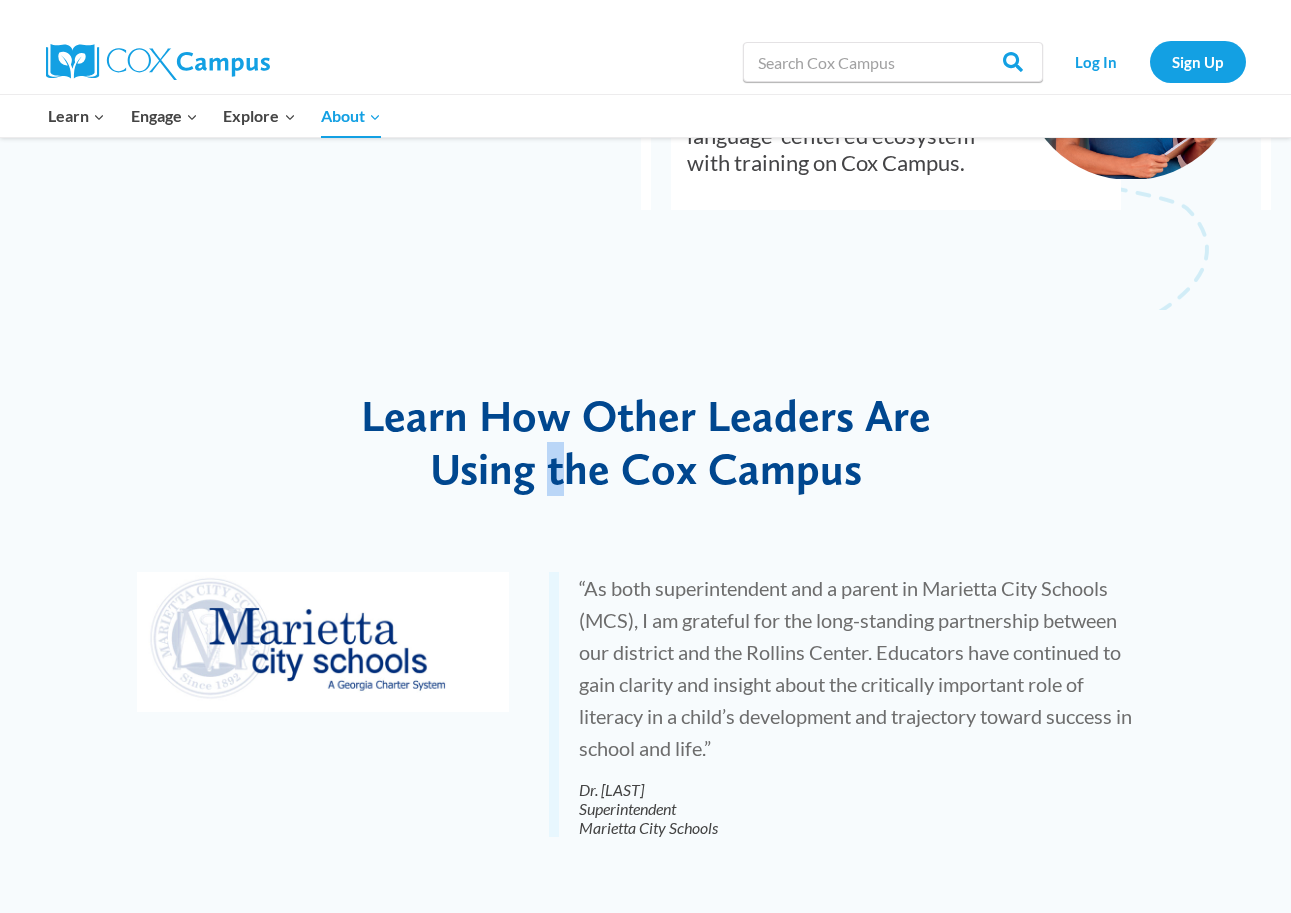 click on "Learn How Other Leaders Are  Using the Cox Campus" at bounding box center (646, 442) 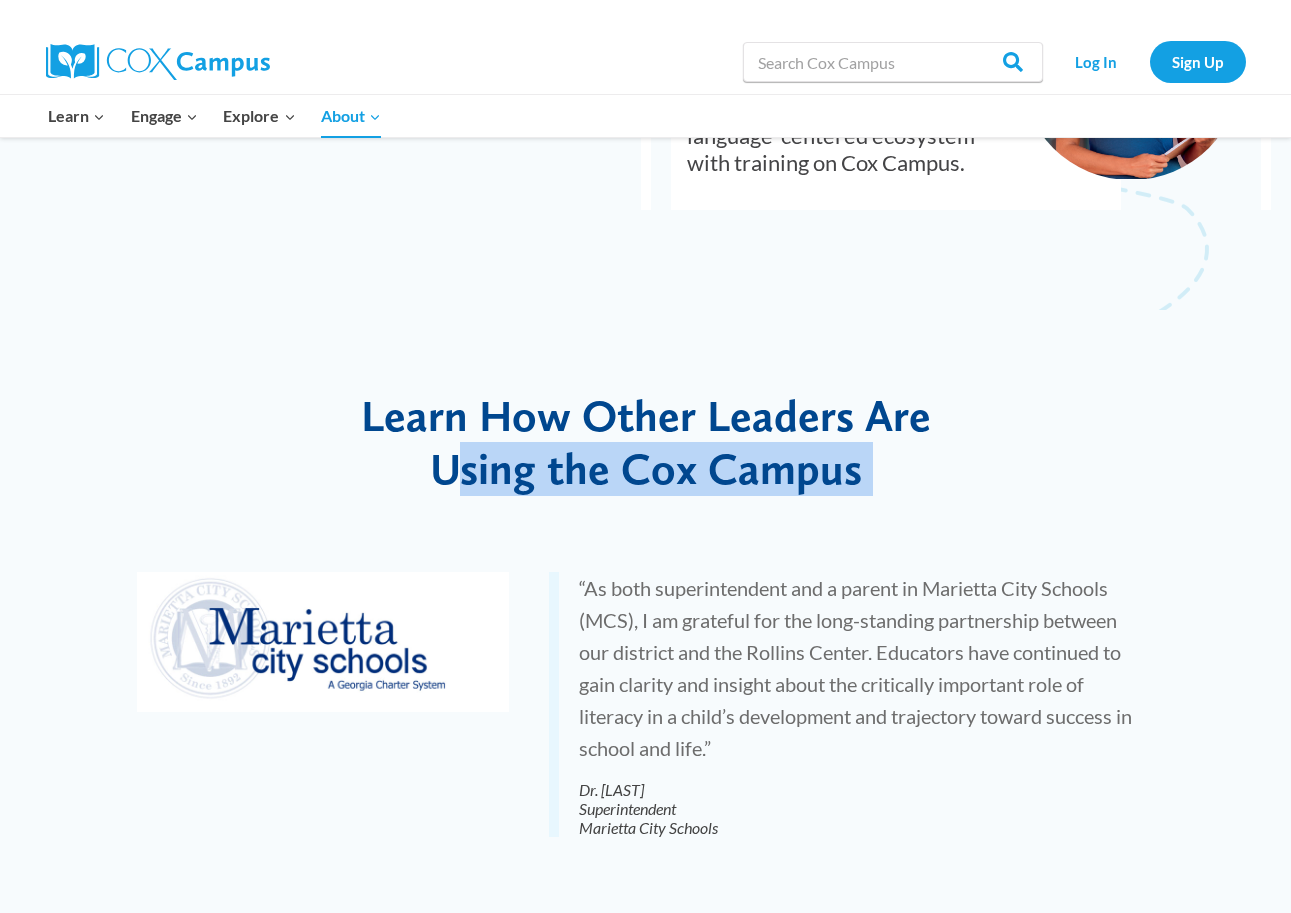 click on "Learn How Other Leaders Are  Using the Cox Campus" at bounding box center [646, 442] 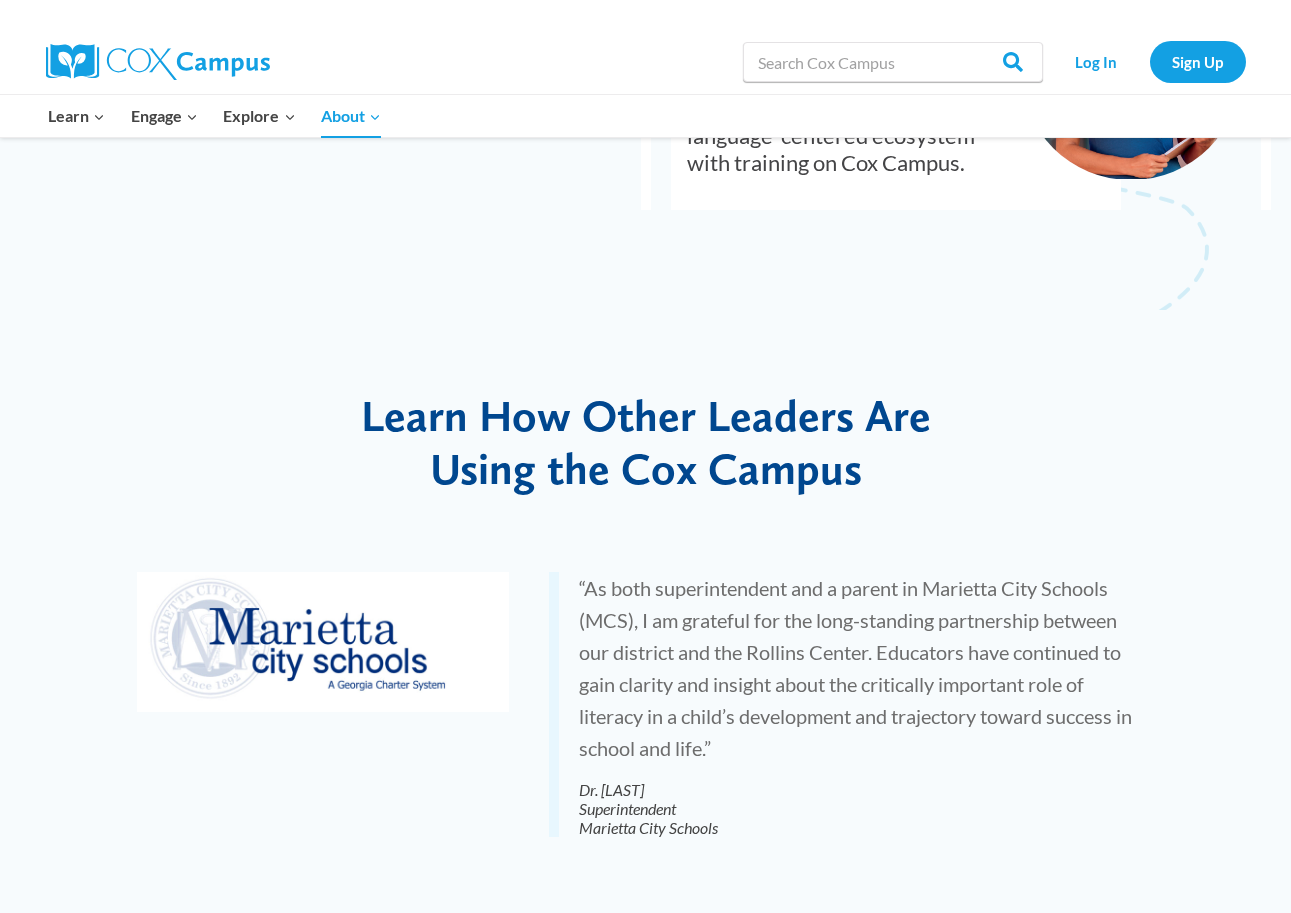 click on "Learn How Other Leaders Are  Using the Cox Campus" at bounding box center (646, 442) 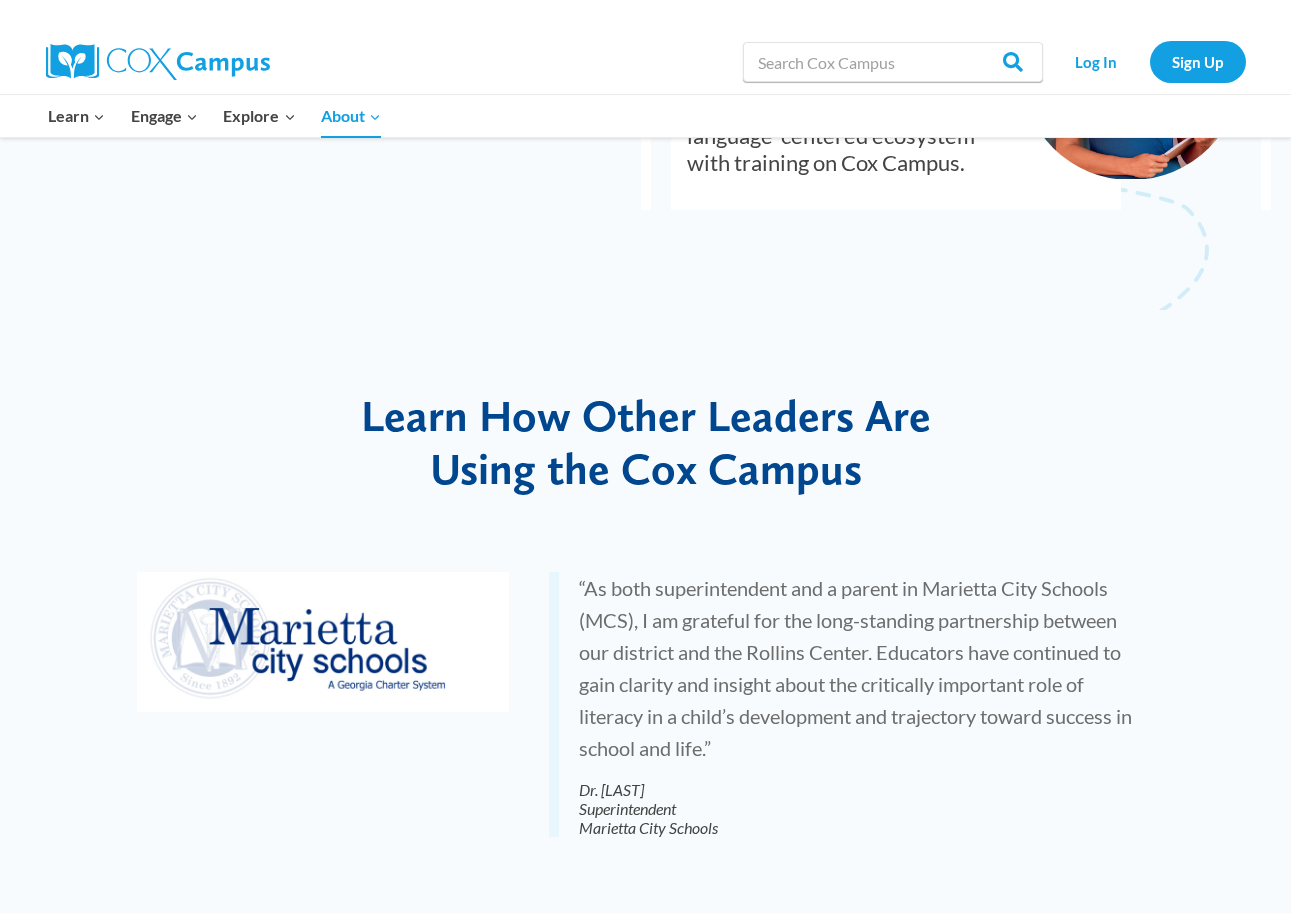 drag, startPoint x: 882, startPoint y: 485, endPoint x: 343, endPoint y: 448, distance: 540.26843 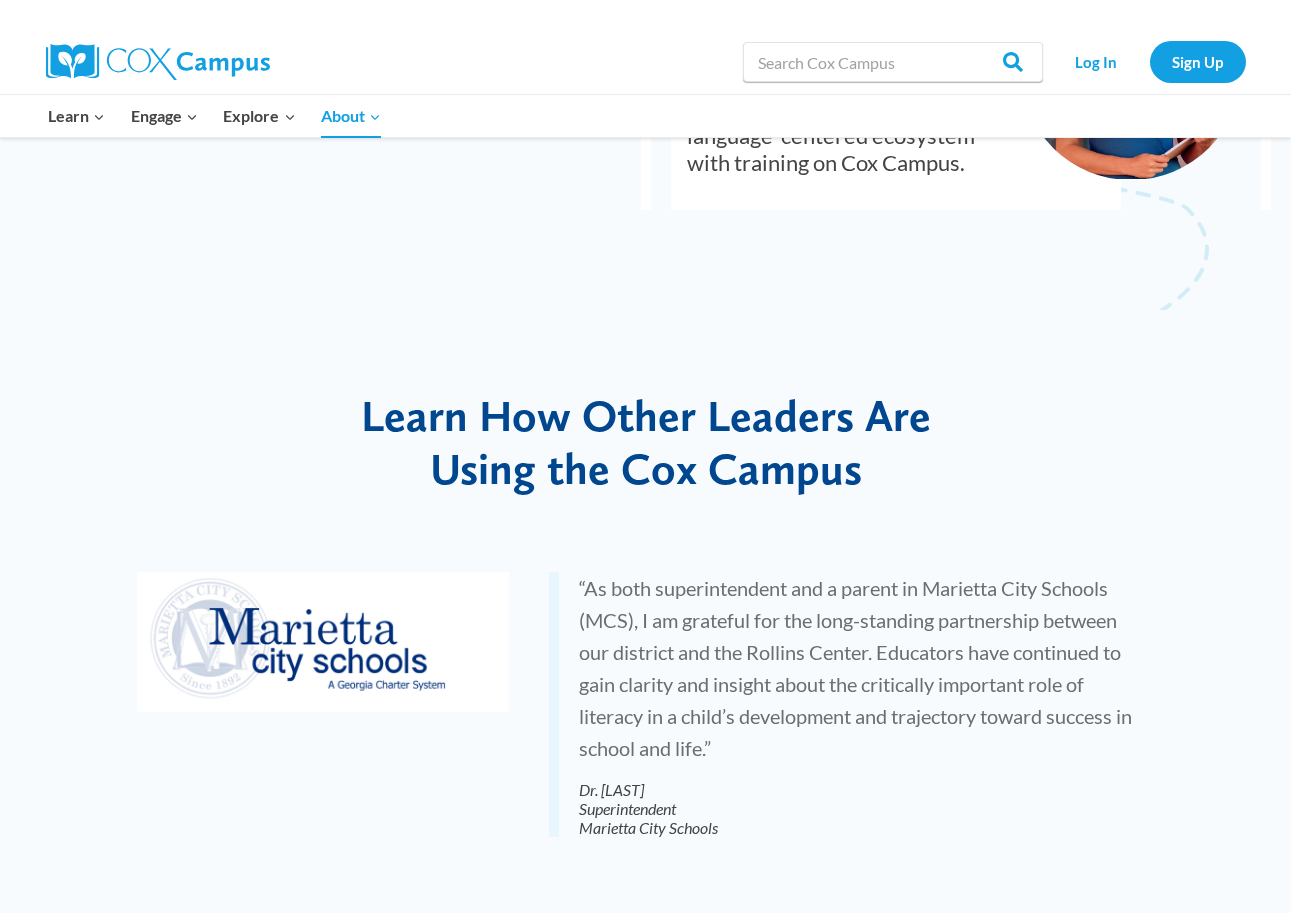click on "Learn How Other Leaders Are  Using the Cox Campus" at bounding box center (646, 443) 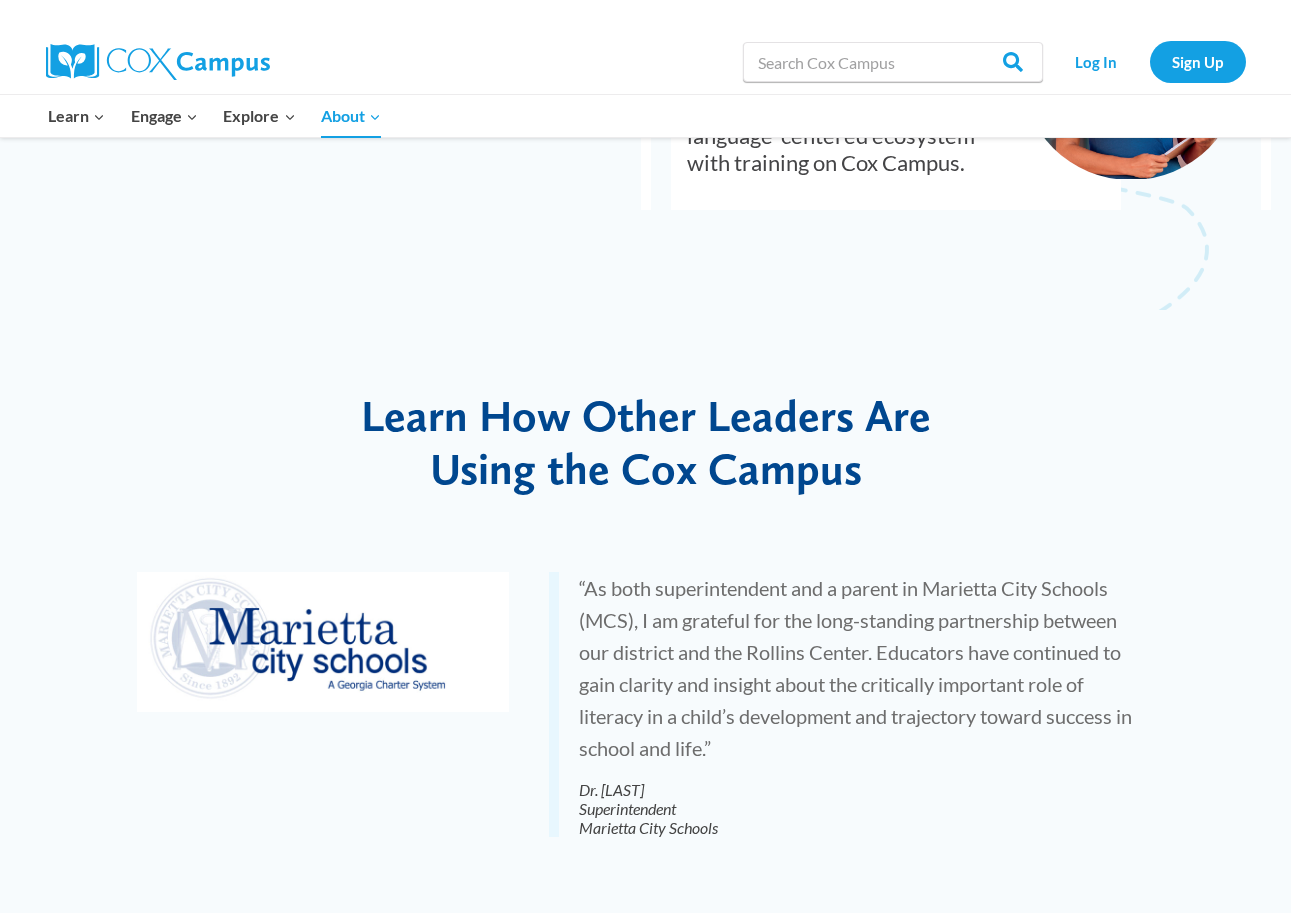 copy on "Learn How Other Leaders Are  Using the Cox Campus" 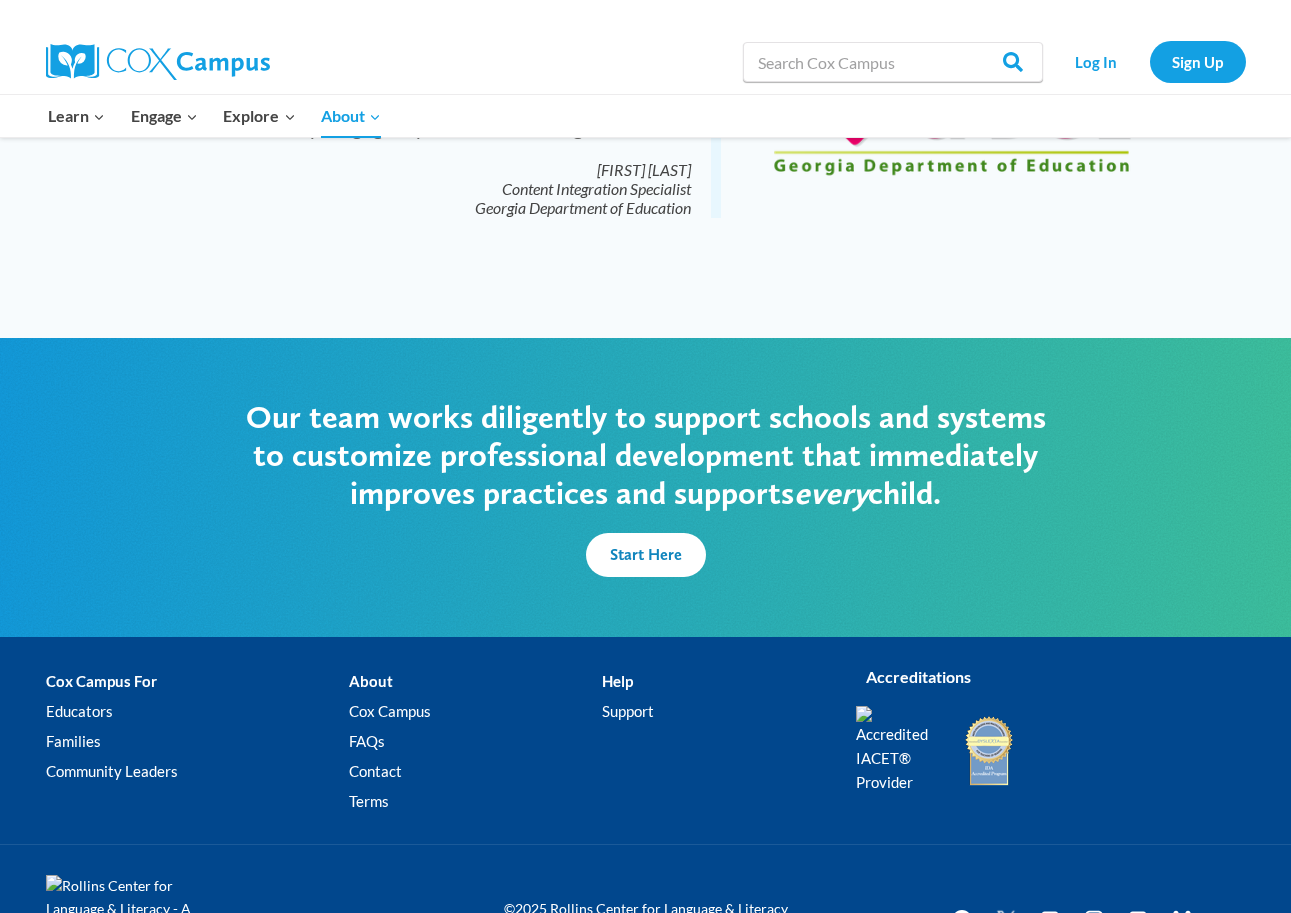 scroll, scrollTop: 4609, scrollLeft: 0, axis: vertical 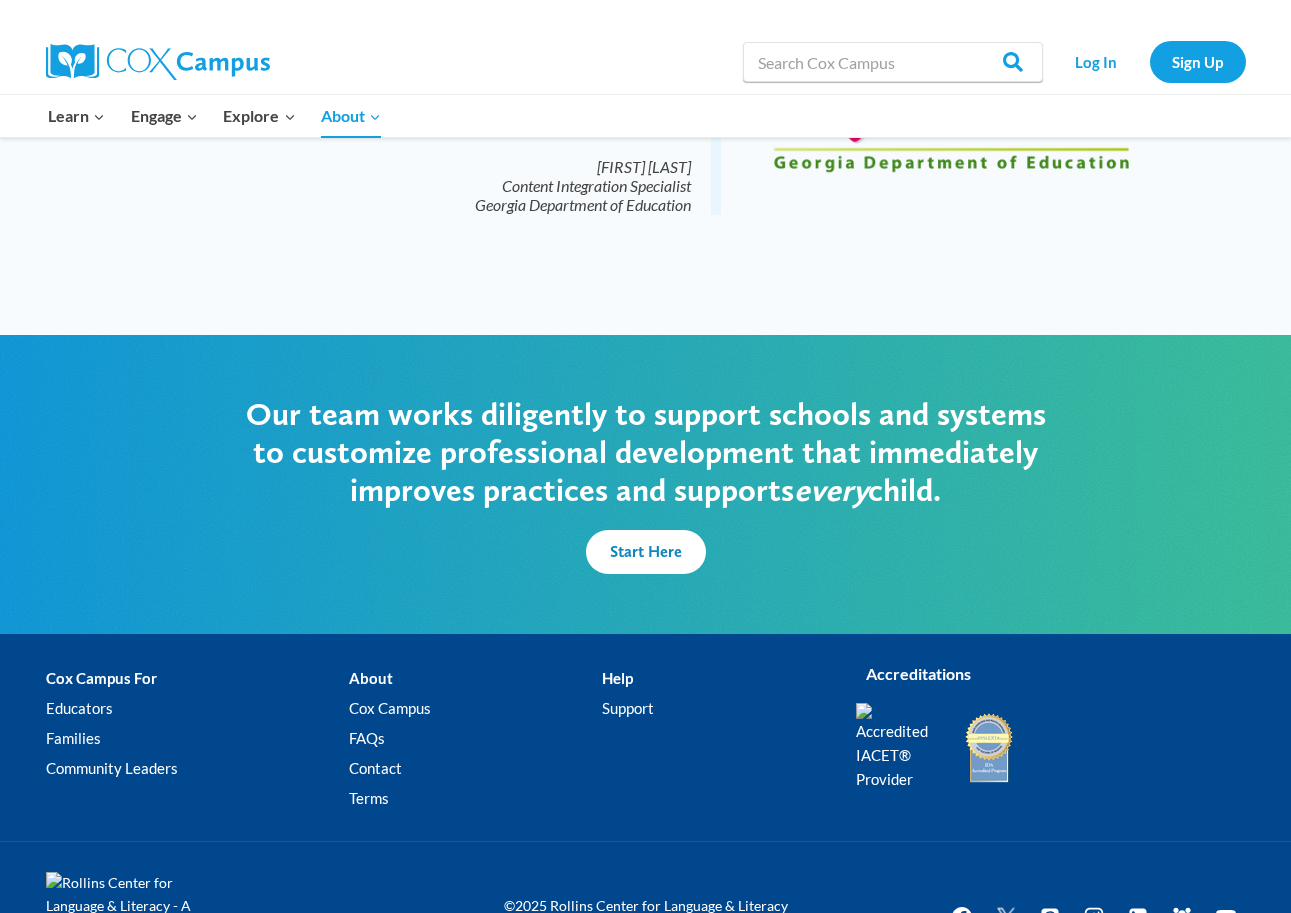drag, startPoint x: 252, startPoint y: 435, endPoint x: 985, endPoint y: 506, distance: 736.4306 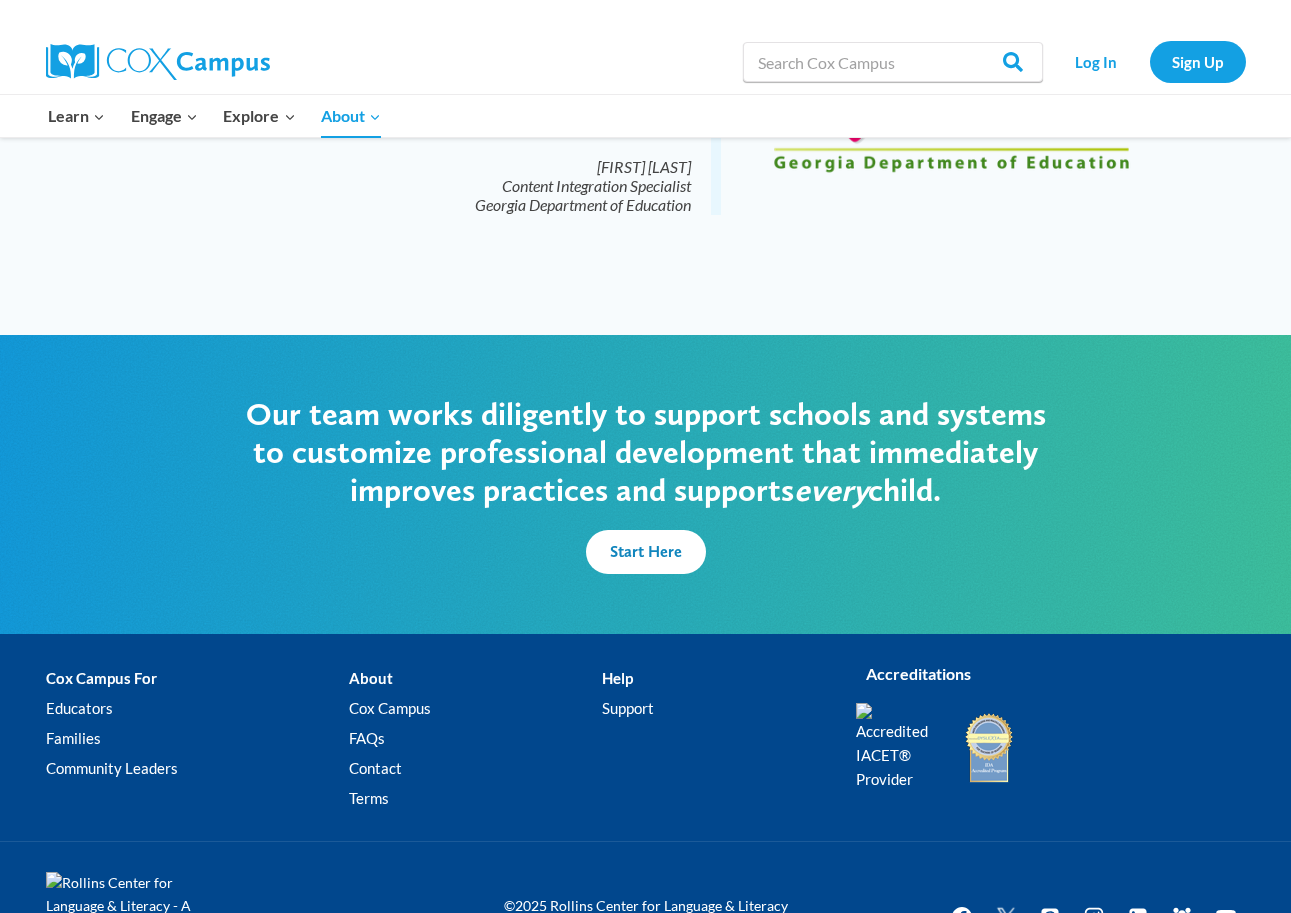 click on "Our team works diligently to support schools and systems to customize professional development that immediately
improves practices and supports  every  child." at bounding box center (646, 452) 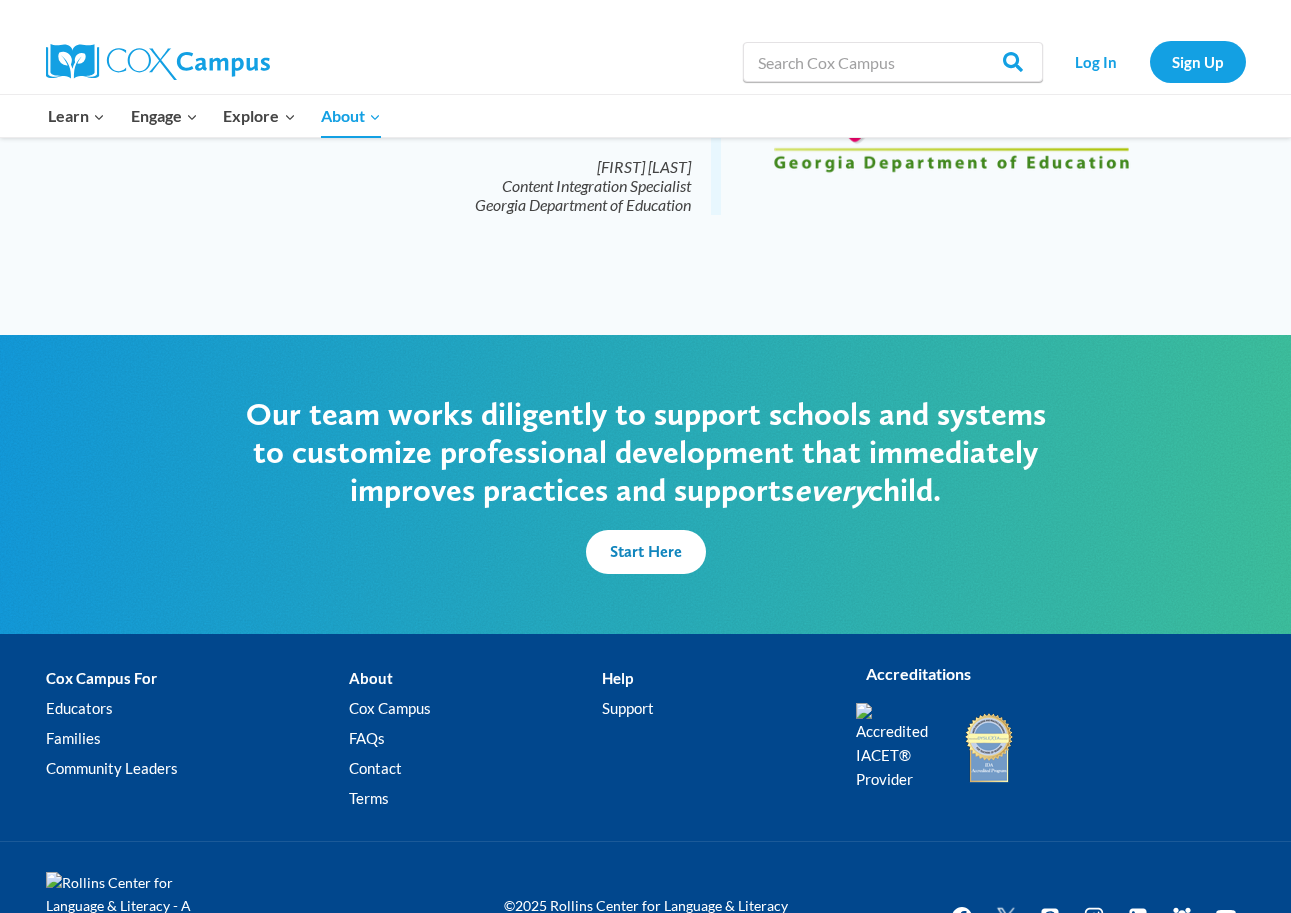 copy on "Our team works diligently to support schools and systems to customize professional development that immediately
improves practices and supports  every  child." 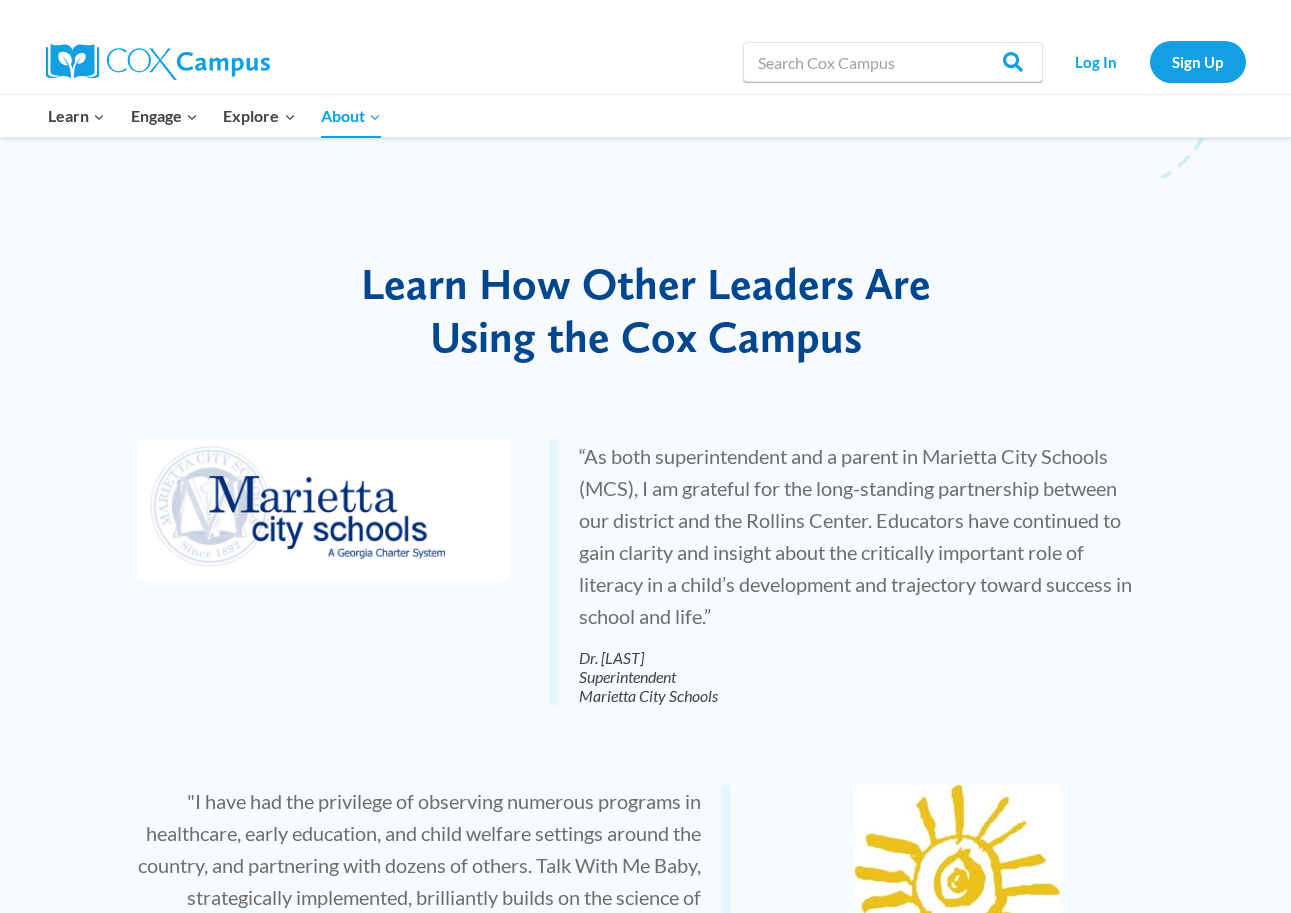 scroll, scrollTop: 3189, scrollLeft: 0, axis: vertical 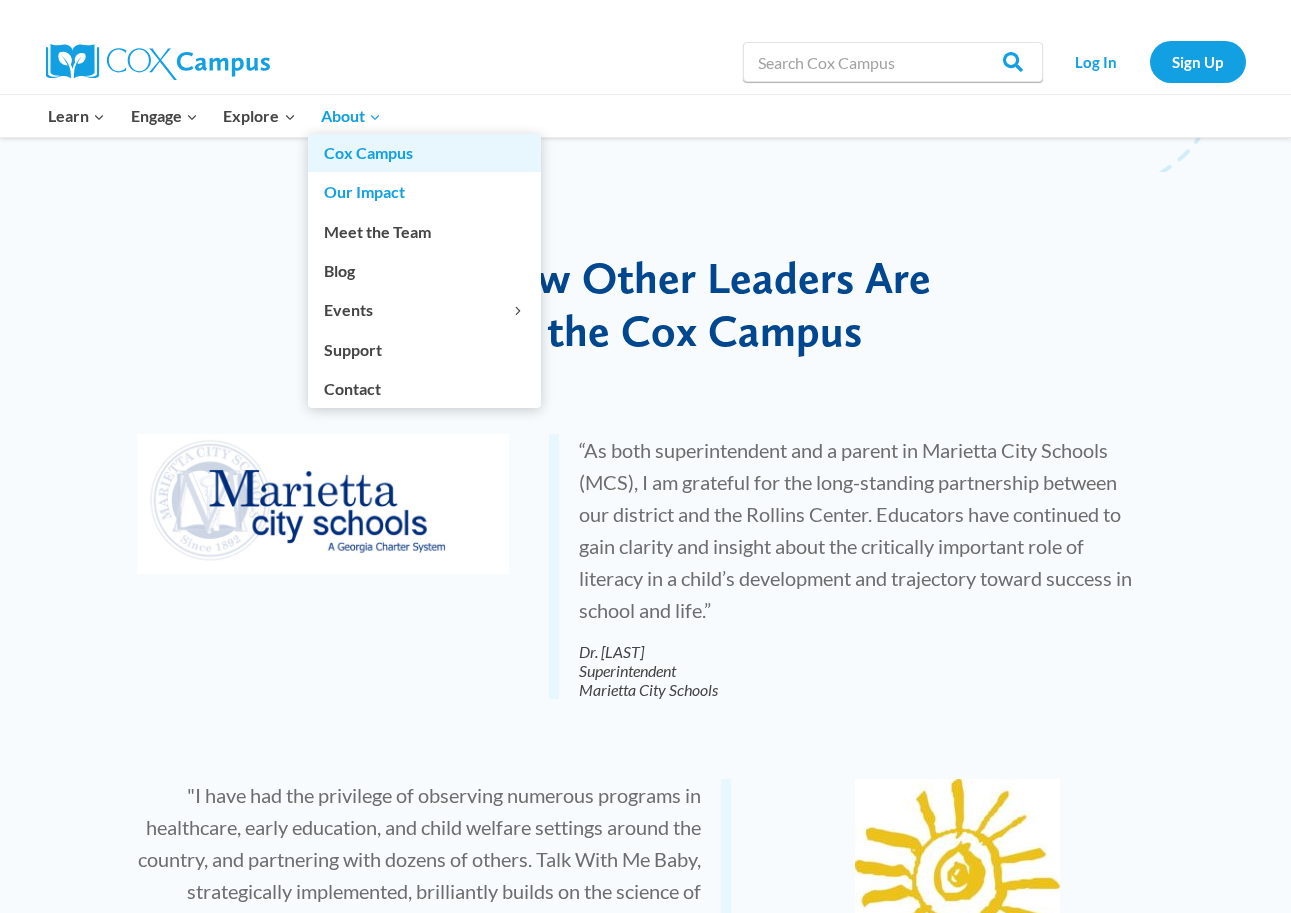 click on "Cox Campus" at bounding box center [424, 153] 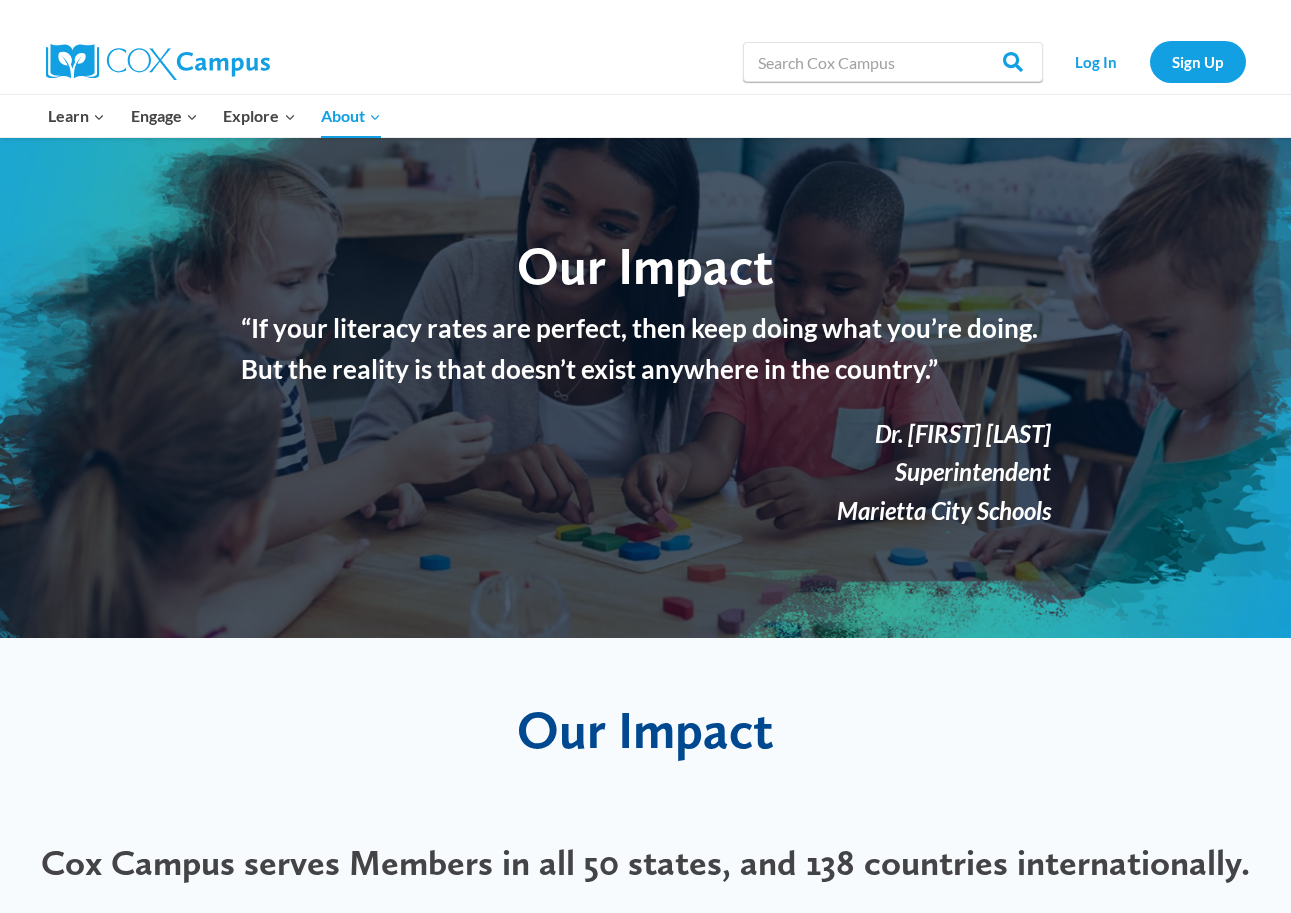 scroll, scrollTop: 0, scrollLeft: 0, axis: both 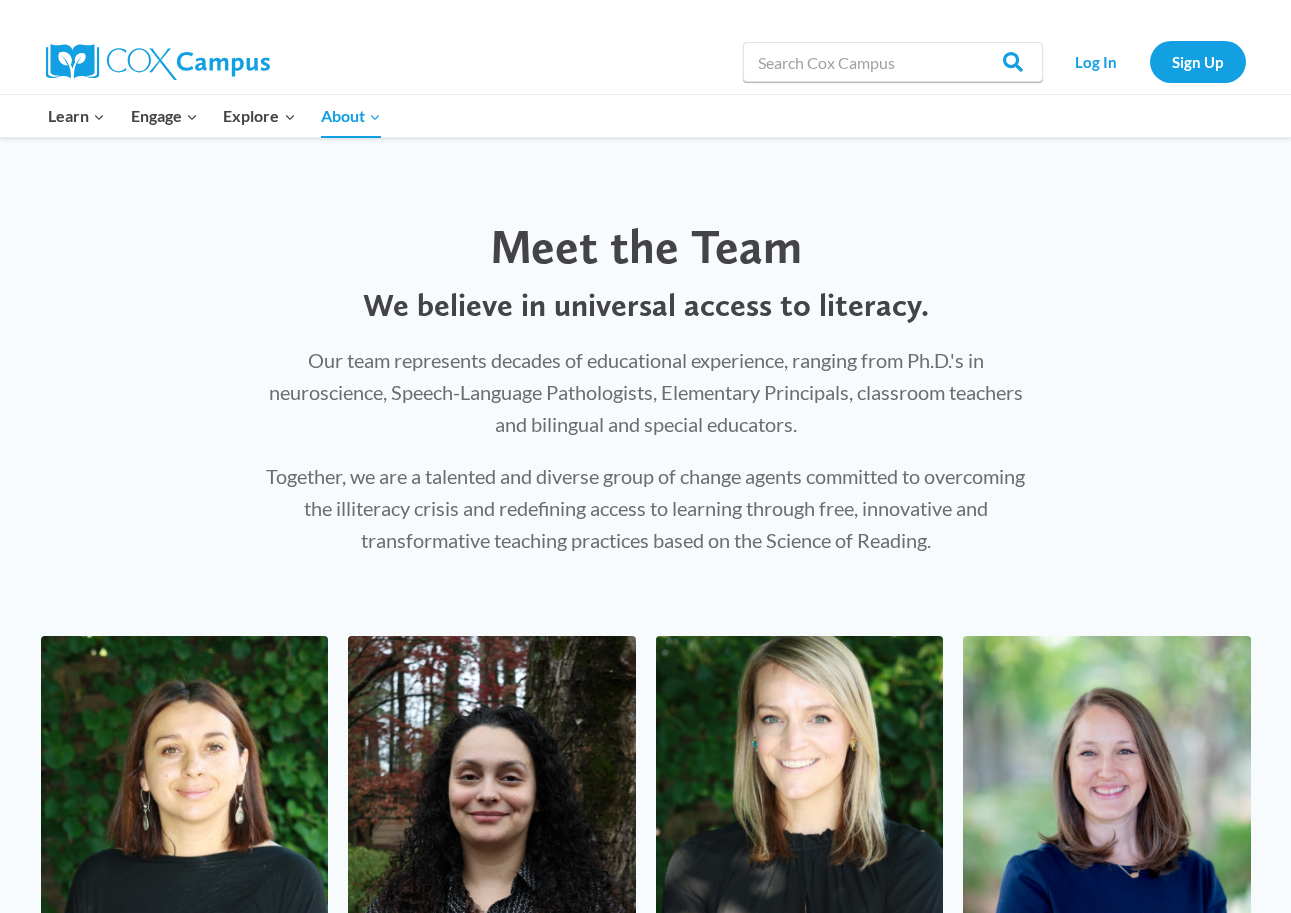 click on "We believe in universal access to literacy." at bounding box center (646, 305) 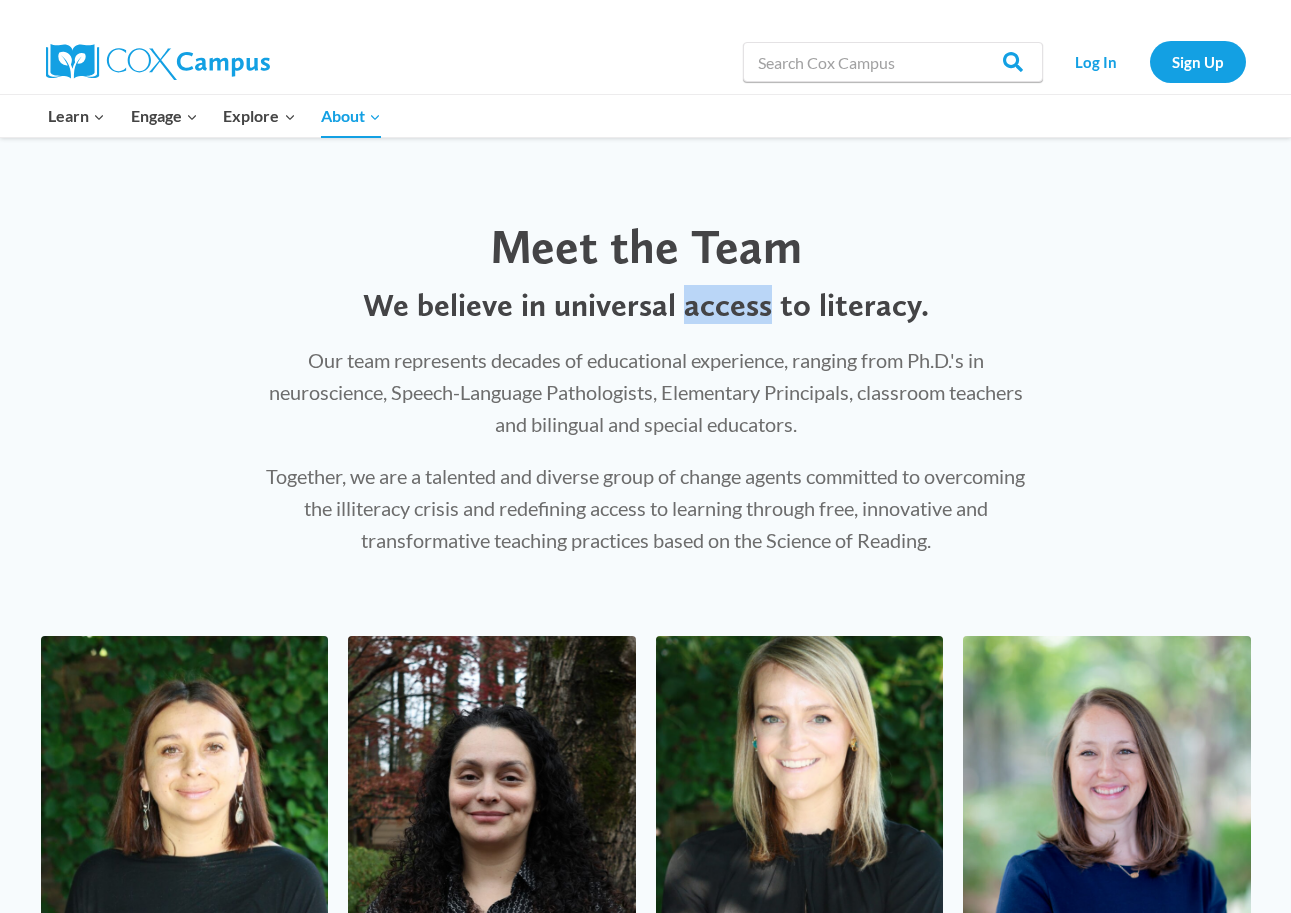 click on "We believe in universal access to literacy." at bounding box center [646, 305] 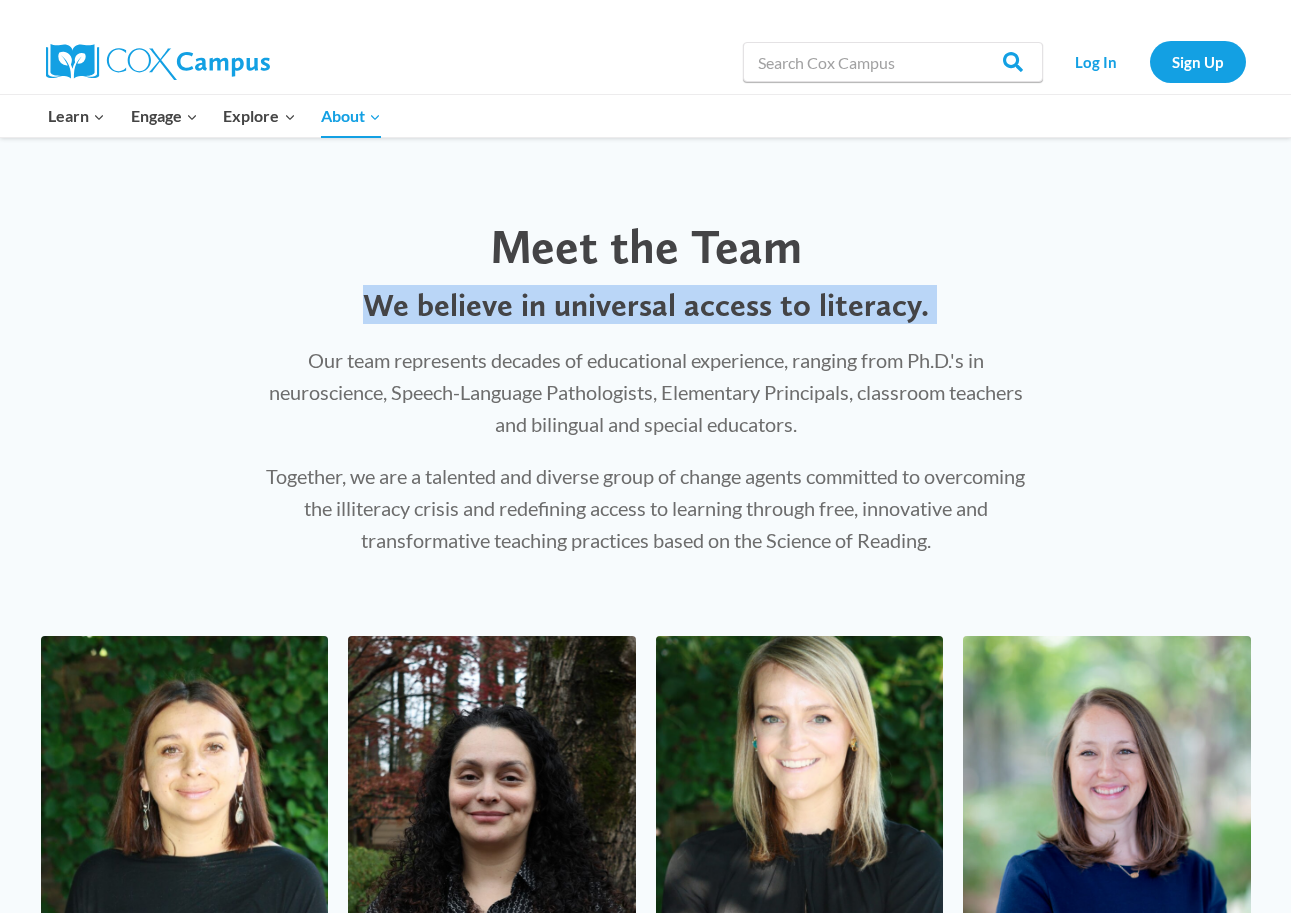 click on "We believe in universal access to literacy." at bounding box center [646, 305] 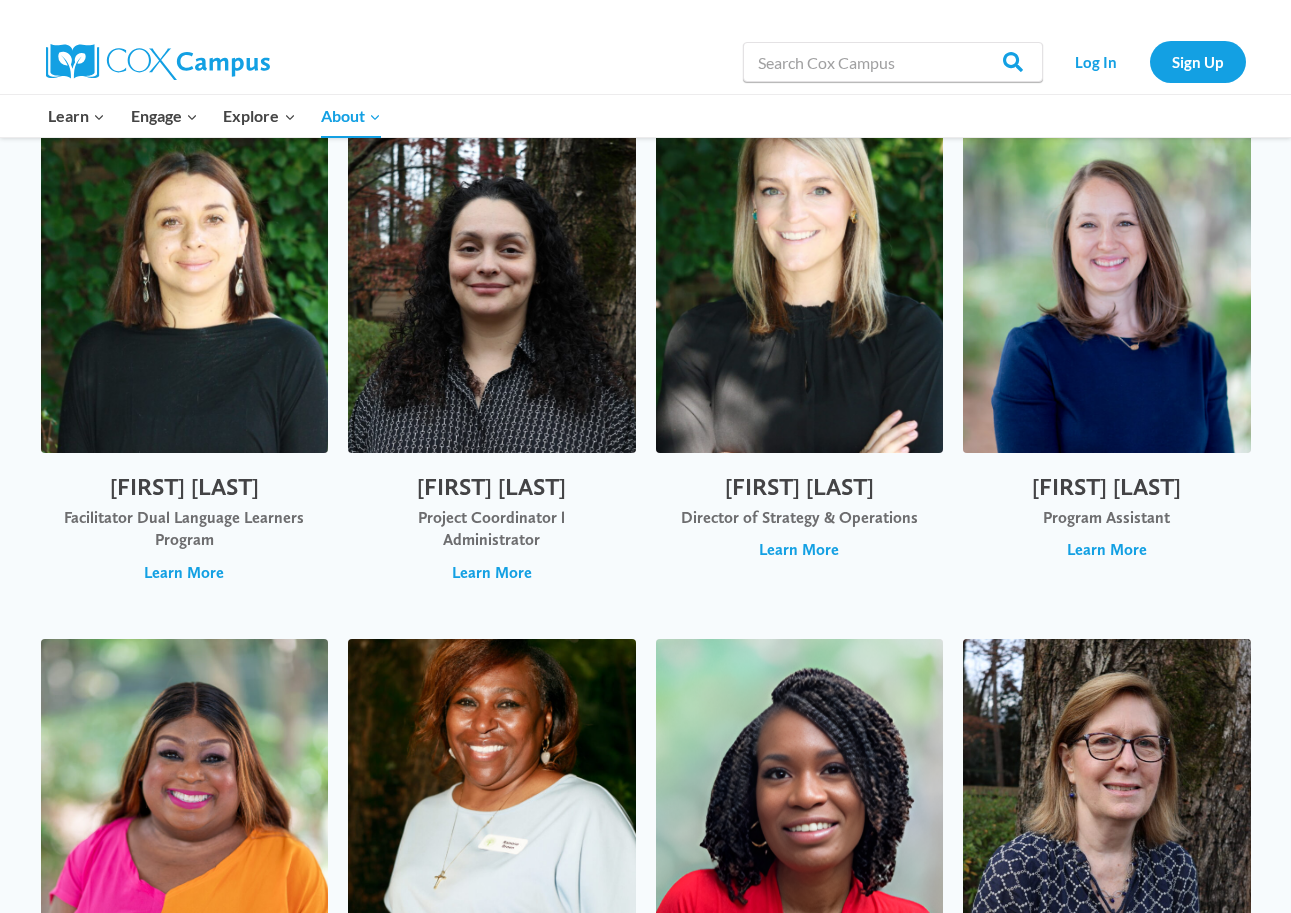 scroll, scrollTop: 400, scrollLeft: 0, axis: vertical 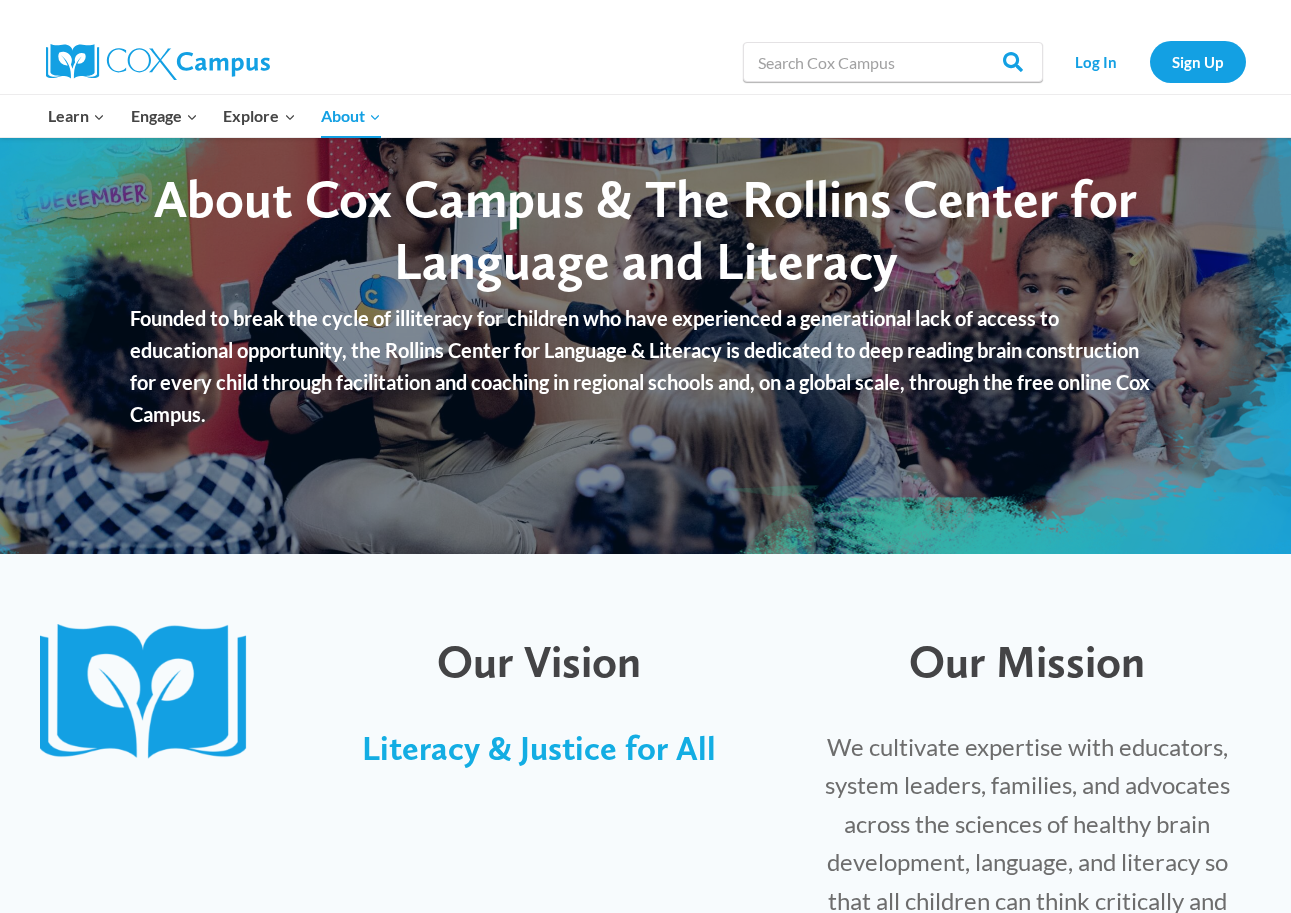 click on "About Cox Campus & The Rollins Center for Language and Literacy" at bounding box center (645, 229) 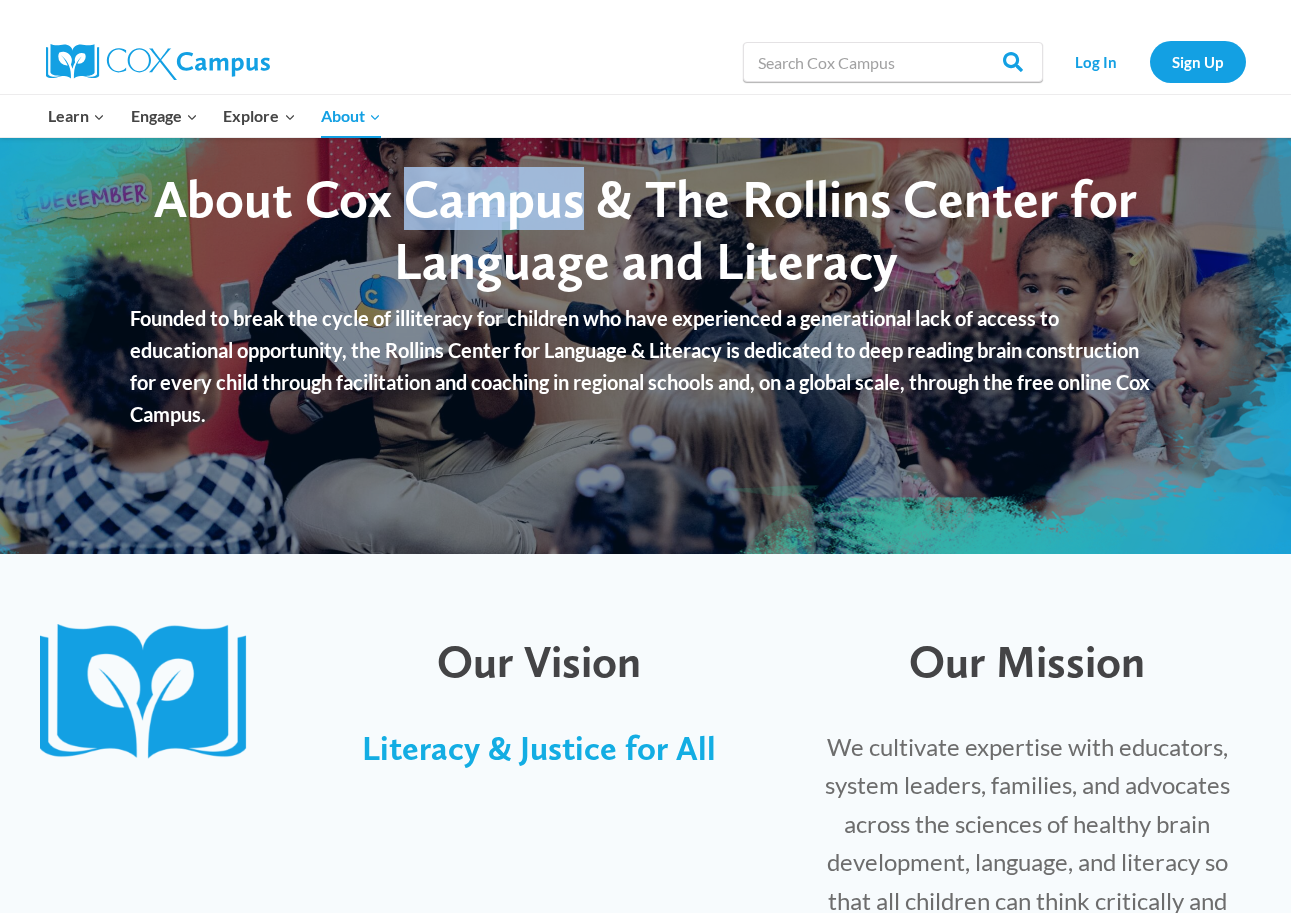 click on "About Cox Campus & The Rollins Center for Language and Literacy" at bounding box center (645, 229) 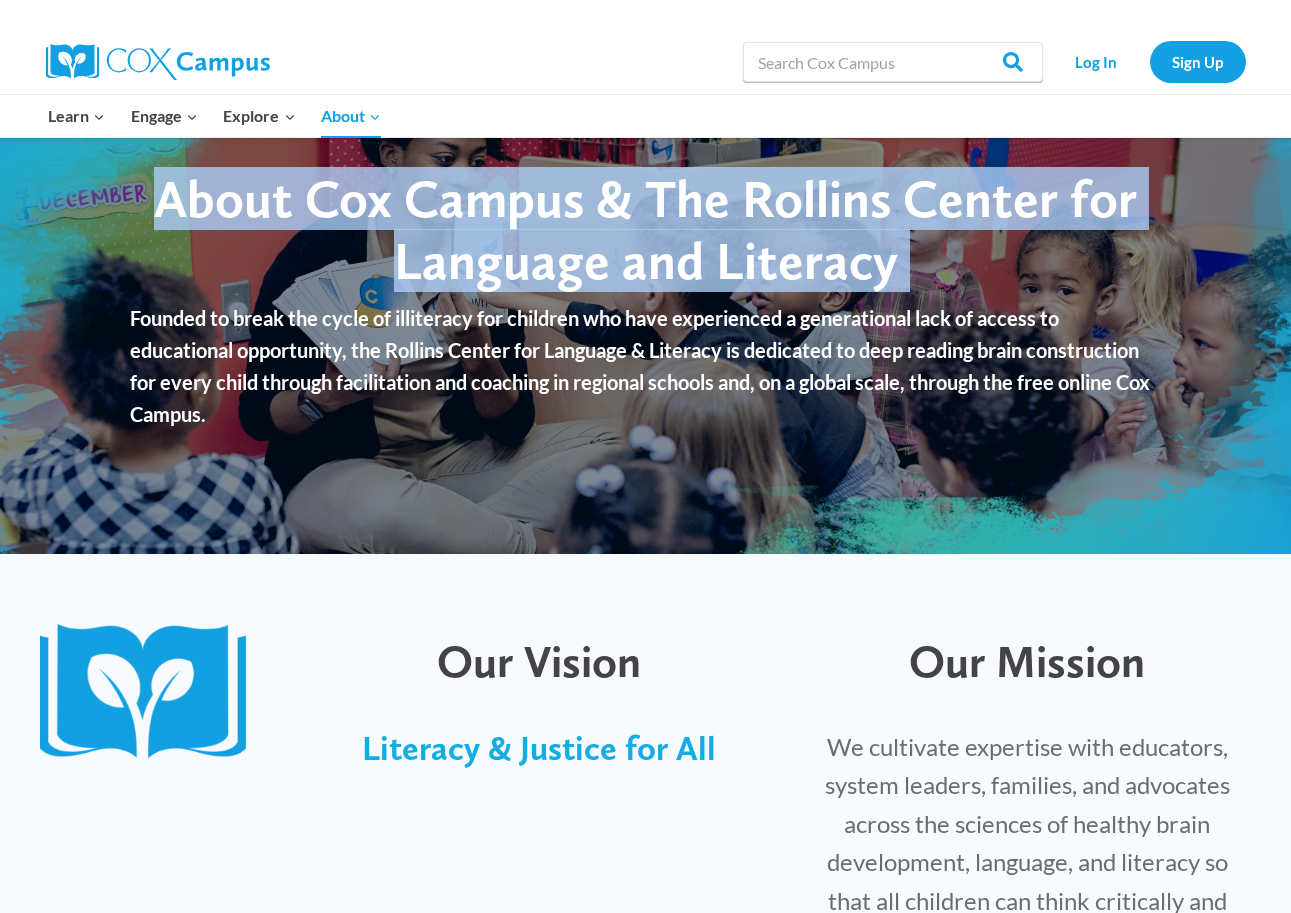 click on "About Cox Campus & The Rollins Center for Language and Literacy" at bounding box center [645, 229] 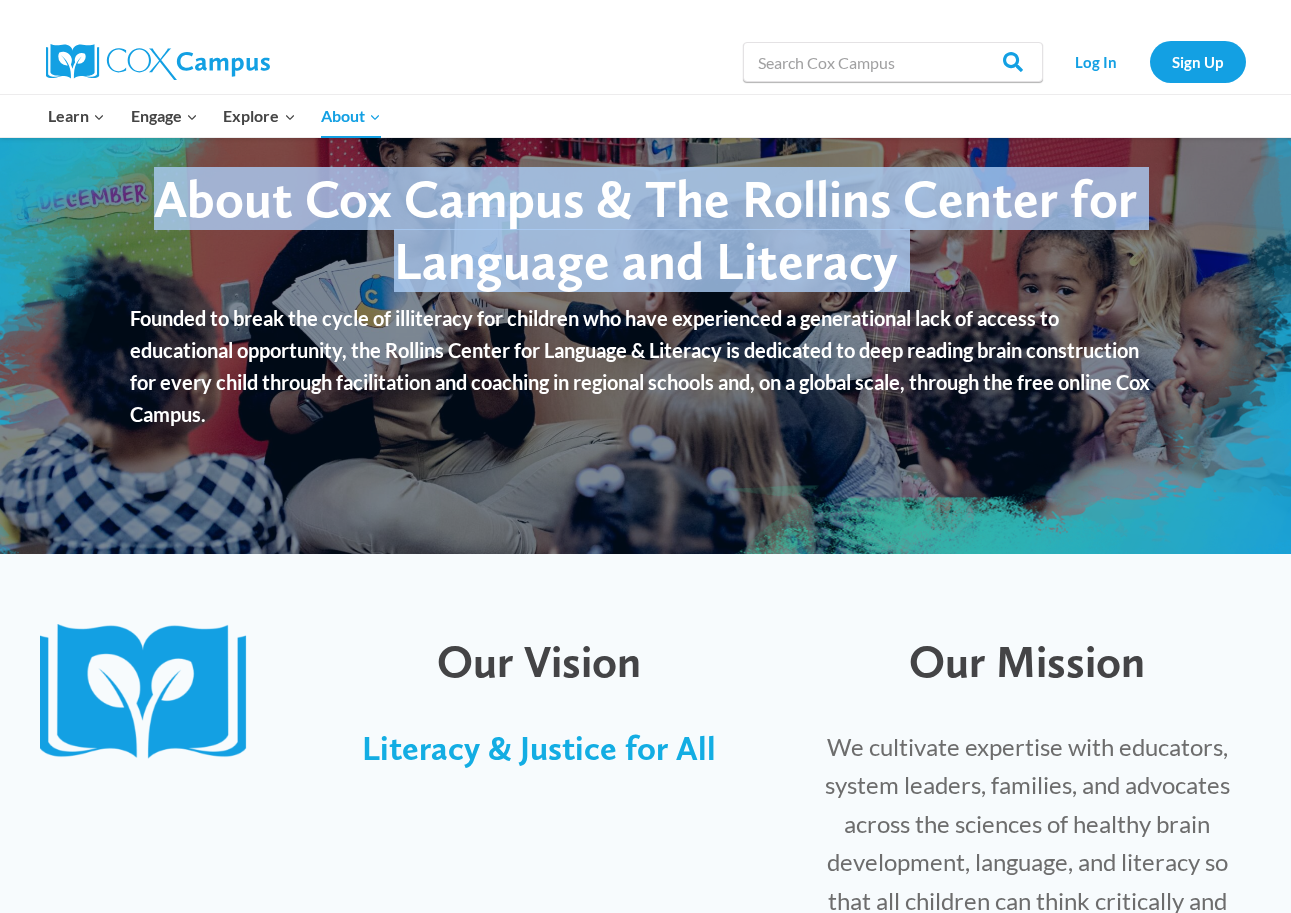 copy on "About Cox Campus & The Rollins Center for Language and Literacy" 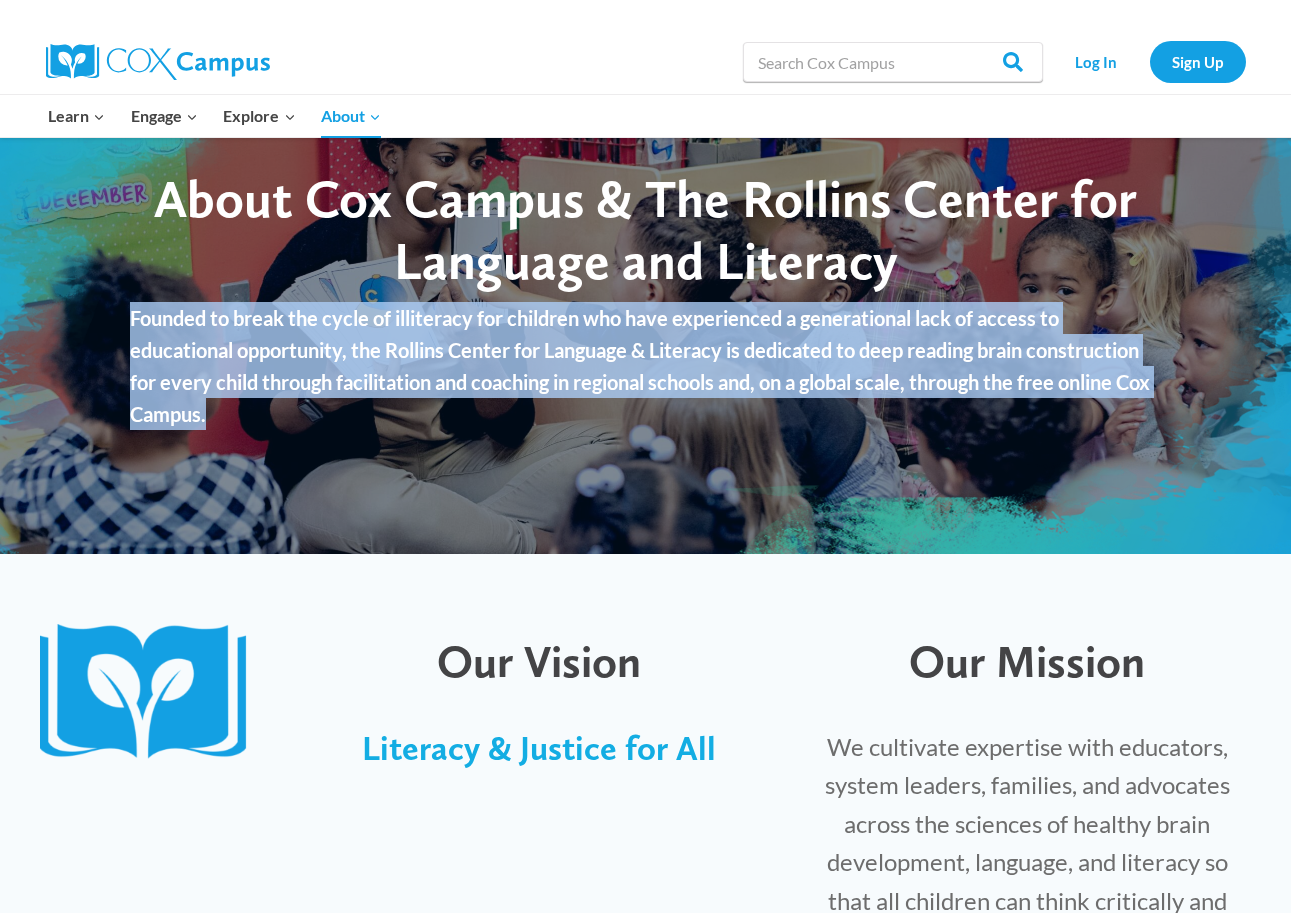 drag, startPoint x: 132, startPoint y: 318, endPoint x: 222, endPoint y: 366, distance: 102 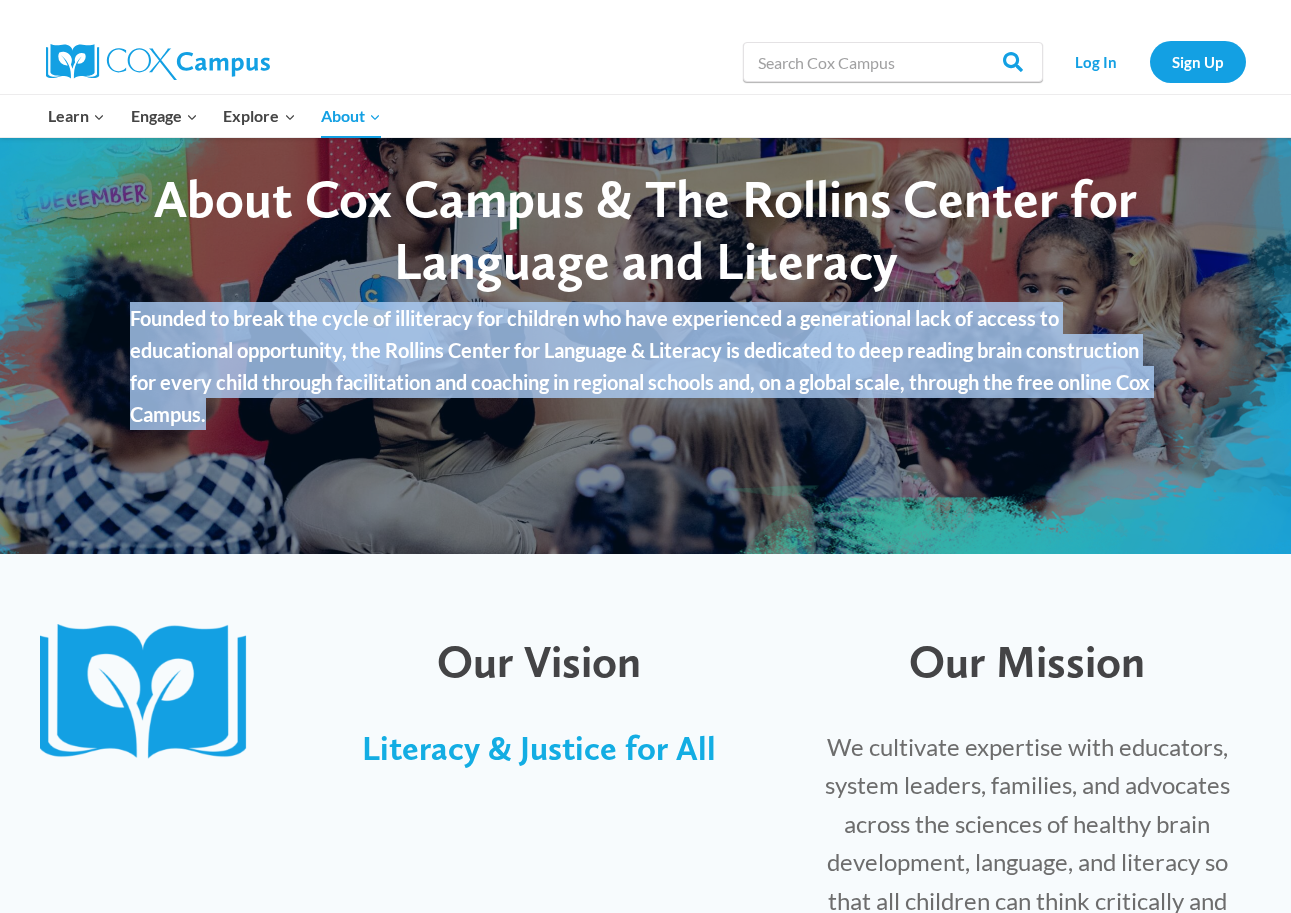 copy on "Founded to break the cycle of illiteracy for children who have experienced a generational lack of access to educational opportunity, the Rollins Center for Language & Literacy is dedicated to deep reading brain construction for every child through facilitation and coaching in regional schools and, on a global scale, through the free online Cox Campus." 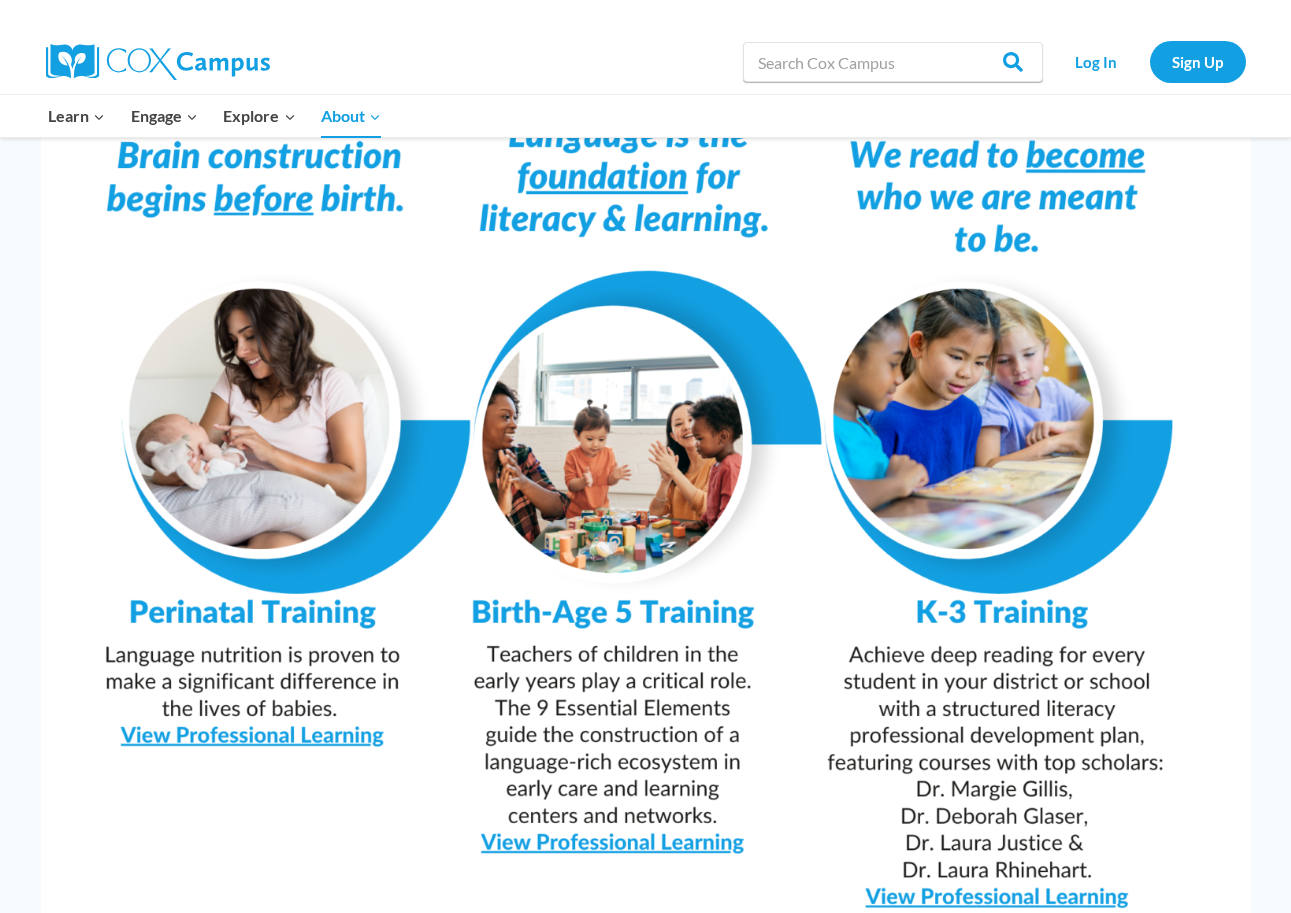 scroll, scrollTop: 1699, scrollLeft: 0, axis: vertical 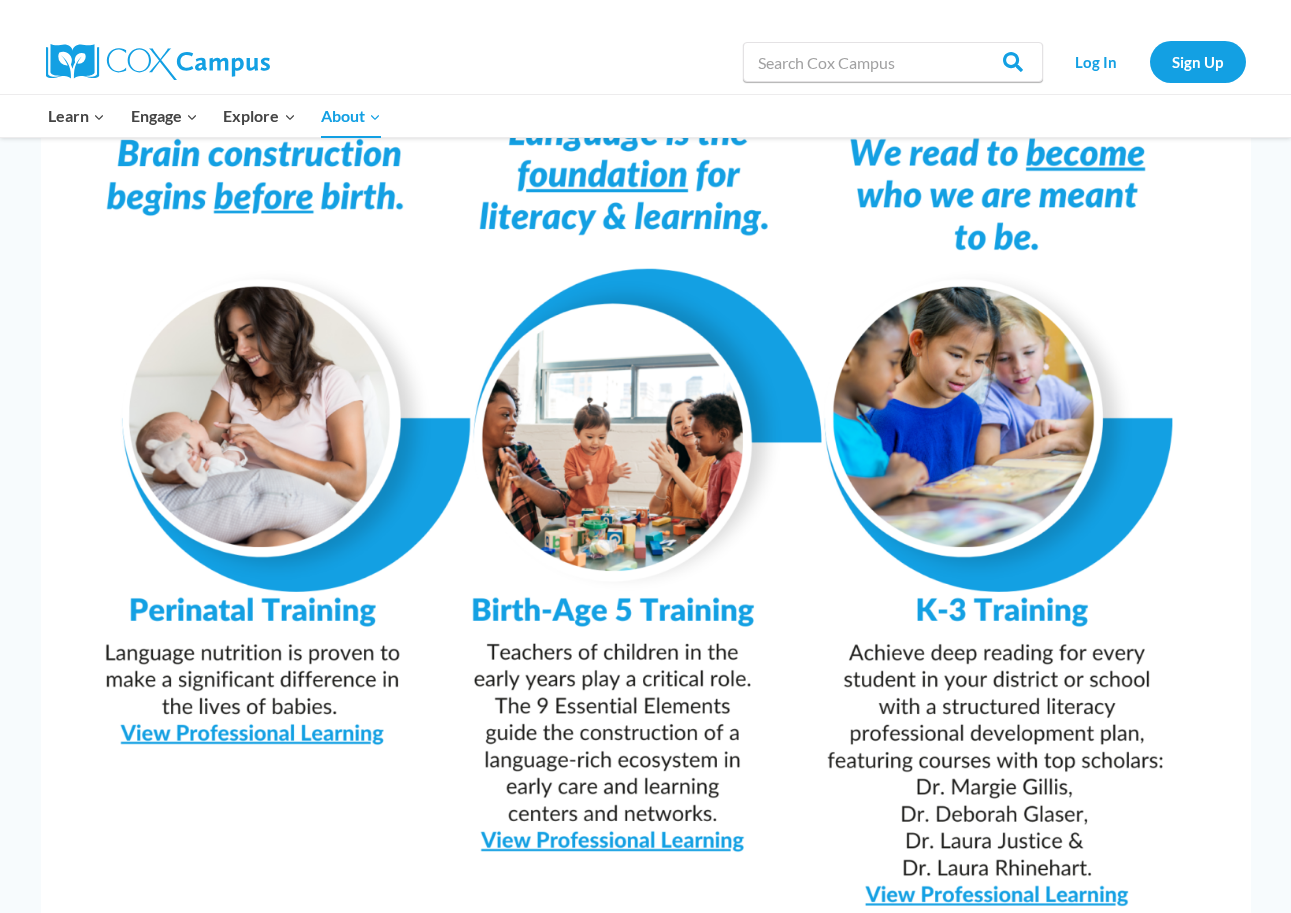 click at bounding box center [646, 497] 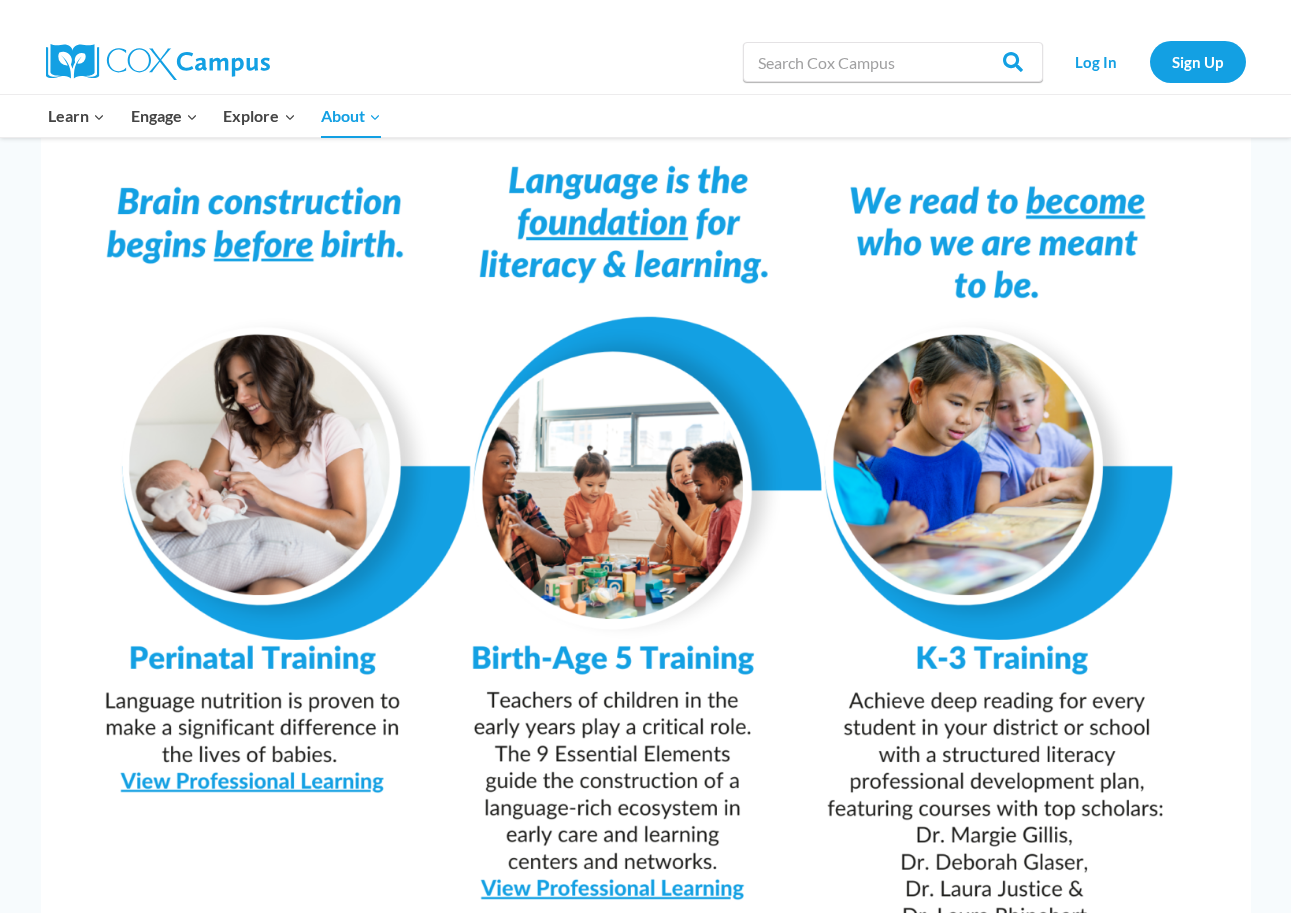 scroll, scrollTop: 1644, scrollLeft: 0, axis: vertical 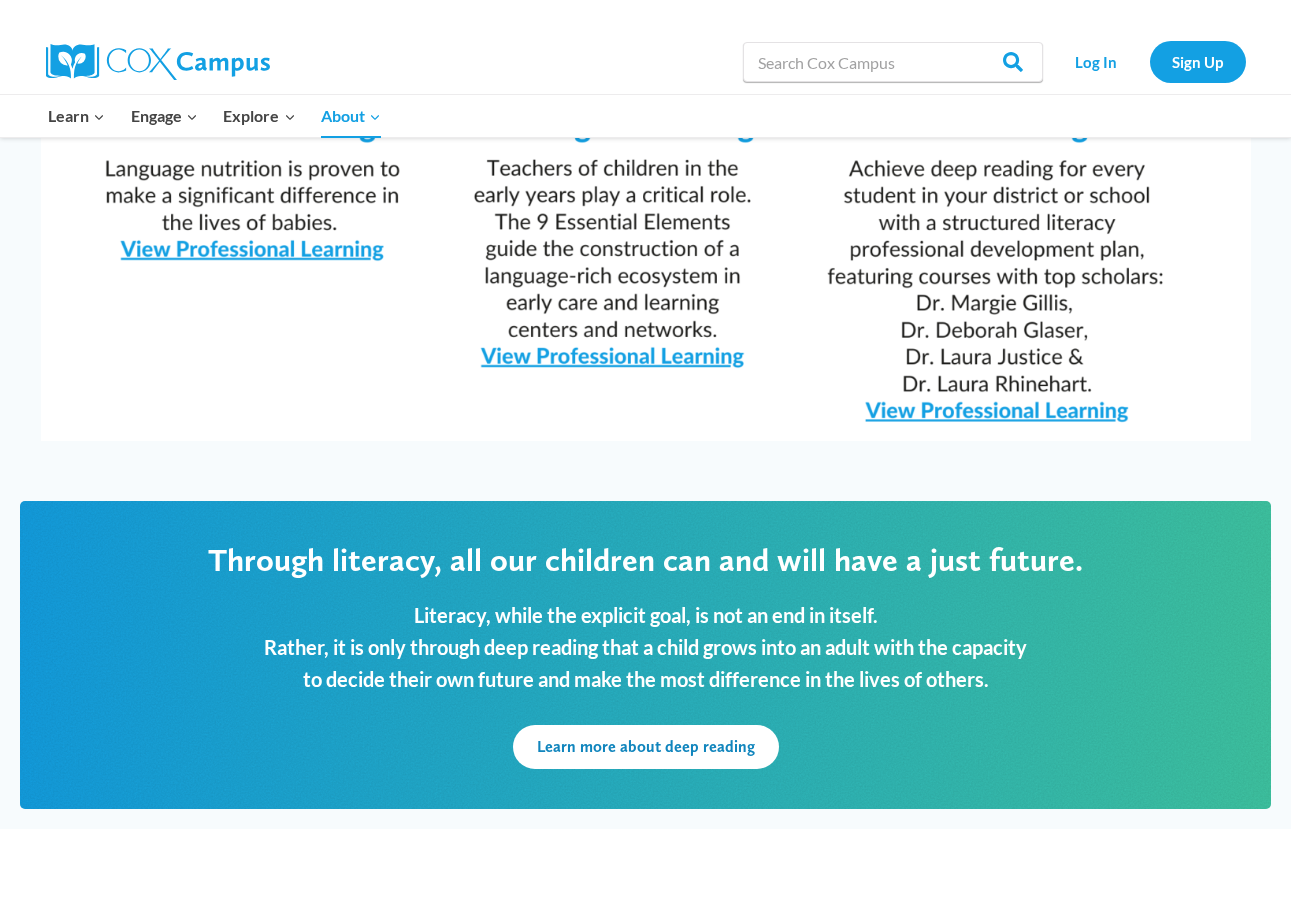 click on "Through literacy, all our children can and will have a just future." at bounding box center (645, 560) 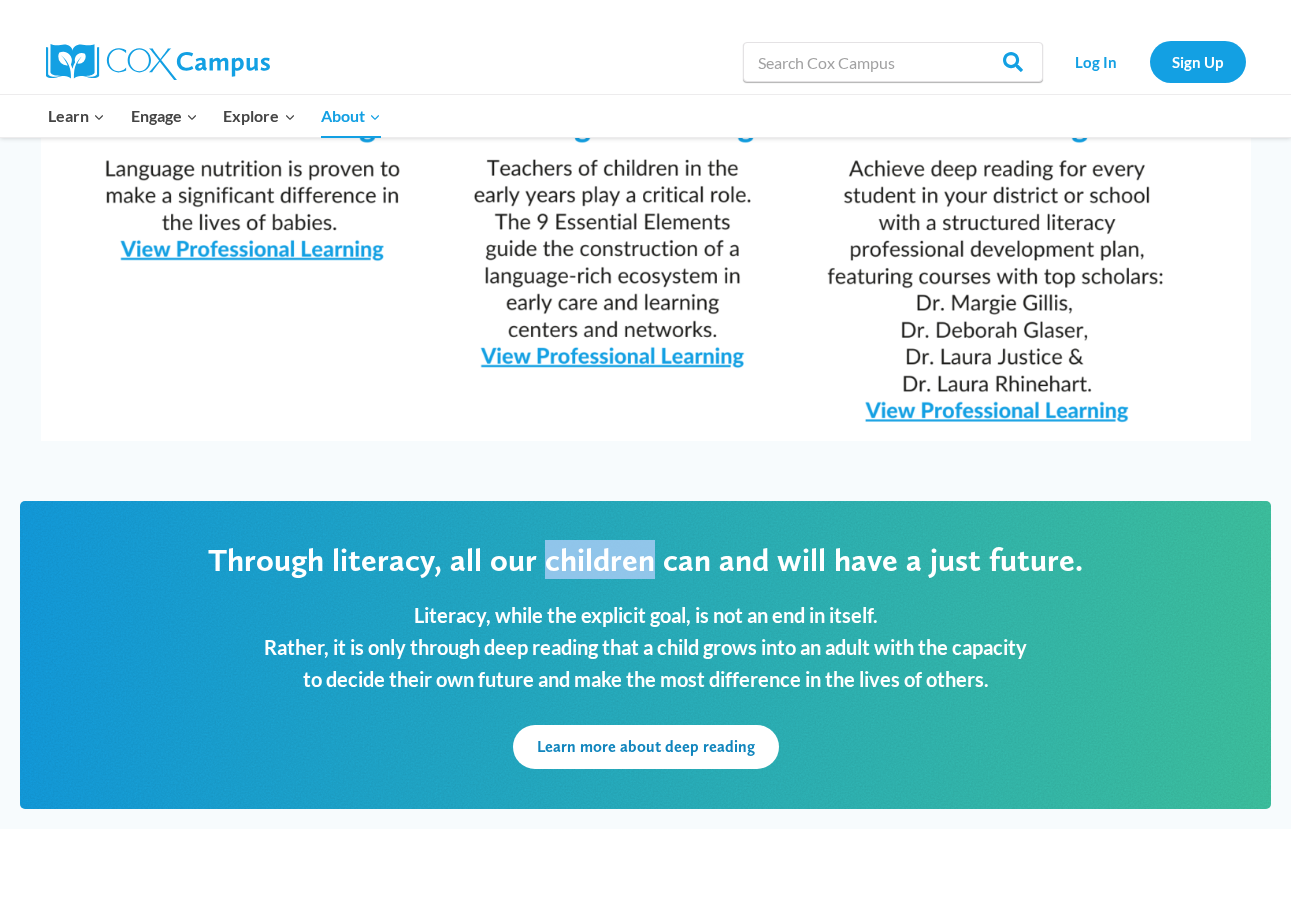 click on "Through literacy, all our children can and will have a just future." at bounding box center (645, 560) 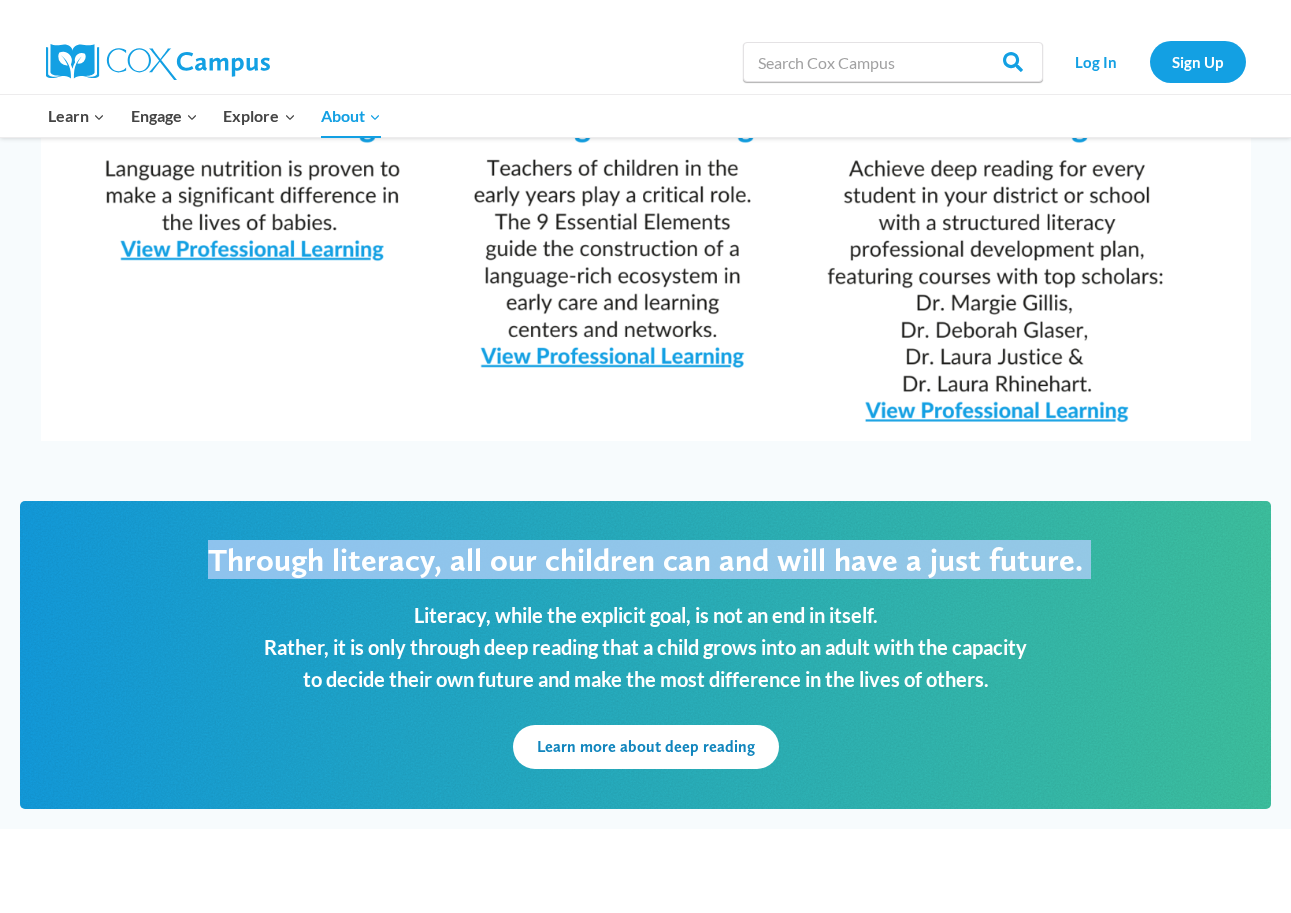 click on "Through literacy, all our children can and will have a just future." at bounding box center [645, 560] 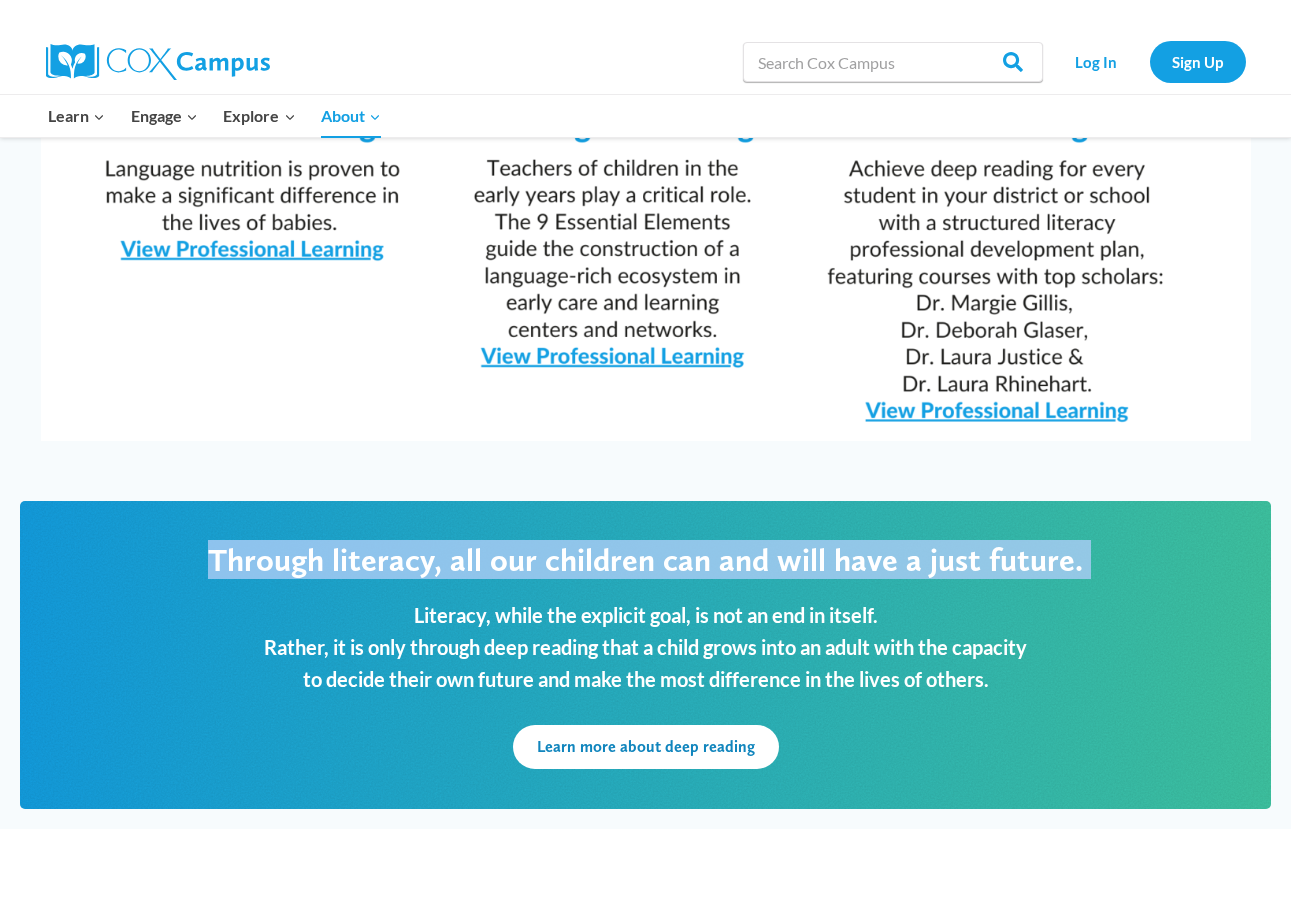 copy on "Through literacy, all our children can and will have a just future." 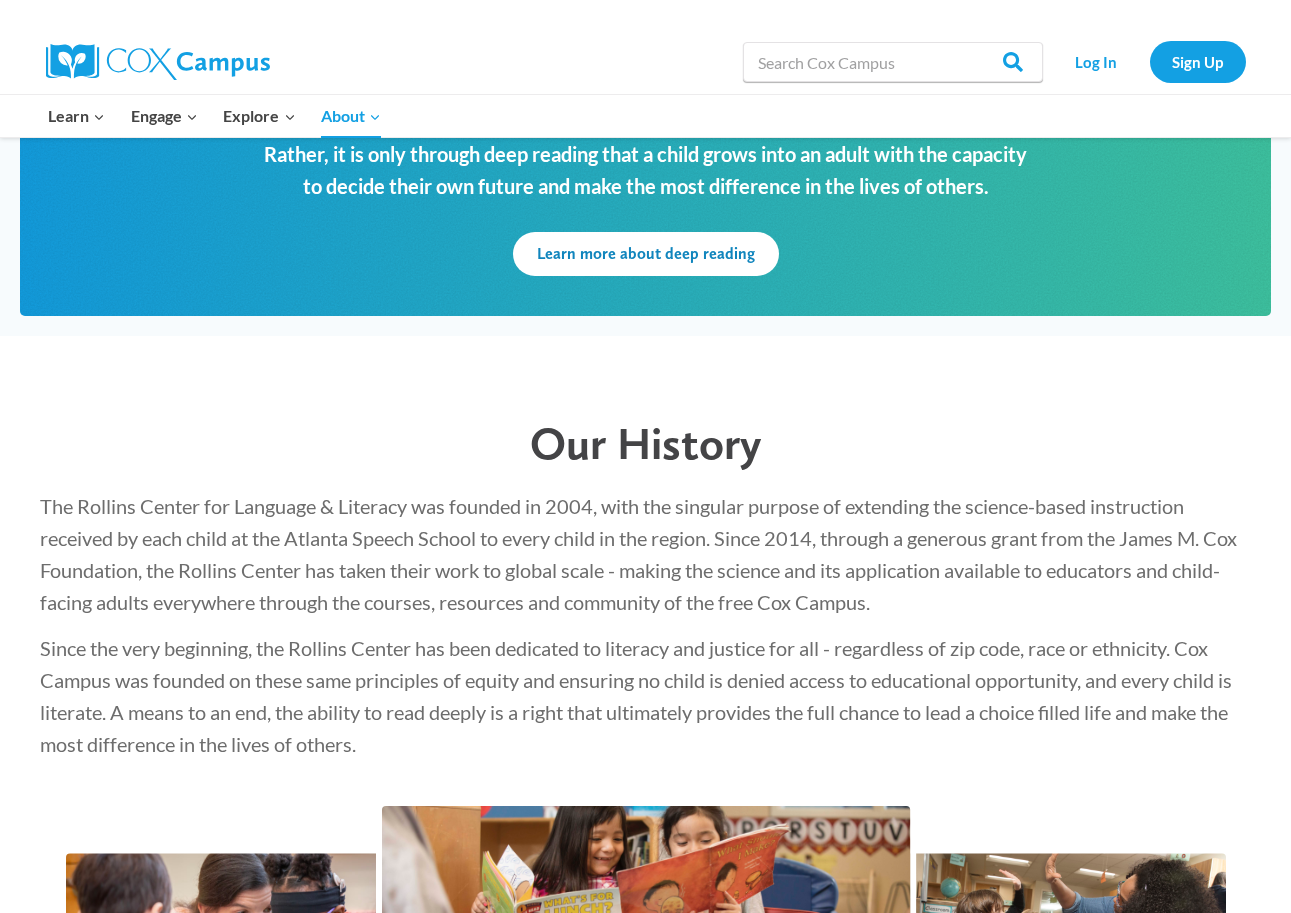 scroll, scrollTop: 2788, scrollLeft: 0, axis: vertical 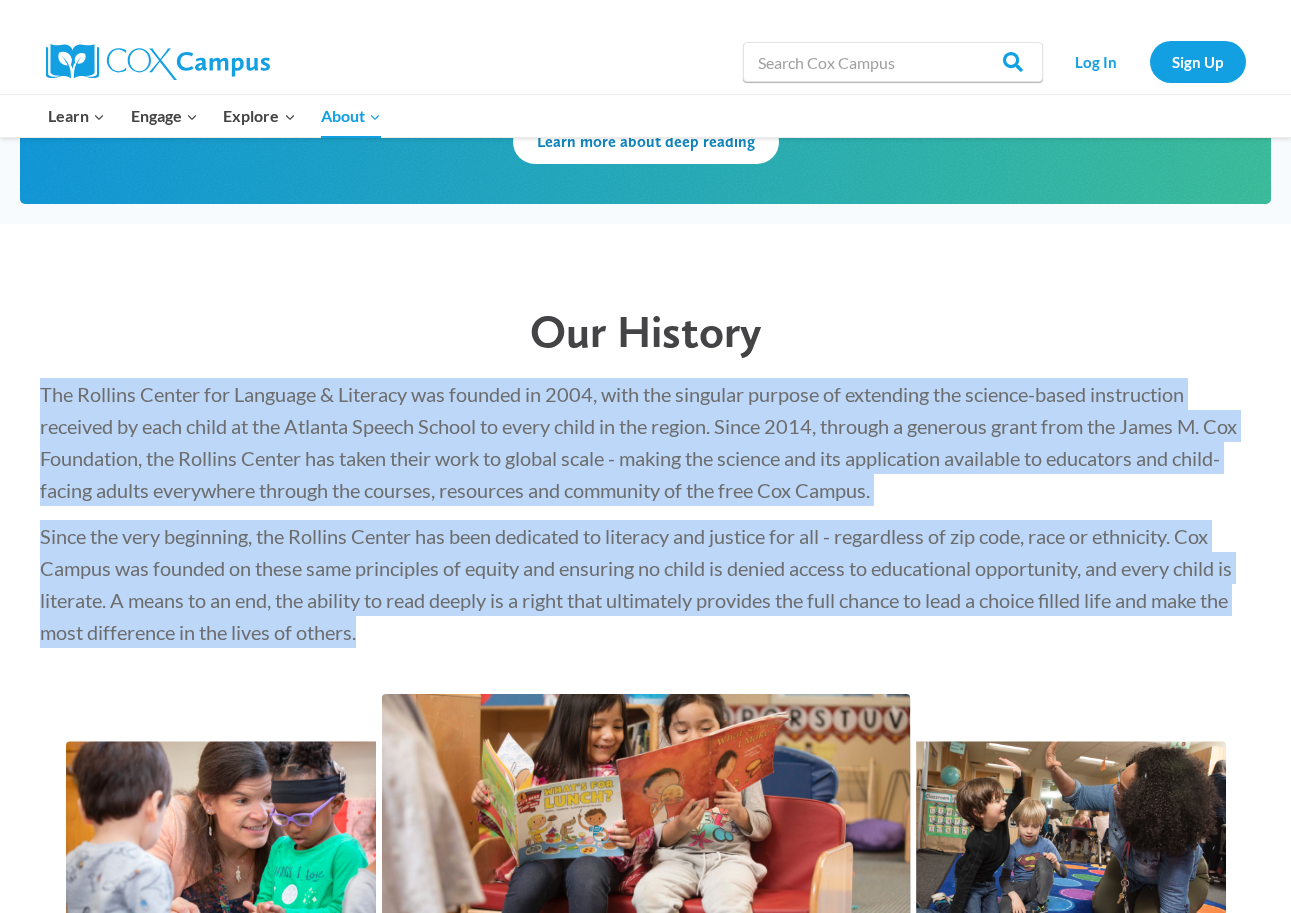 drag, startPoint x: 40, startPoint y: 397, endPoint x: 425, endPoint y: 624, distance: 446.93848 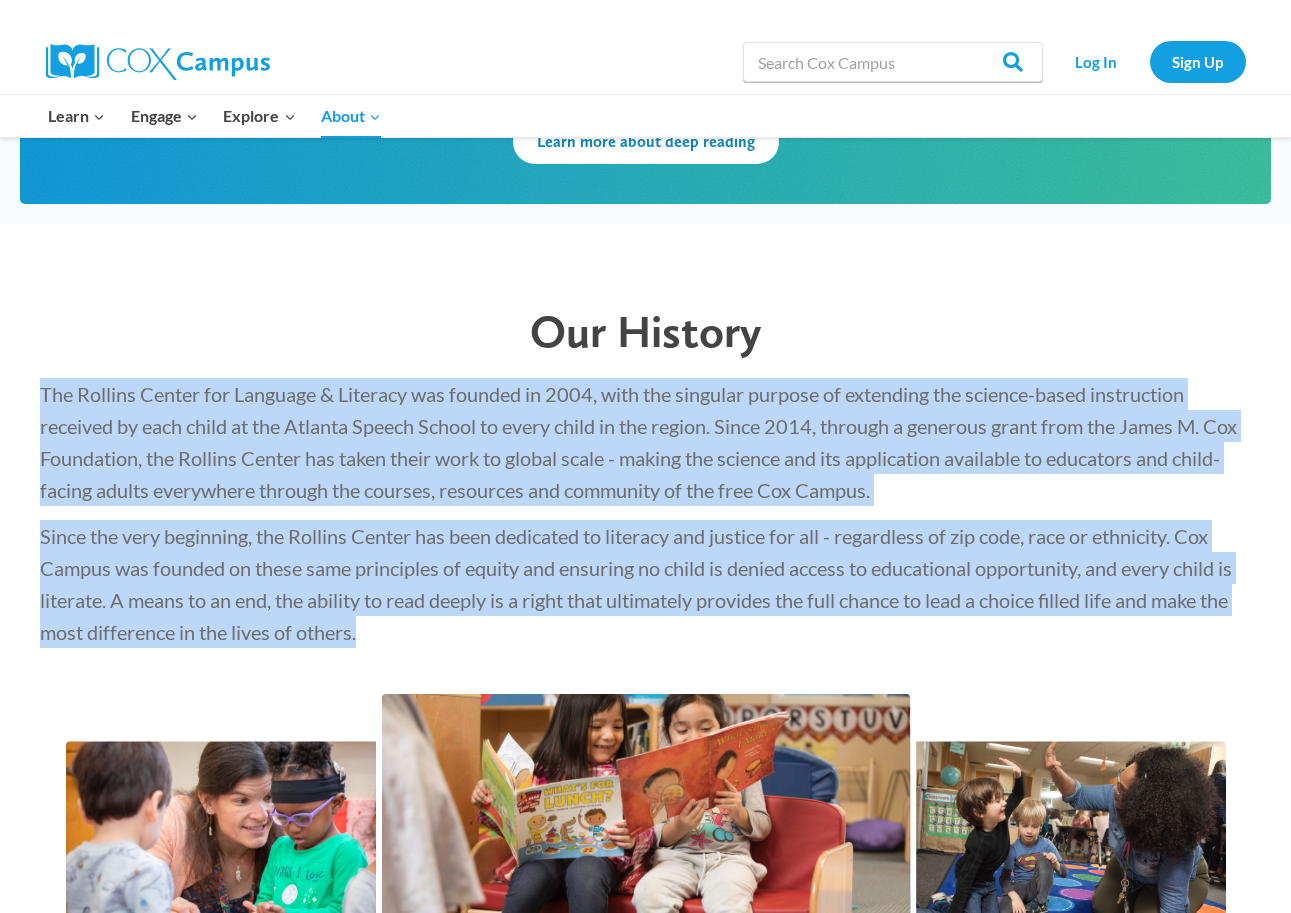 click on "The Rollins Center for Language & Literacy was founded in 2004, with the singular purpose of extending the science-based instruction received by each child at the Atlanta Speech School to every child in the region. Since 2014, through a generous grant from the James M. Cox Foundation, the Rollins Center has taken their work to global scale - making the science and its application available to educators and child-facing adults everywhere through the courses, resources and community of the free Cox Campus.
Since the very beginning, the Rollins Center has been dedicated to literacy and justice for all - regardless of zip code, race or ethnicity. Cox Campus was founded on these same principles of equity and ensuring no child is denied access to educational opportunity, and every child is literate. A means to an end, the ability to read deeply is a right that ultimately provides the full chance to lead a choice filled life and make the most difference in the lives of others." at bounding box center (645, 513) 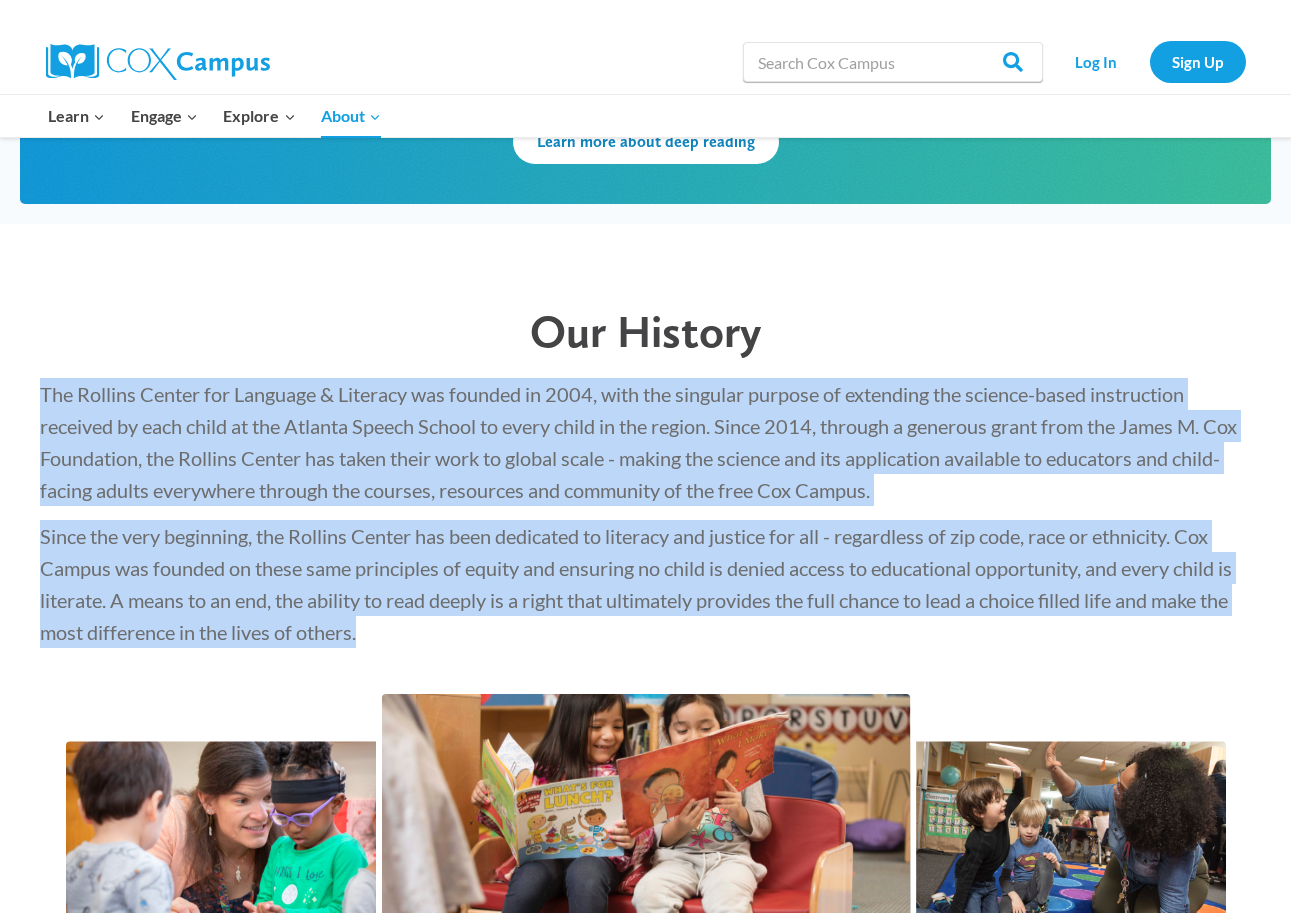 copy on "The Rollins Center for Language & Literacy was founded in 2004, with the singular purpose of extending the science-based instruction received by each child at the Atlanta Speech School to every child in the region. Since 2014, through a generous grant from the James M. Cox Foundation, the Rollins Center has taken their work to global scale - making the science and its application available to educators and child-facing adults everywhere through the courses, resources and community of the free Cox Campus.
Since the very beginning, the Rollins Center has been dedicated to literacy and justice for all - regardless of zip code, race or ethnicity. Cox Campus was founded on these same principles of equity and ensuring no child is denied access to educational opportunity, and every child is literate. A means to an end, the ability to read deeply is a right that ultimately provides the full chance to lead a choice filled life and make the most difference in the lives of others." 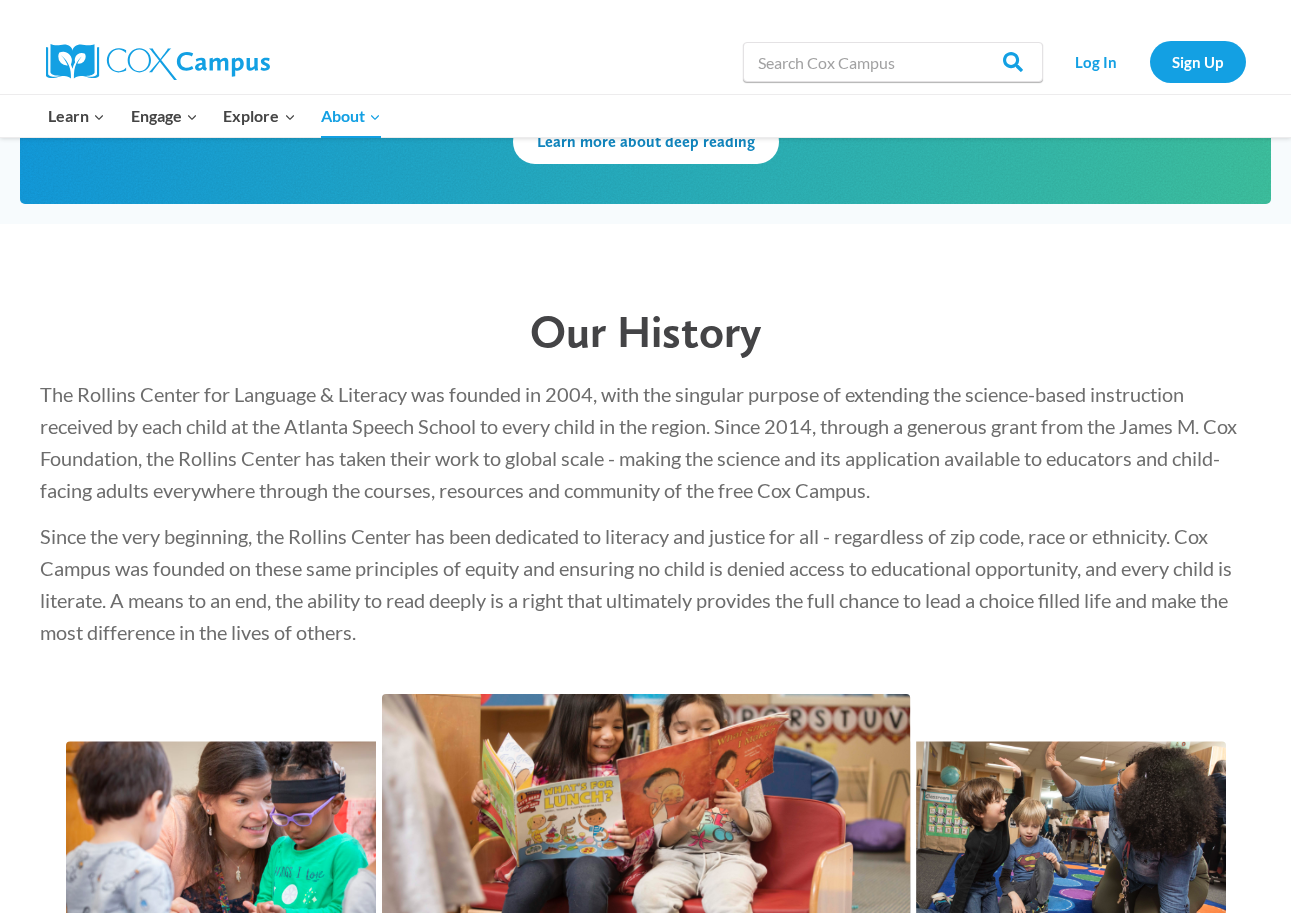 click on "The Rollins Center for Language & Literacy was founded in 2004, with the singular purpose of extending the science-based instruction received by each child at the Atlanta Speech School to every child in the region. Since 2014, through a generous grant from the James M. Cox Foundation, the Rollins Center has taken their work to global scale - making the science and its application available to educators and child-facing adults everywhere through the courses, resources and community of the free Cox Campus." at bounding box center [645, 442] 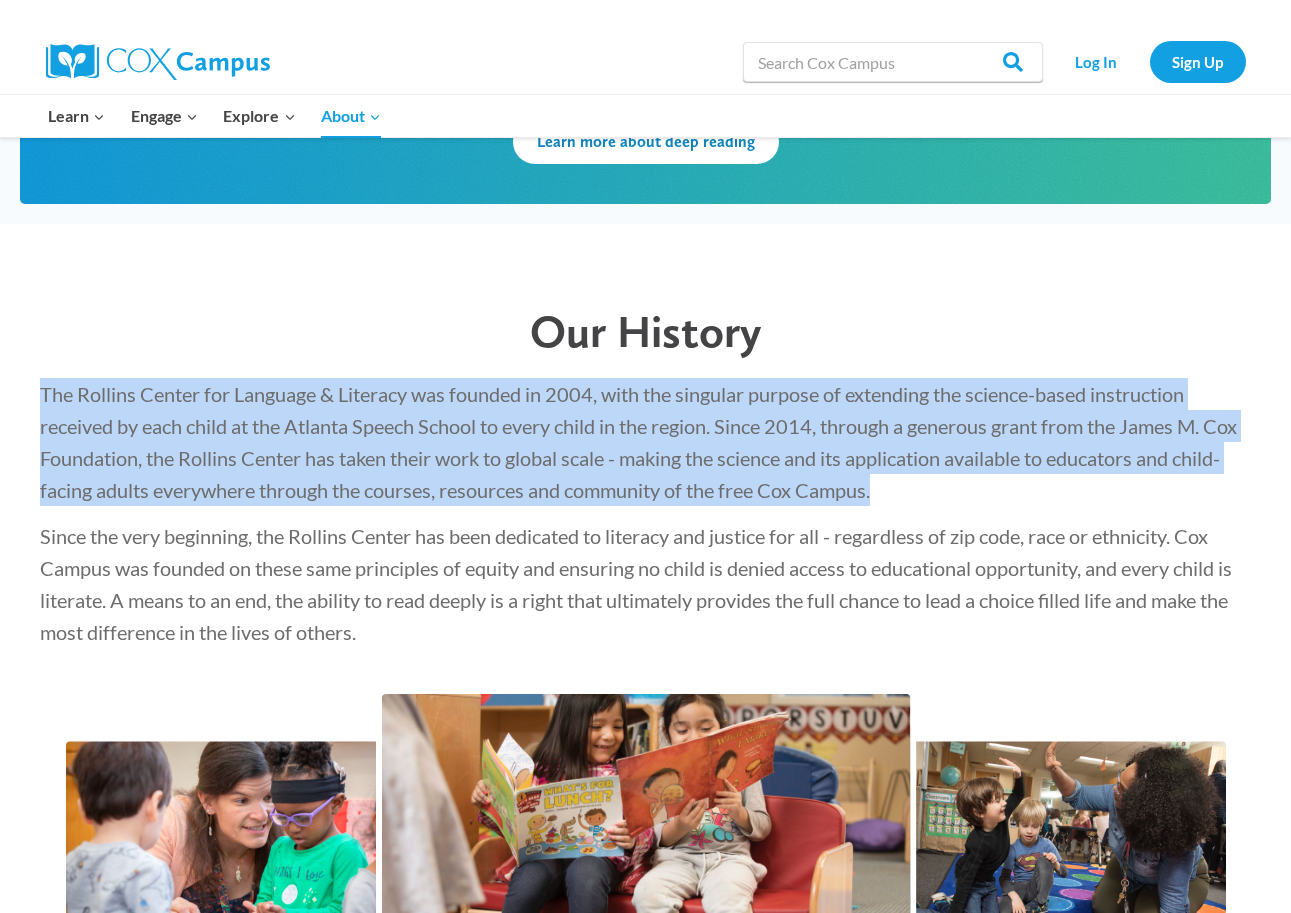 drag, startPoint x: 949, startPoint y: 489, endPoint x: 45, endPoint y: 397, distance: 908.6694 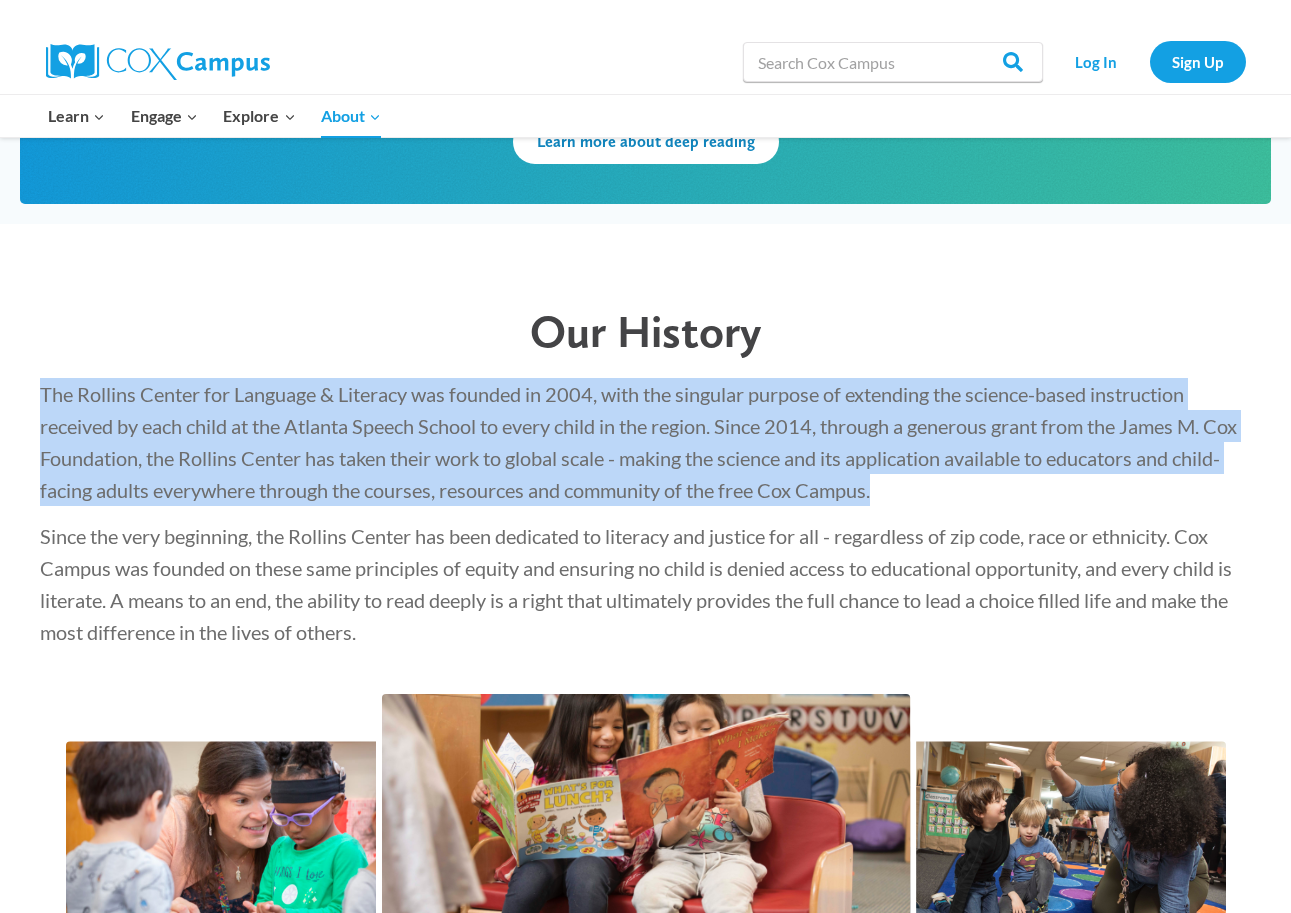 click on "The Rollins Center for Language & Literacy was founded in 2004, with the singular purpose of extending the science-based instruction received by each child at the Atlanta Speech School to every child in the region. Since 2014, through a generous grant from the James M. Cox Foundation, the Rollins Center has taken their work to global scale - making the science and its application available to educators and child-facing adults everywhere through the courses, resources and community of the free Cox Campus." at bounding box center (645, 442) 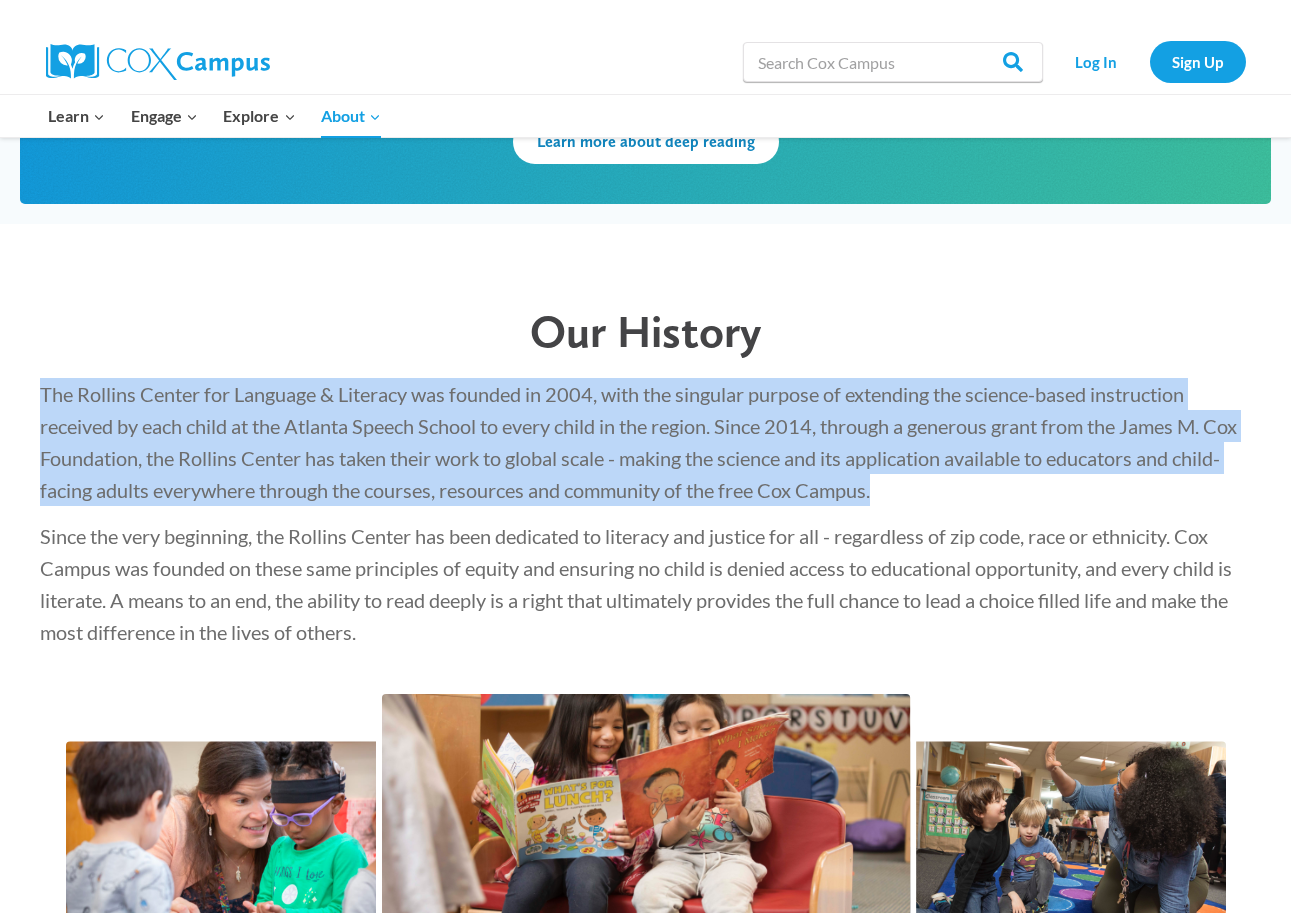 copy on "The Rollins Center for Language & Literacy was founded in 2004, with the singular purpose of extending the science-based instruction received by each child at the Atlanta Speech School to every child in the region. Since 2014, through a generous grant from the James M. Cox Foundation, the Rollins Center has taken their work to global scale - making the science and its application available to educators and child-facing adults everywhere through the courses, resources and community of the free Cox Campus." 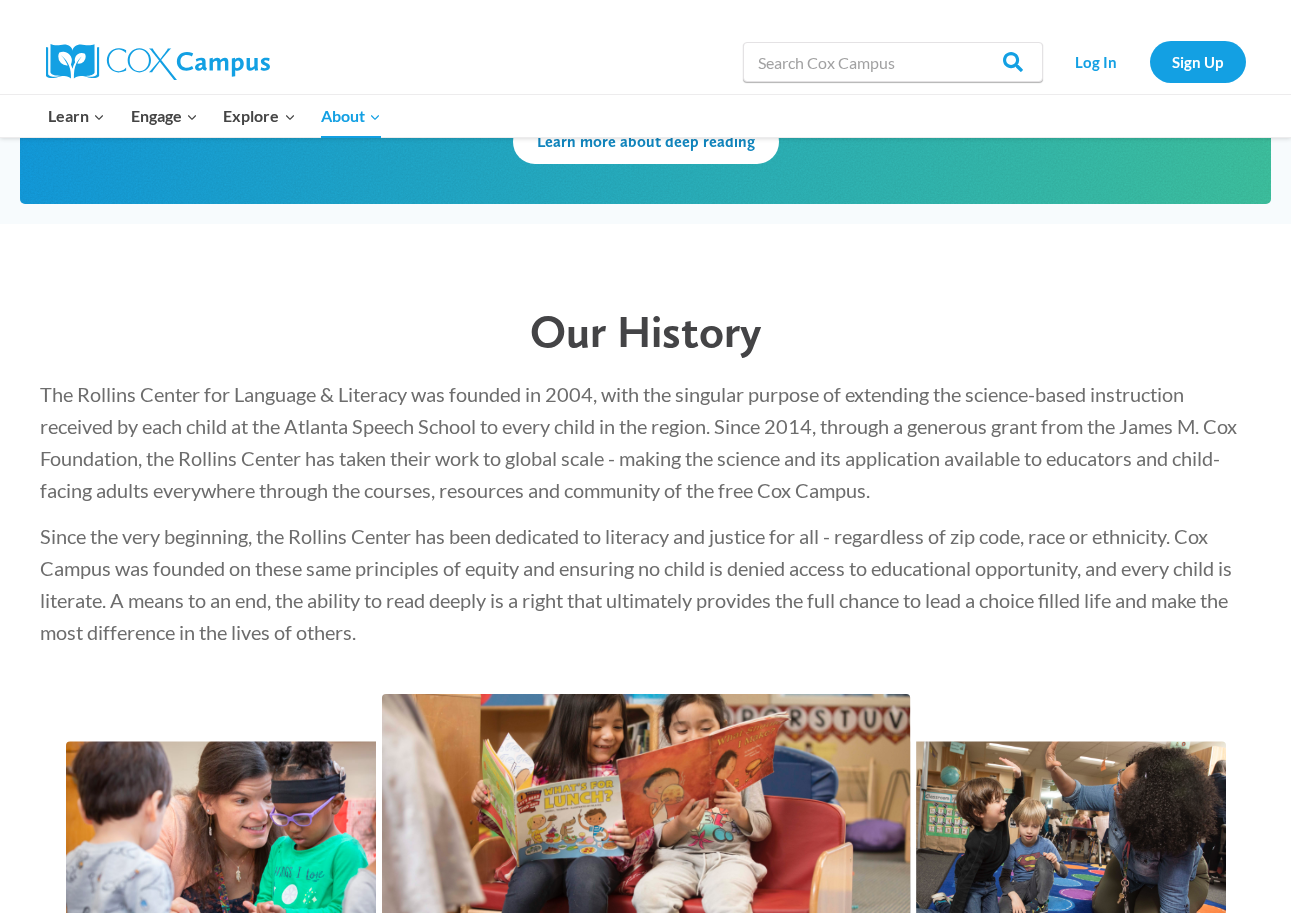click on "Since the very beginning, the Rollins Center has been dedicated to literacy and justice for all - regardless of zip code, race or ethnicity. Cox Campus was founded on these same principles of equity and ensuring no child is denied access to educational opportunity, and every child is literate. A means to an end, the ability to read deeply is a right that ultimately provides the full chance to lead a choice filled life and make the most difference in the lives of others." at bounding box center (636, 584) 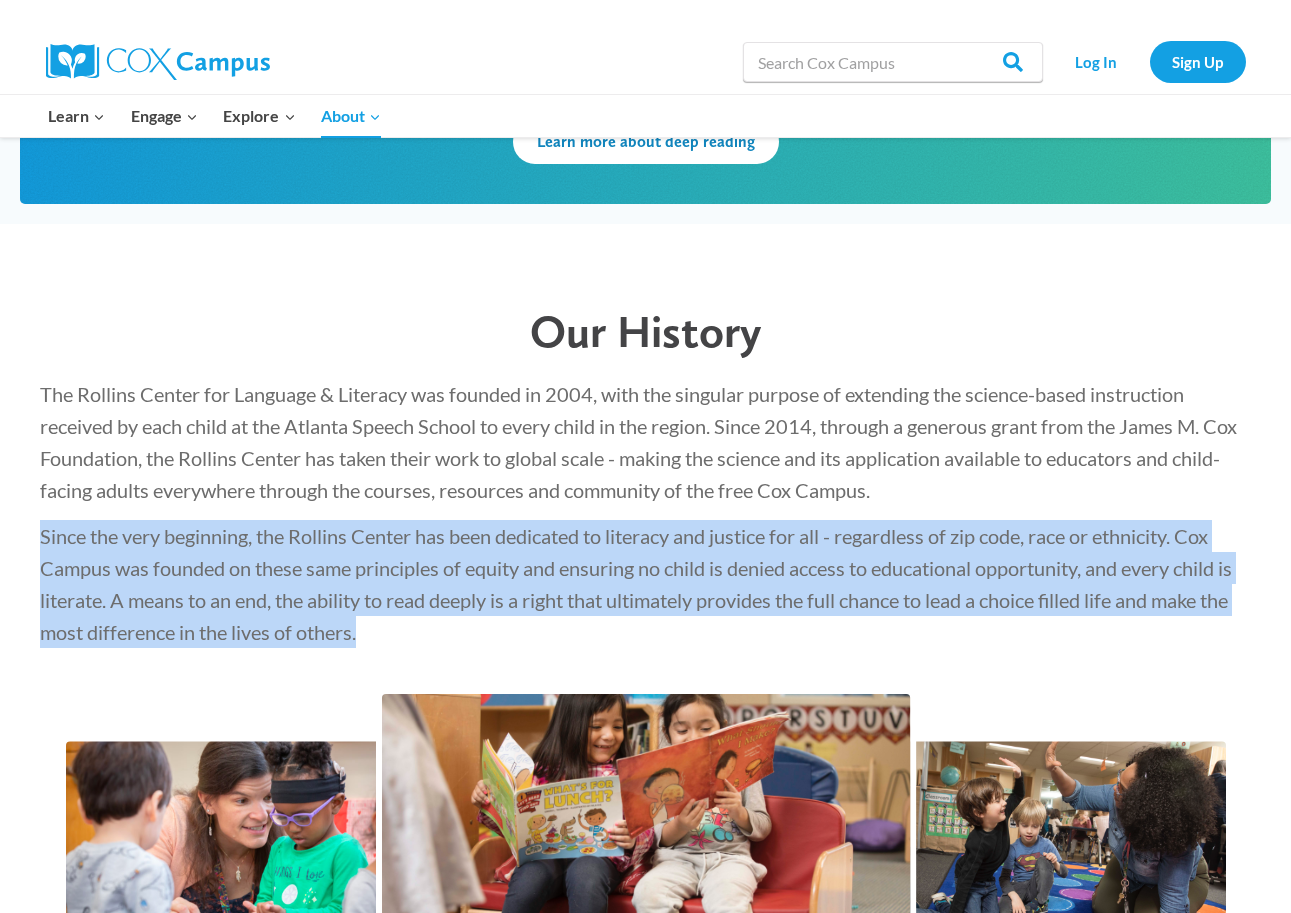 drag, startPoint x: 39, startPoint y: 538, endPoint x: 389, endPoint y: 619, distance: 359.2506 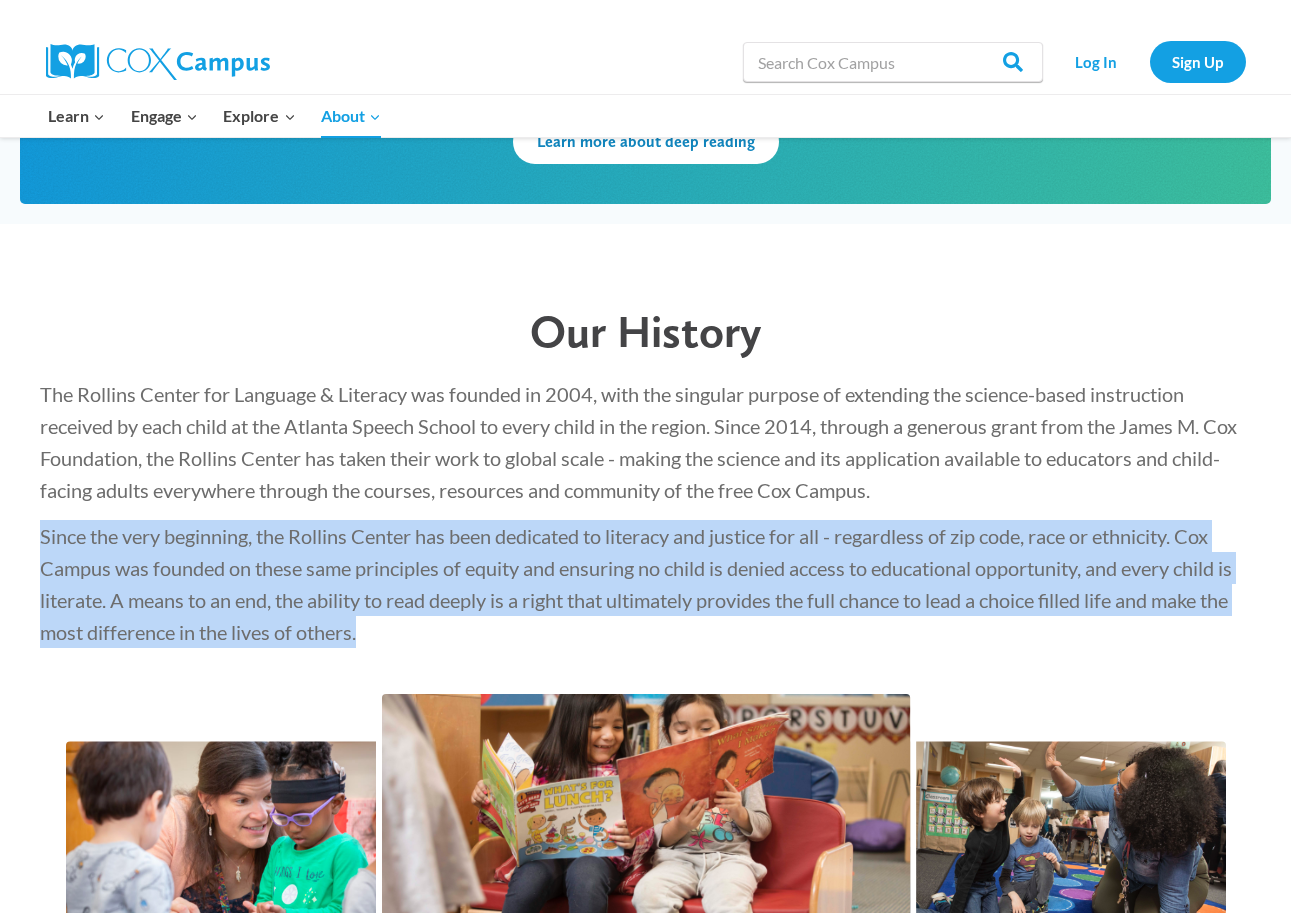 click on "Since the very beginning, the Rollins Center has been dedicated to literacy and justice for all - regardless of zip code, race or ethnicity. Cox Campus was founded on these same principles of equity and ensuring no child is denied access to educational opportunity, and every child is literate. A means to an end, the ability to read deeply is a right that ultimately provides the full chance to lead a choice filled life and make the most difference in the lives of others." at bounding box center (645, 584) 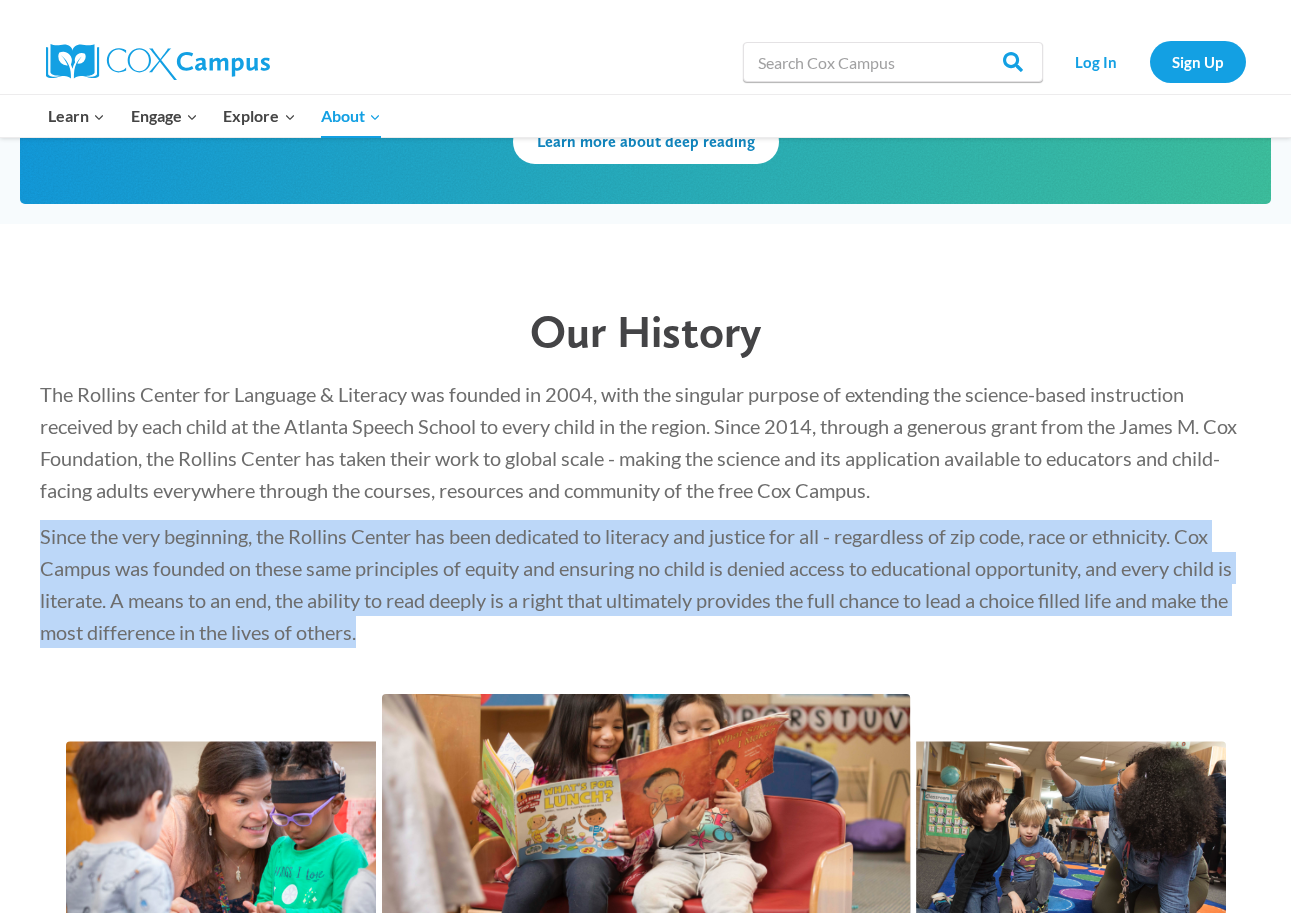 copy on "Since the very beginning, the Rollins Center has been dedicated to literacy and justice for all - regardless of zip code, race or ethnicity. Cox Campus was founded on these same principles of equity and ensuring no child is denied access to educational opportunity, and every child is literate. A means to an end, the ability to read deeply is a right that ultimately provides the full chance to lead a choice filled life and make the most difference in the lives of others." 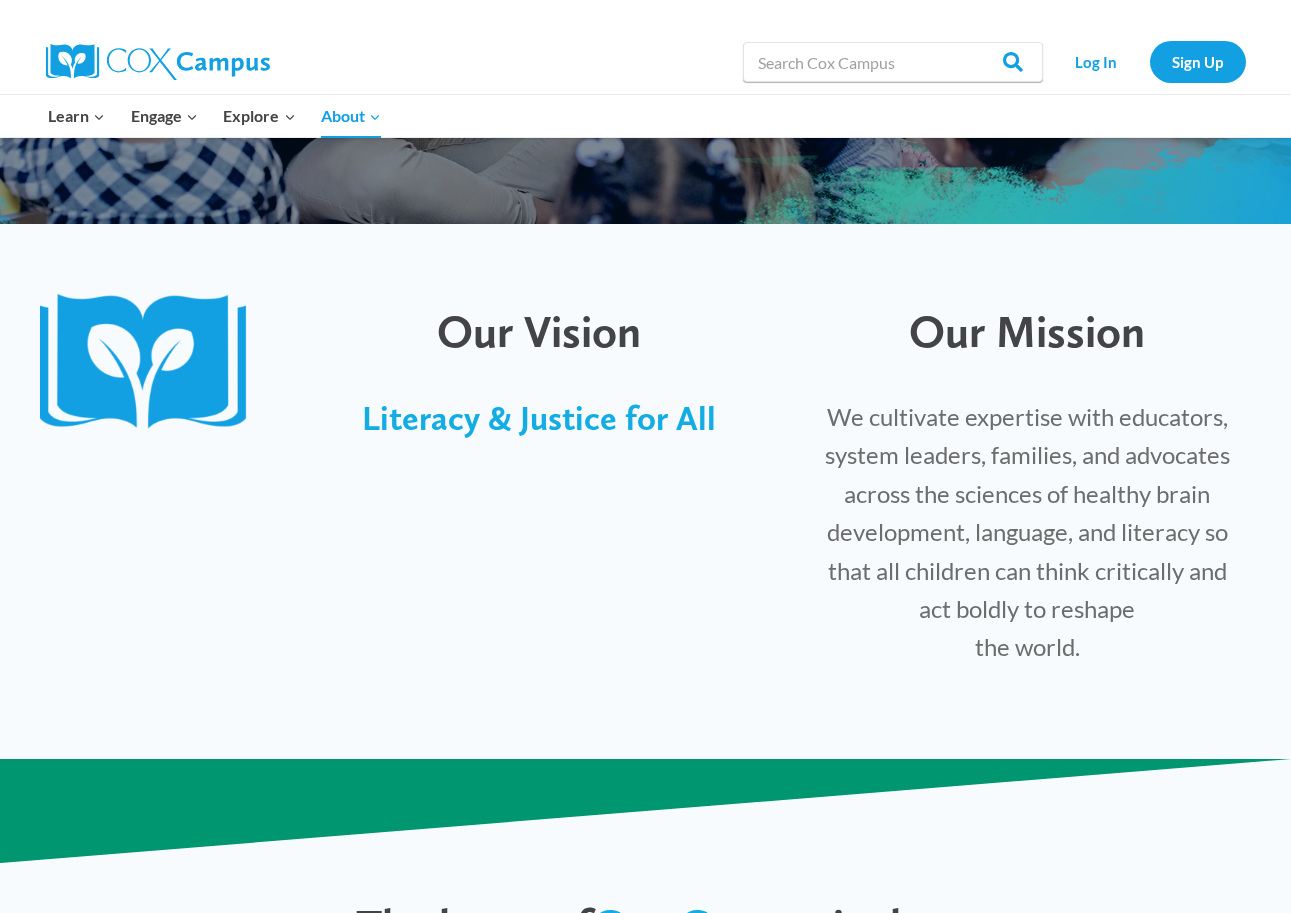 scroll, scrollTop: 401, scrollLeft: 0, axis: vertical 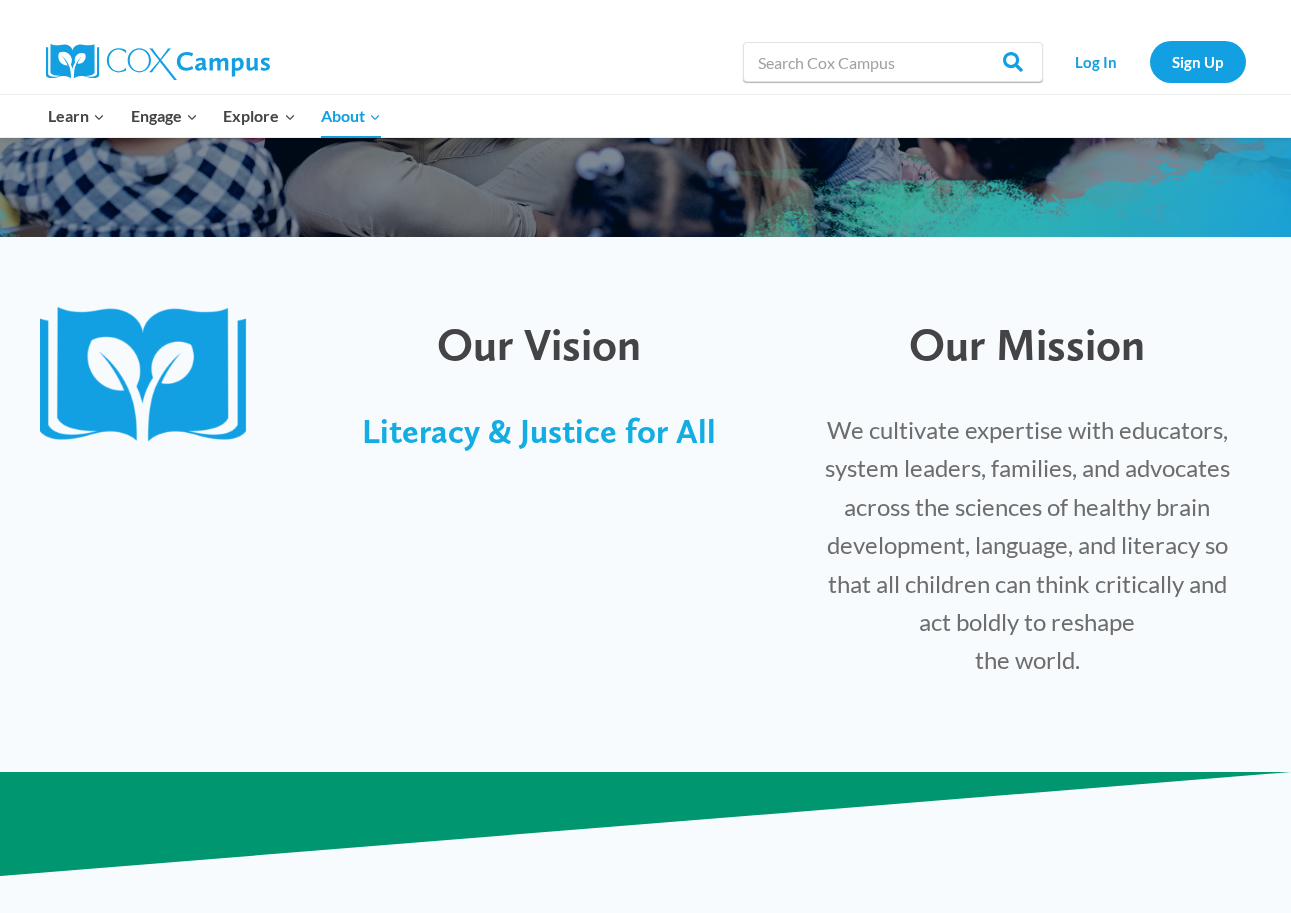drag, startPoint x: 830, startPoint y: 434, endPoint x: 1110, endPoint y: 656, distance: 357.32898 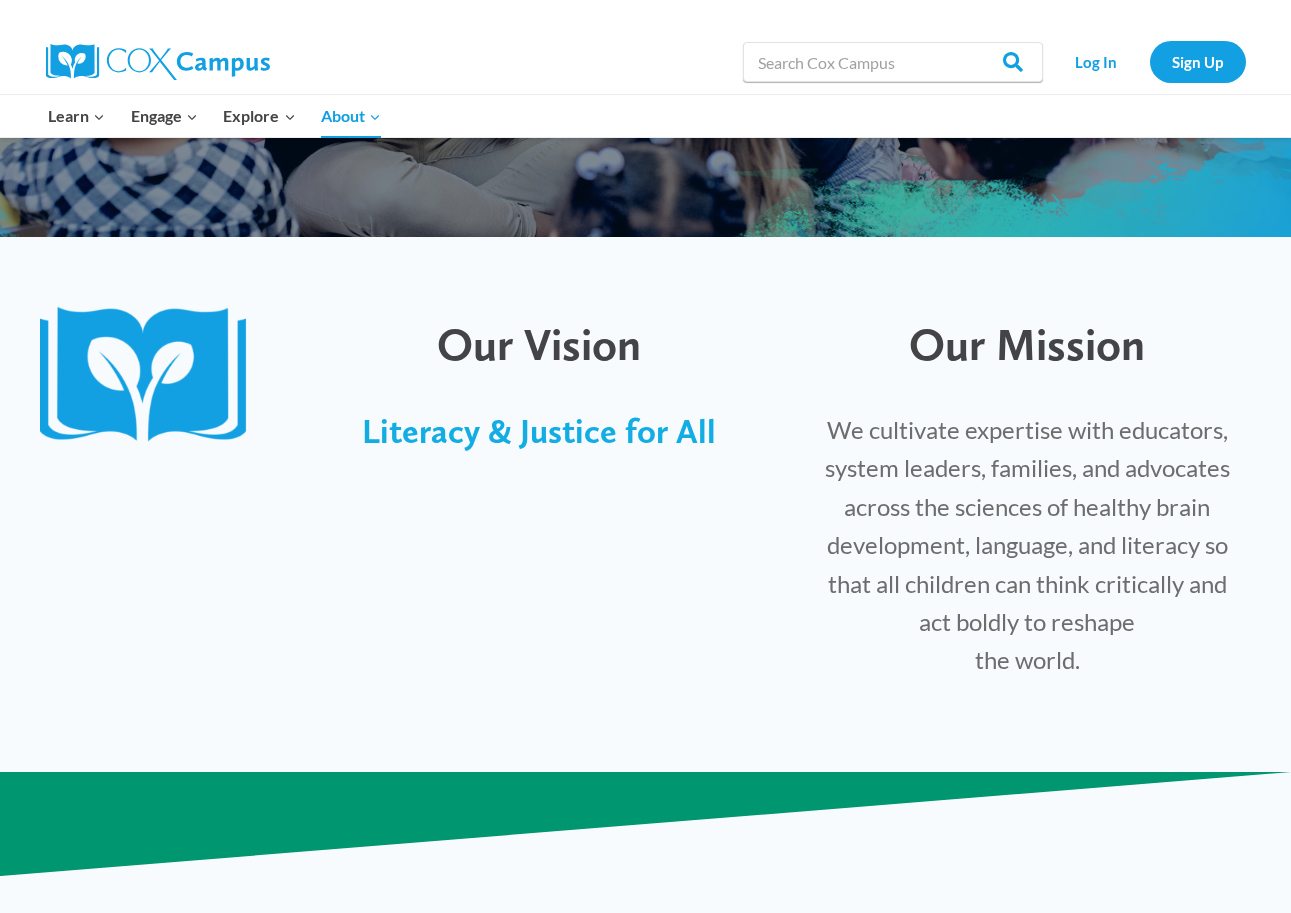click on "We cultivate expertise with educators, system leaders, families, and advocates across the sciences of healthy brain development, language, and literacy so that all children can think critically and act boldly to reshape
the world." at bounding box center (1027, 545) 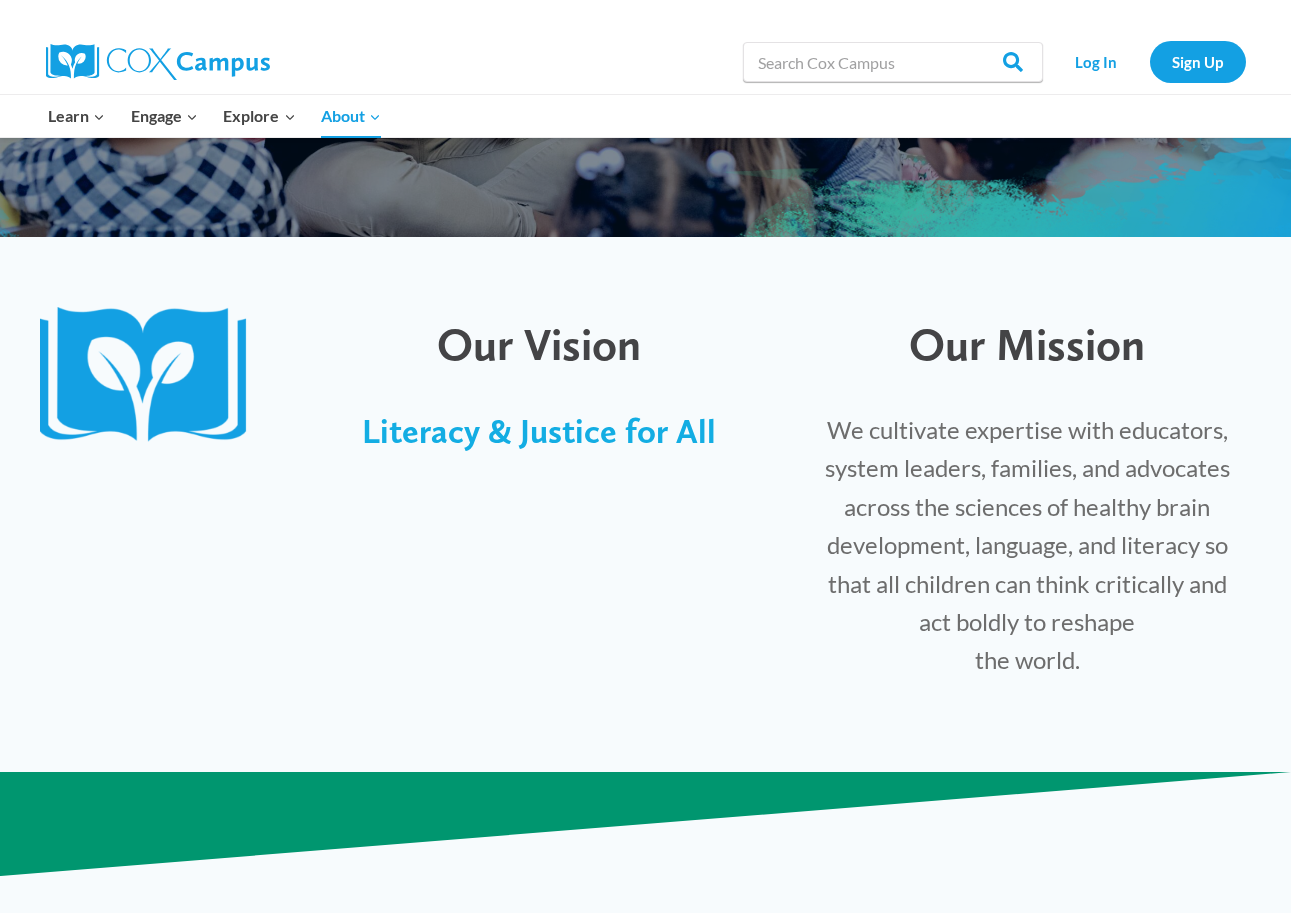 copy on "We cultivate expertise with educators, system leaders, families, and advocates across the sciences of healthy brain development, language, and literacy so that all children can think critically and act boldly to reshape
the world." 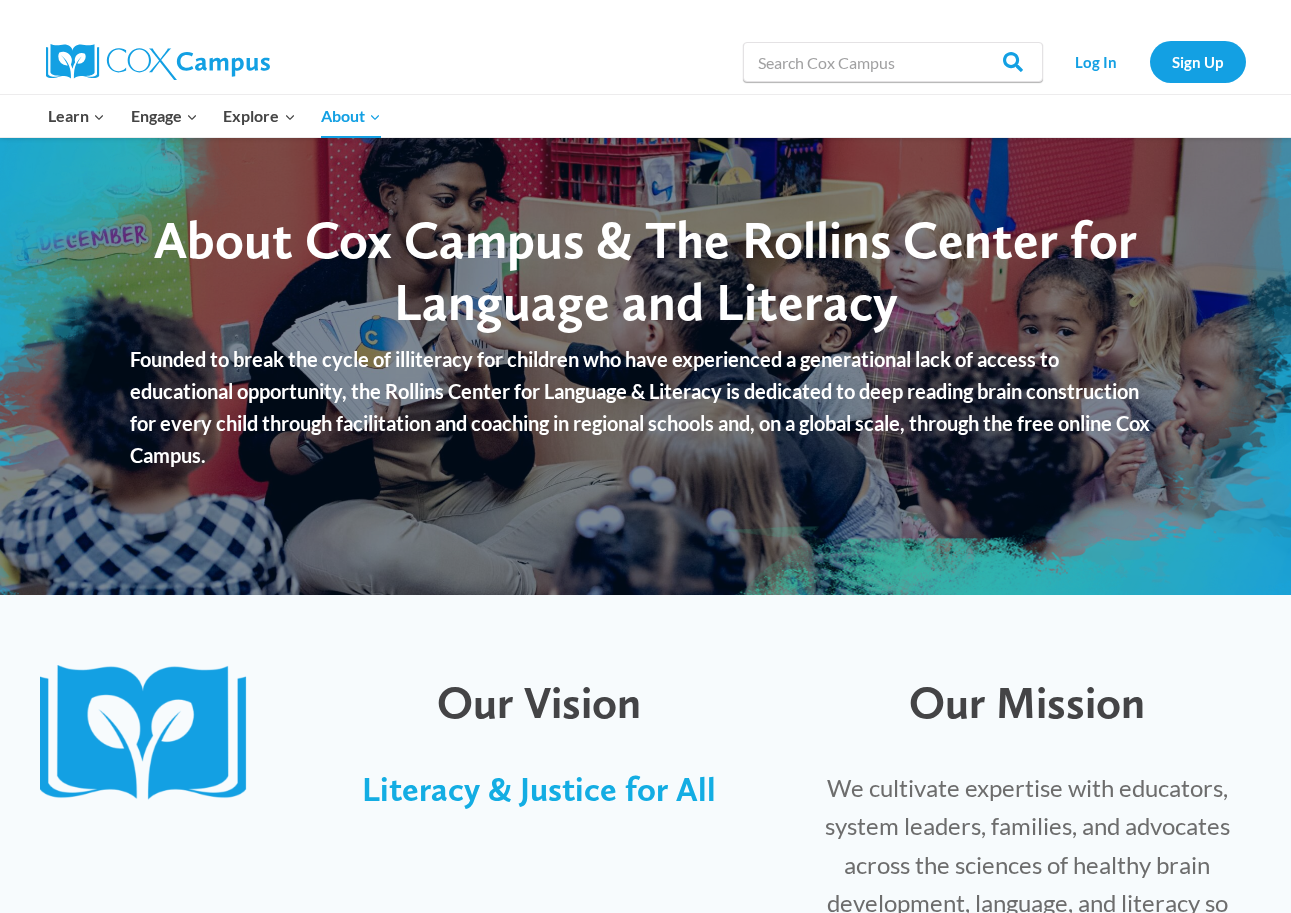 scroll, scrollTop: 46, scrollLeft: 0, axis: vertical 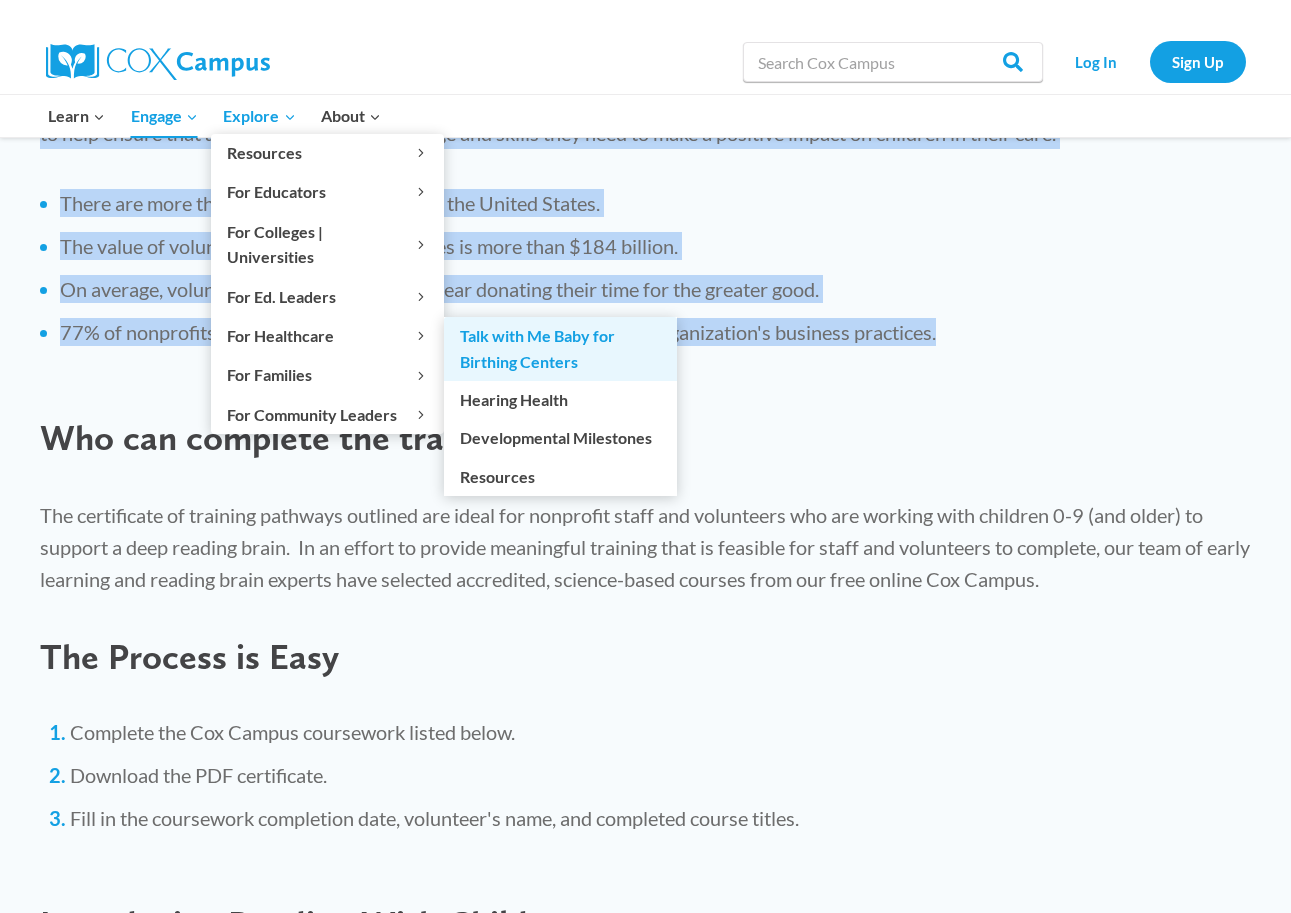 click on "Talk with Me Baby for Birthing Centers" at bounding box center [560, 349] 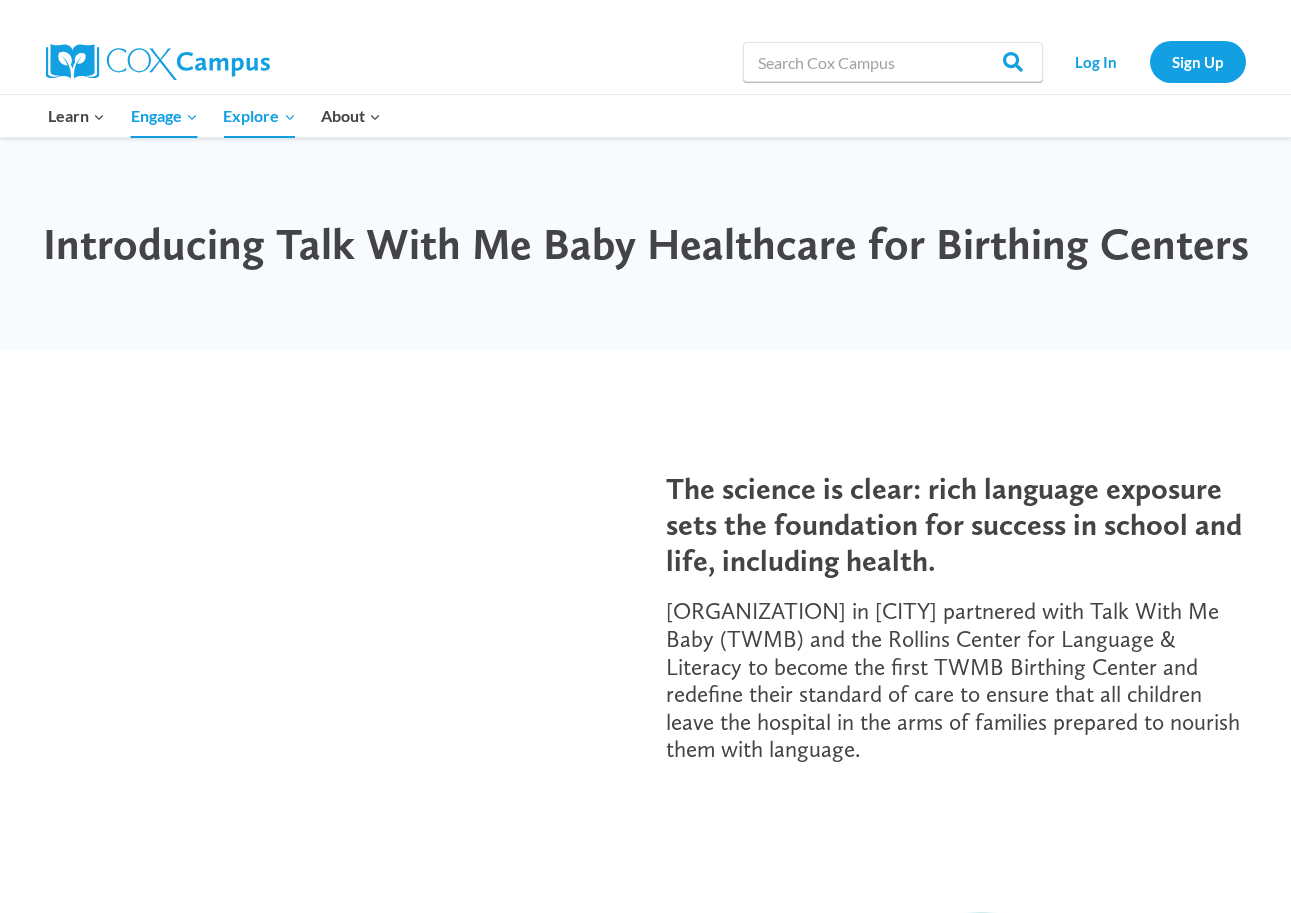 scroll, scrollTop: 0, scrollLeft: 0, axis: both 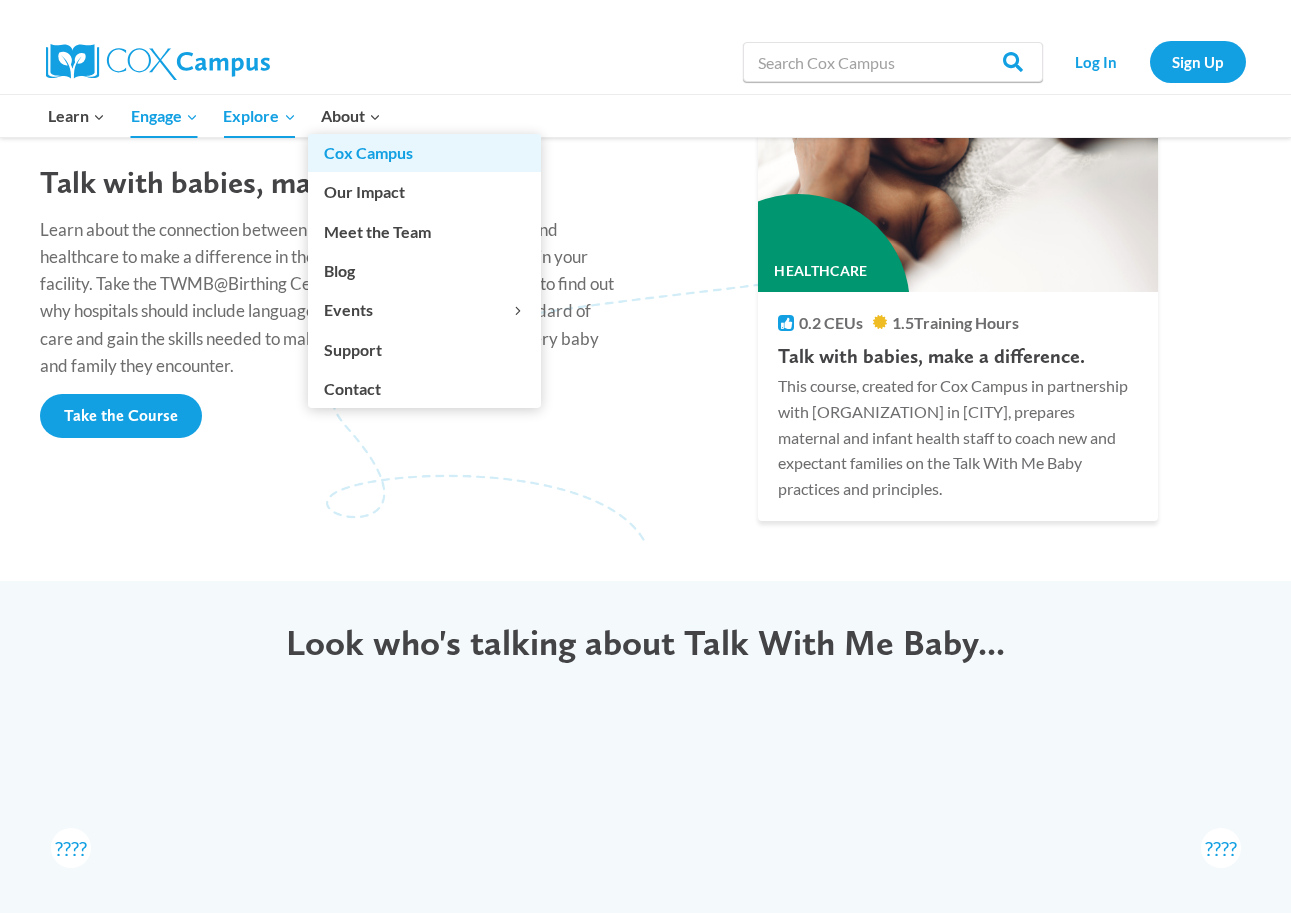 click on "Cox Campus" at bounding box center [424, 153] 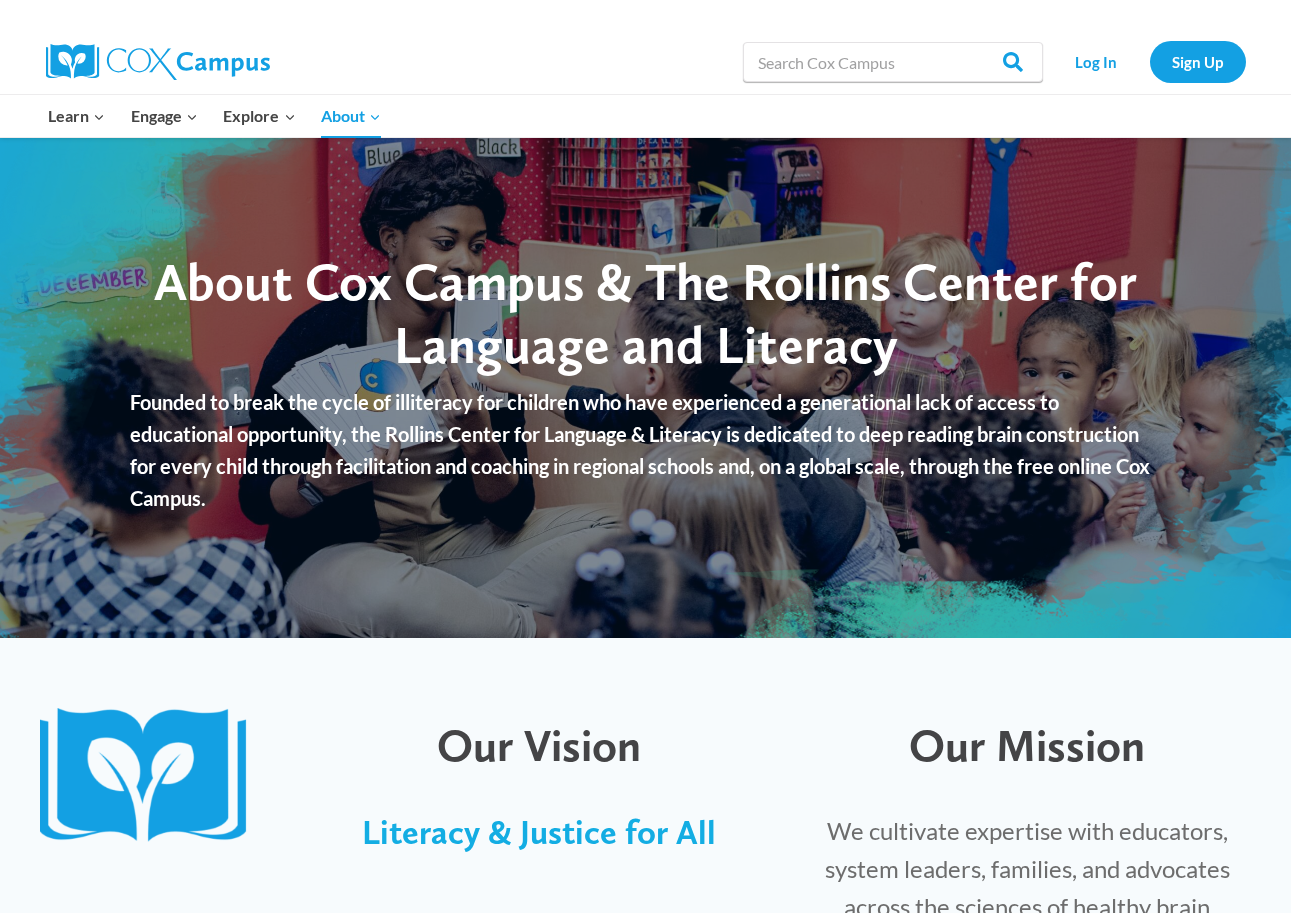 scroll, scrollTop: 0, scrollLeft: 0, axis: both 